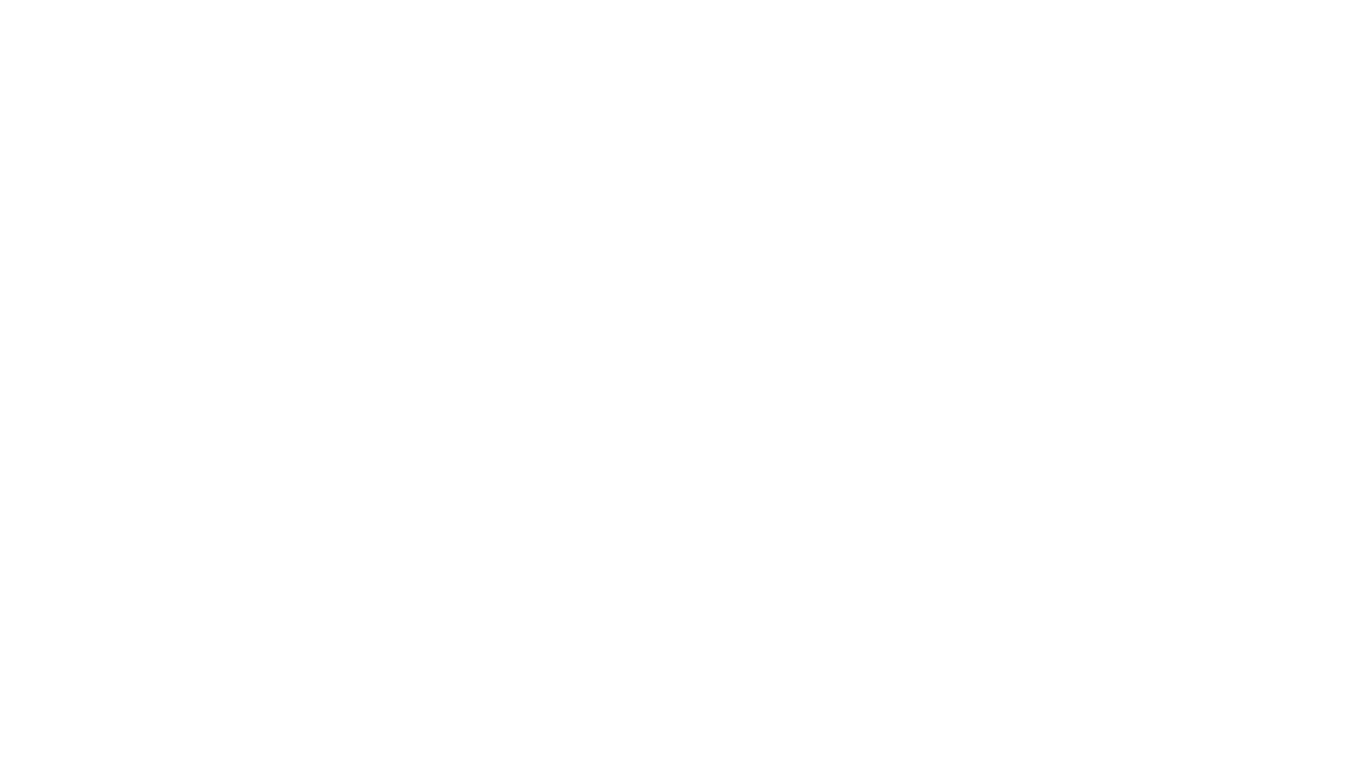 scroll, scrollTop: 0, scrollLeft: 0, axis: both 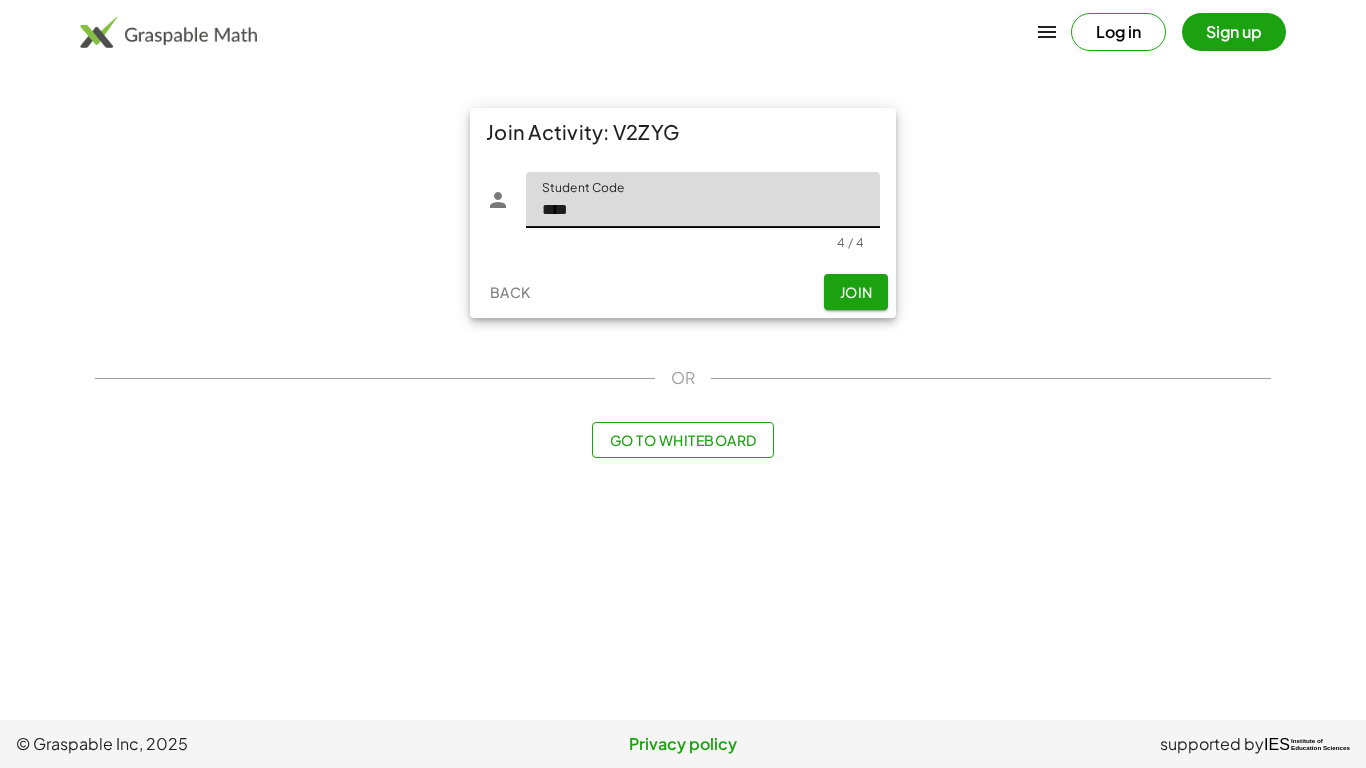 type on "****" 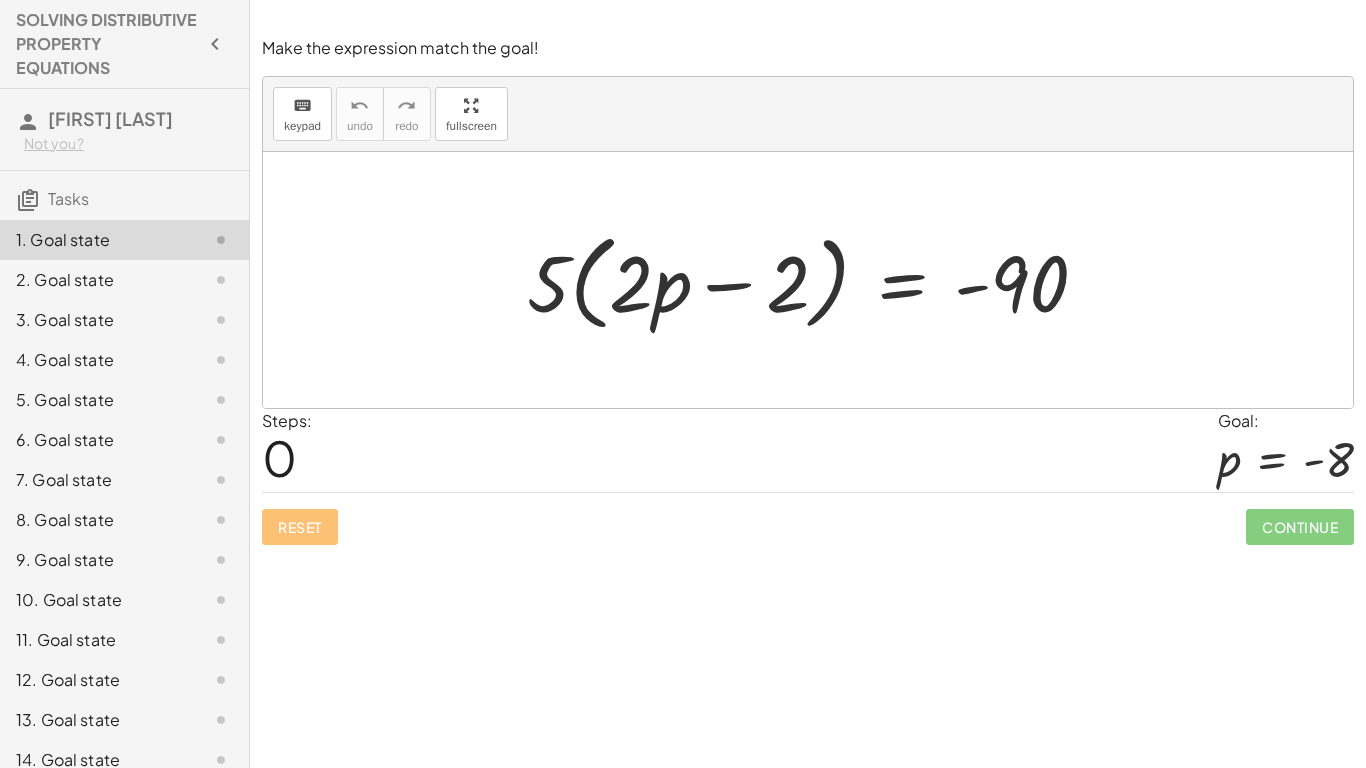 click at bounding box center [815, 280] 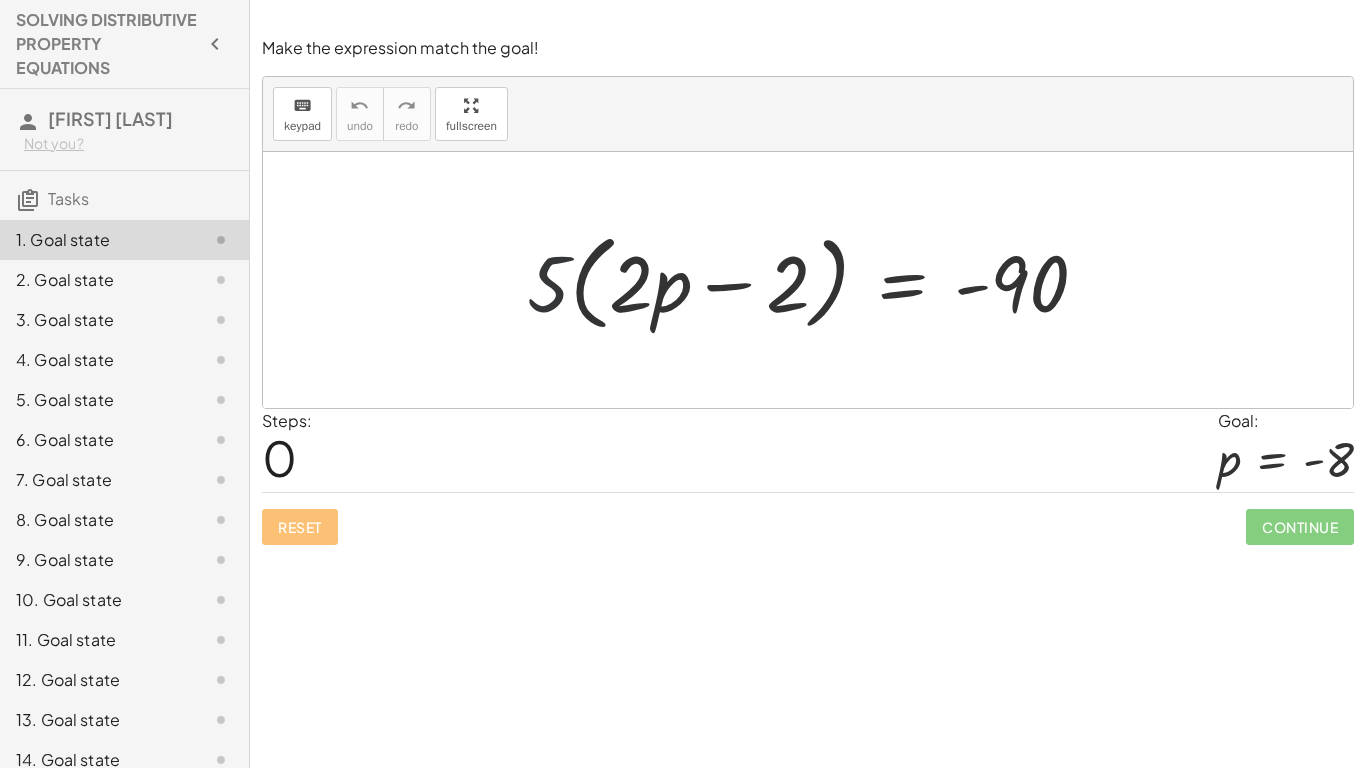 click at bounding box center (815, 280) 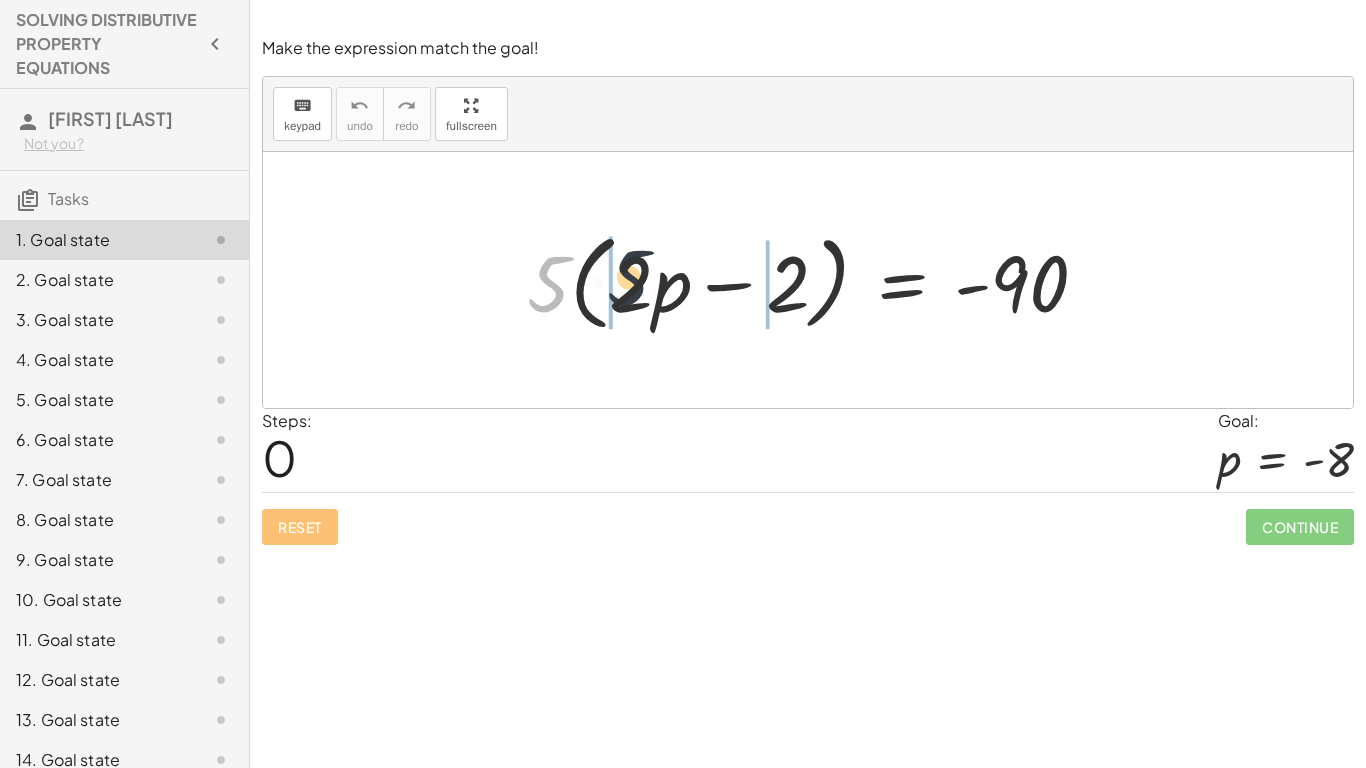 drag, startPoint x: 553, startPoint y: 298, endPoint x: 641, endPoint y: 291, distance: 88.27797 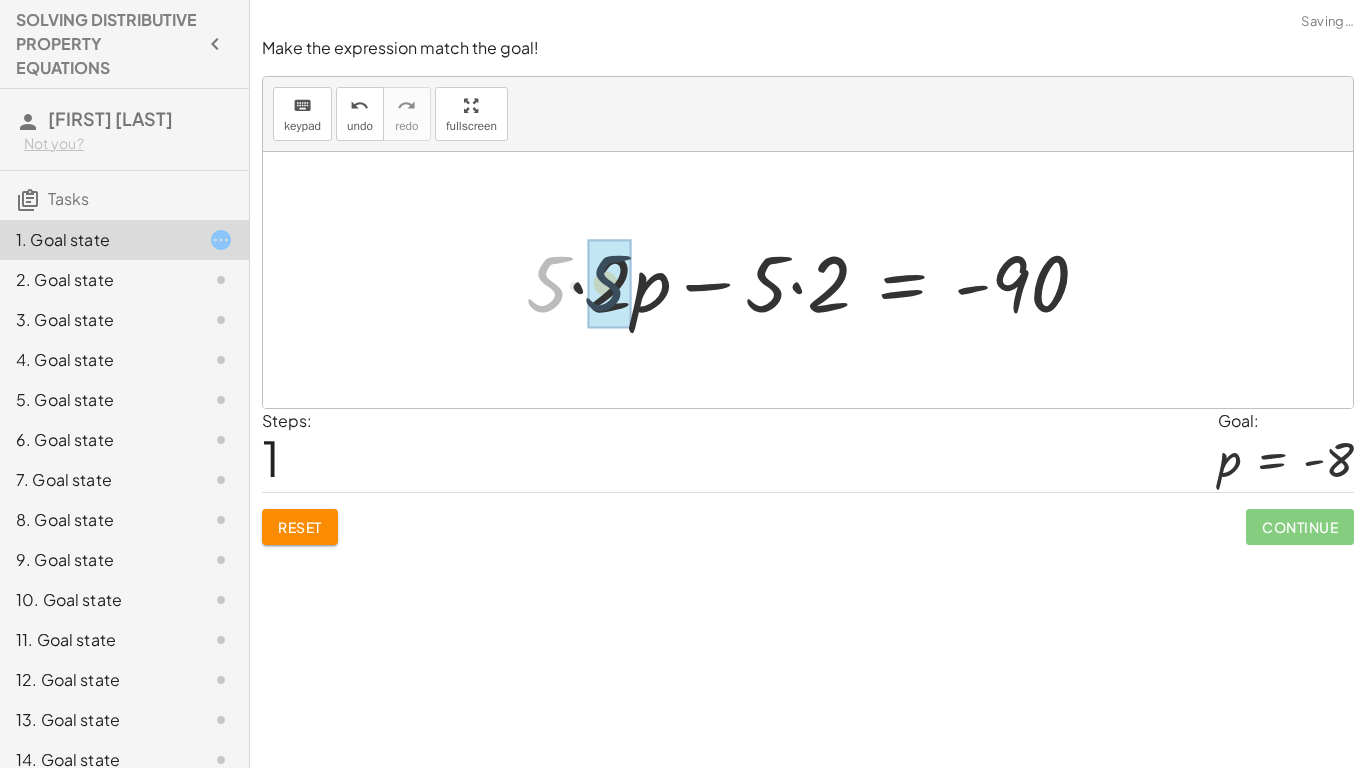 drag, startPoint x: 556, startPoint y: 290, endPoint x: 618, endPoint y: 290, distance: 62 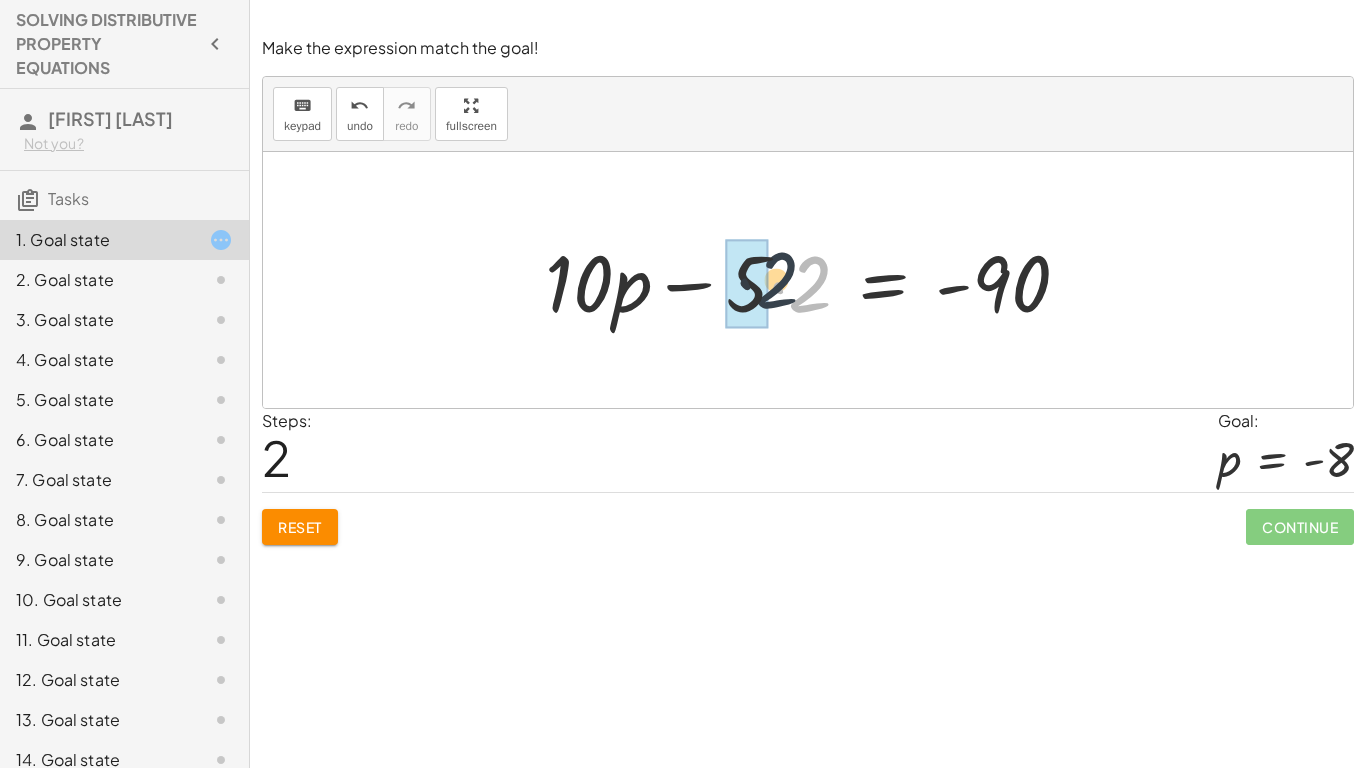 drag, startPoint x: 807, startPoint y: 282, endPoint x: 762, endPoint y: 278, distance: 45.17743 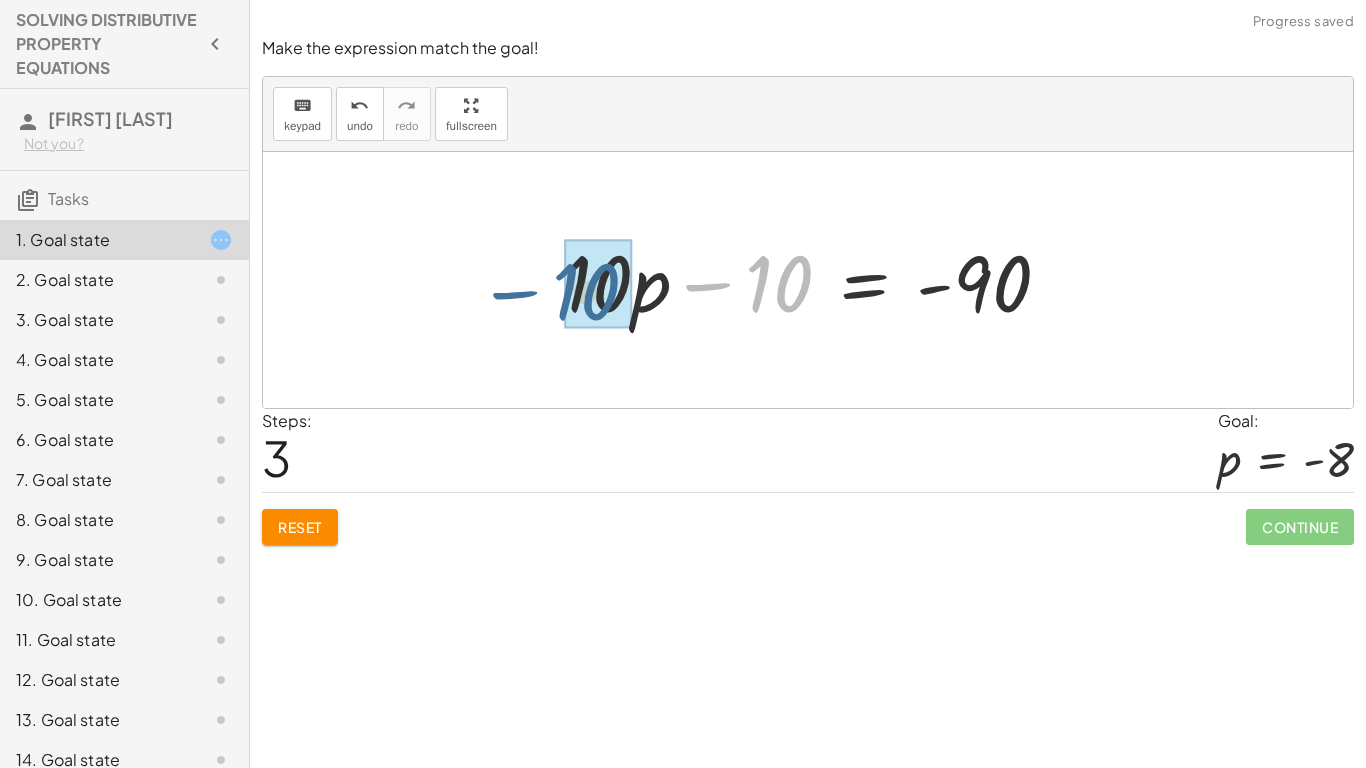 drag, startPoint x: 782, startPoint y: 282, endPoint x: 586, endPoint y: 288, distance: 196.09181 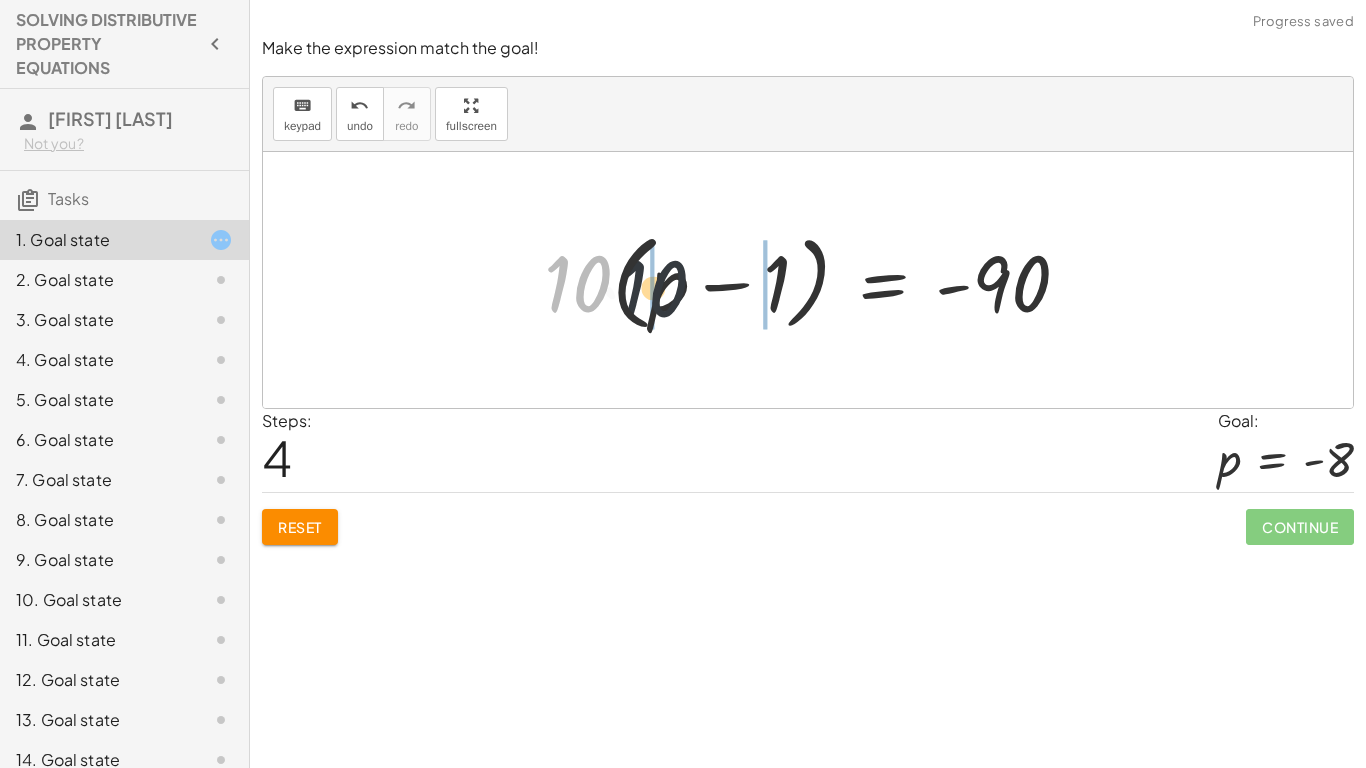drag, startPoint x: 584, startPoint y: 286, endPoint x: 703, endPoint y: 297, distance: 119.507324 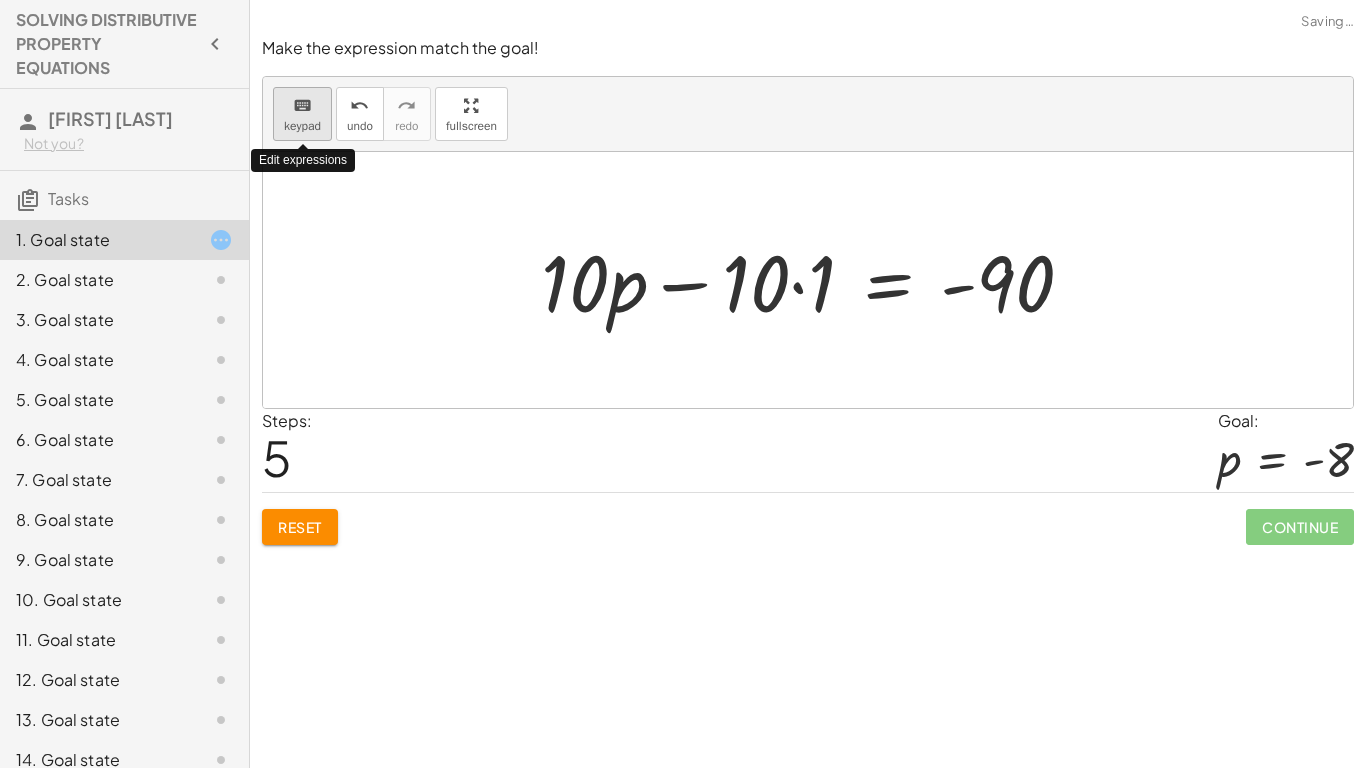 click on "keyboard keypad" at bounding box center [302, 114] 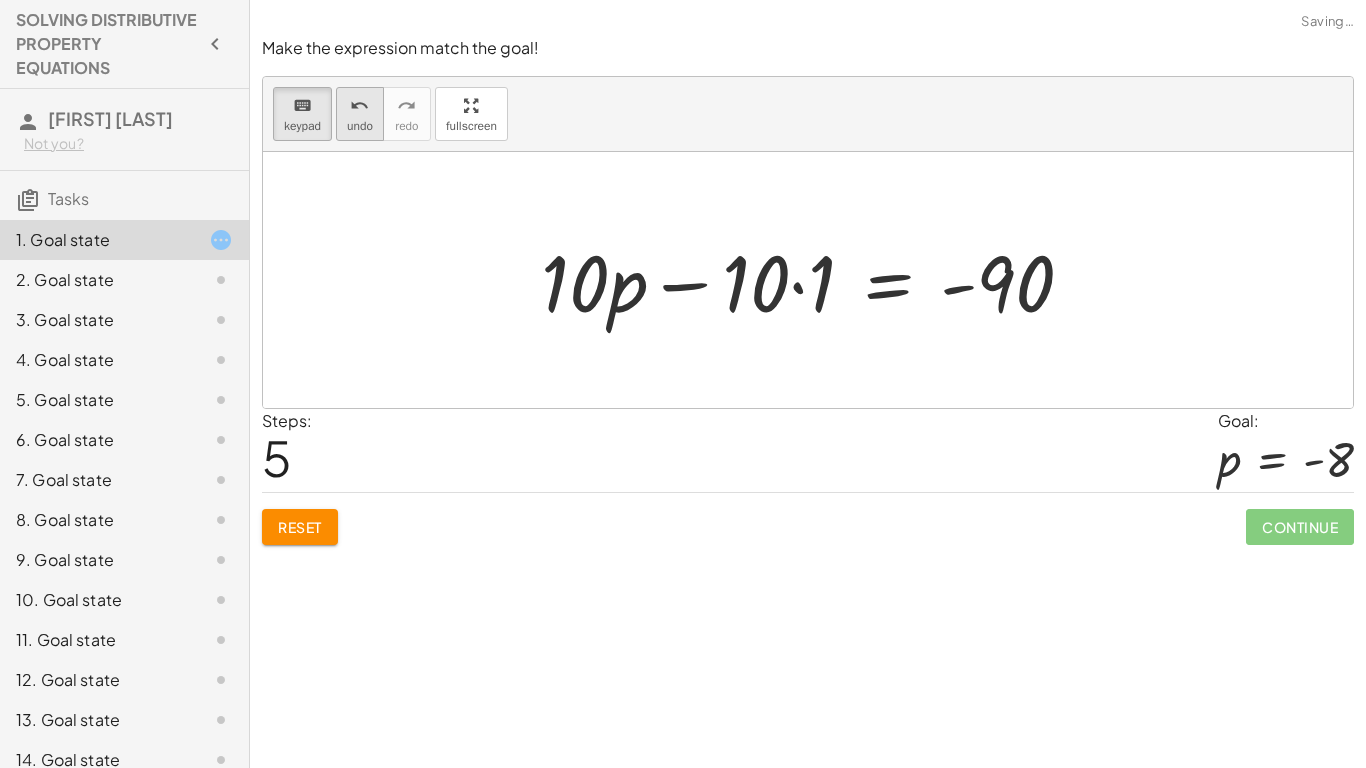click on "undo" at bounding box center [360, 126] 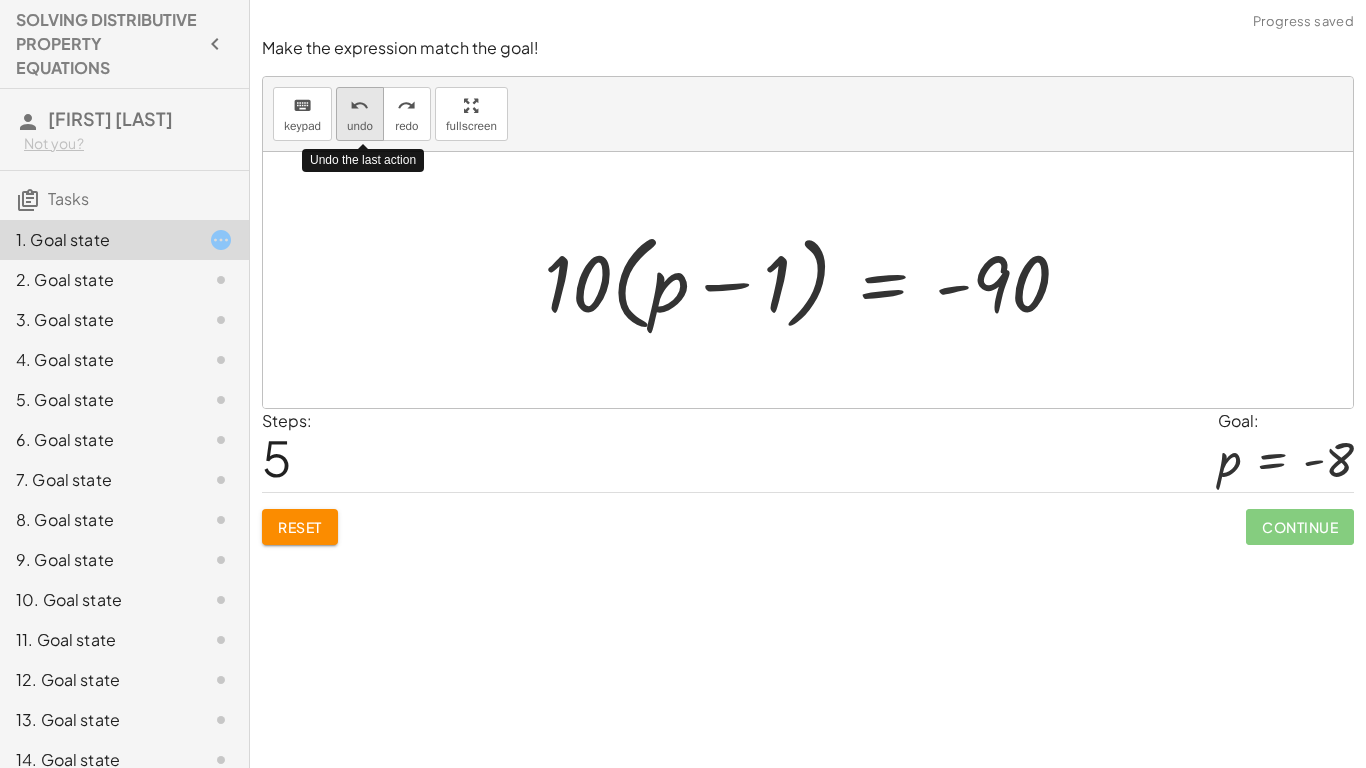 click on "undo" at bounding box center [360, 126] 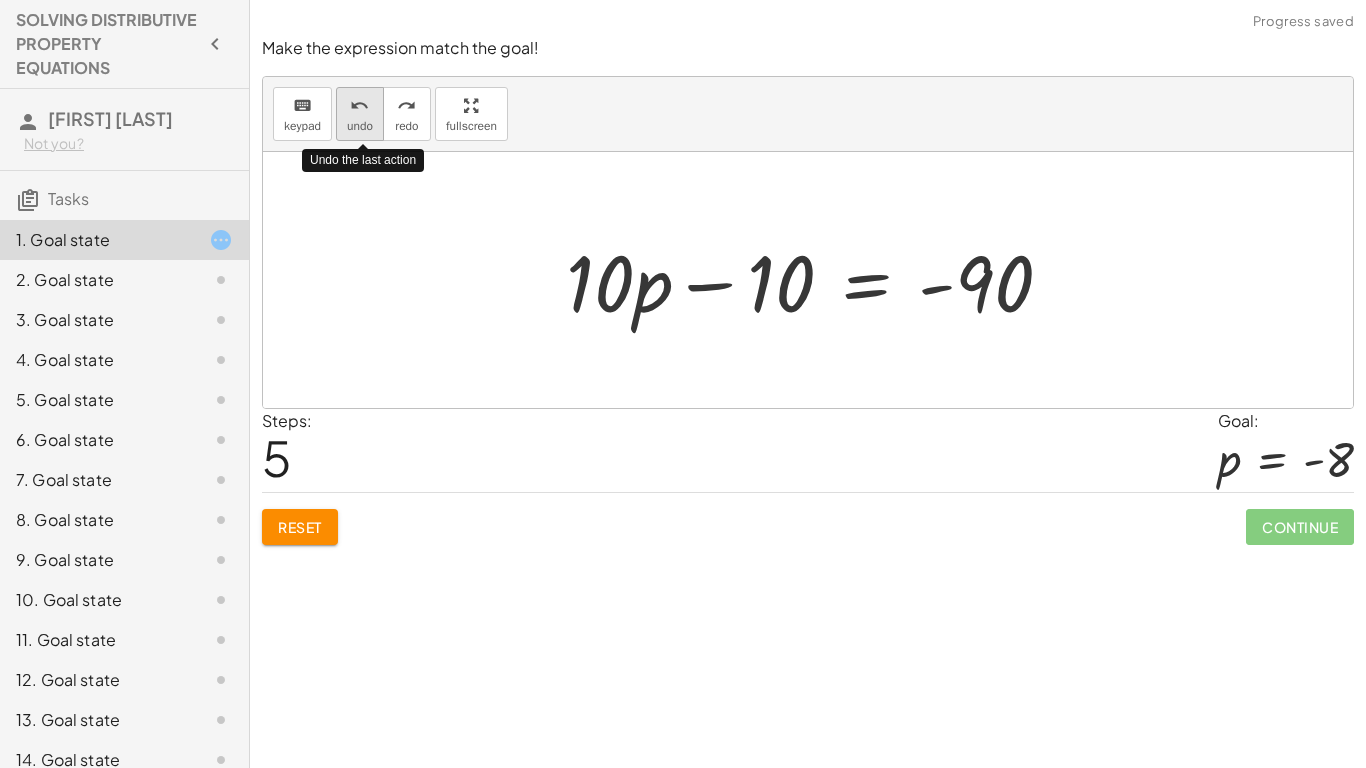 click on "undo" at bounding box center [360, 126] 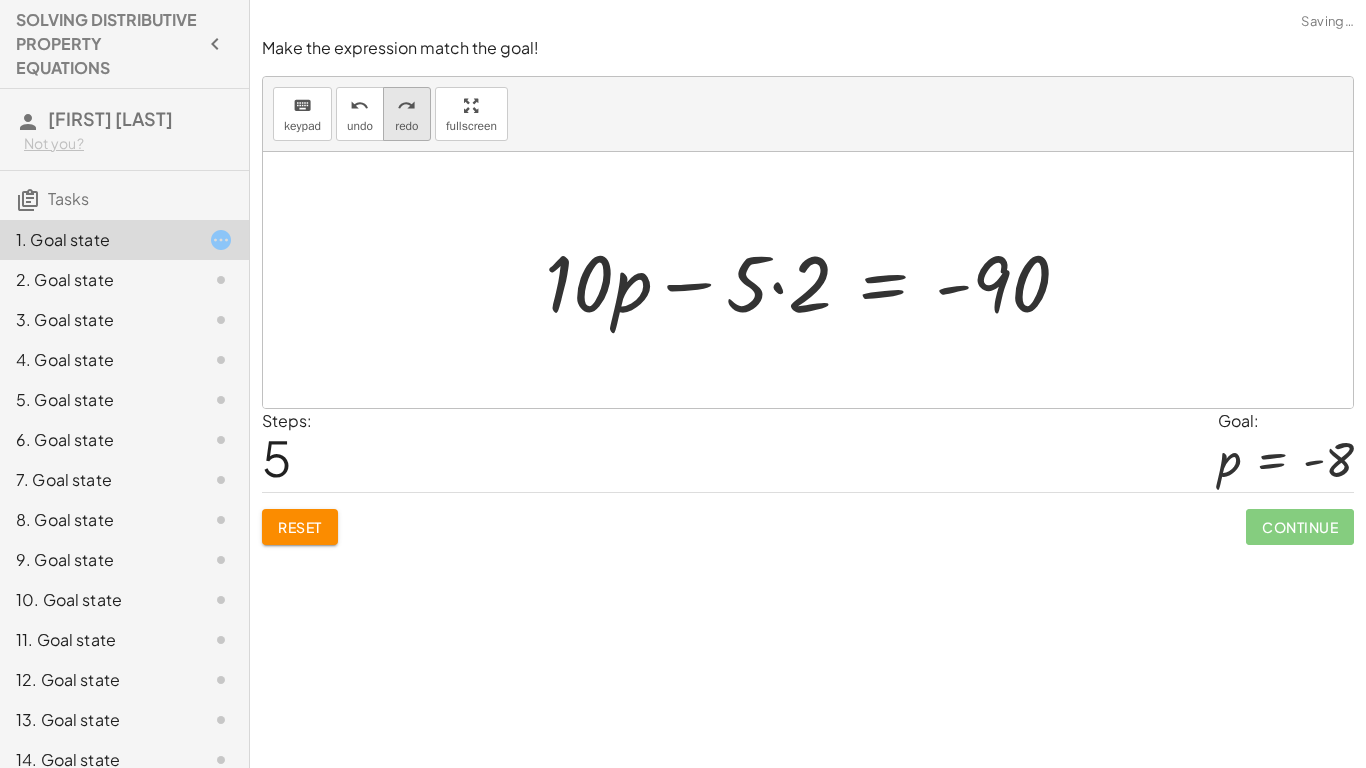 click on "redo redo" at bounding box center [407, 114] 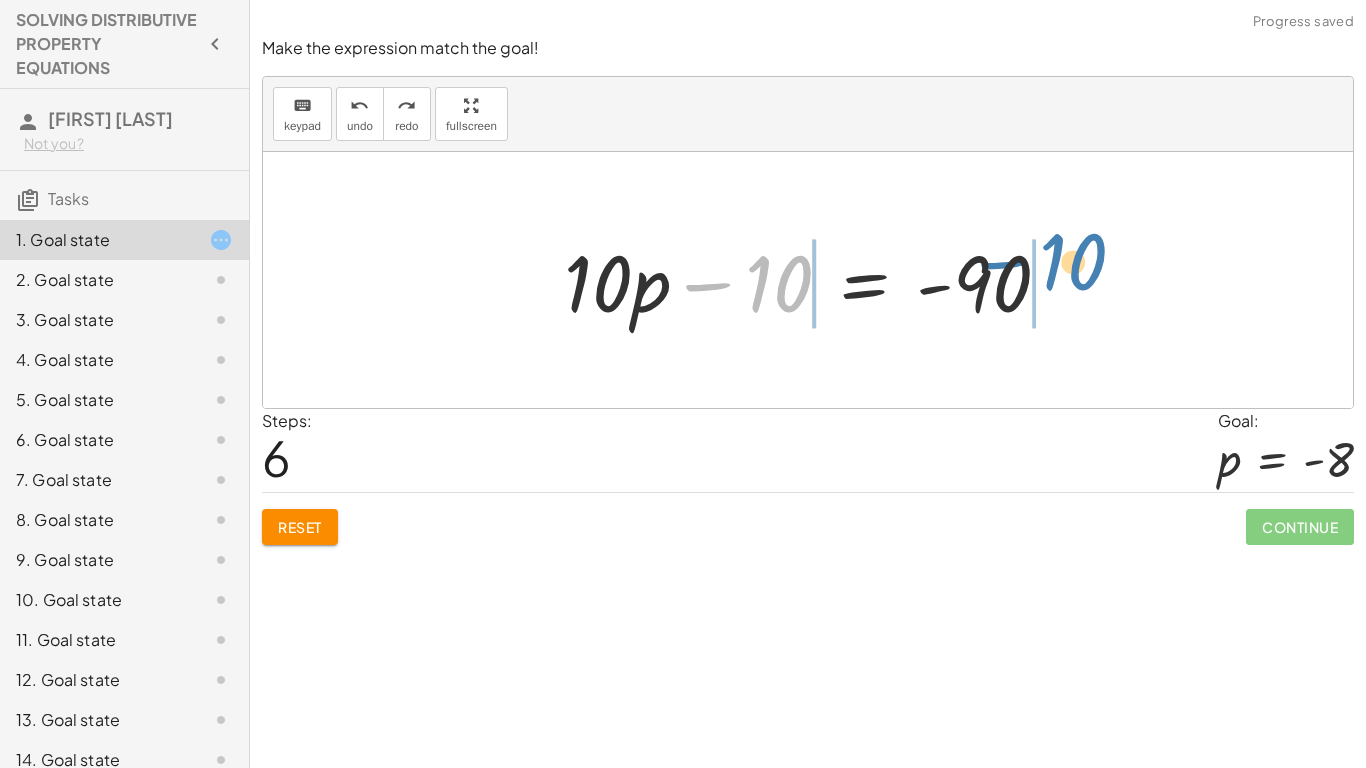drag, startPoint x: 785, startPoint y: 286, endPoint x: 1056, endPoint y: 267, distance: 271.66522 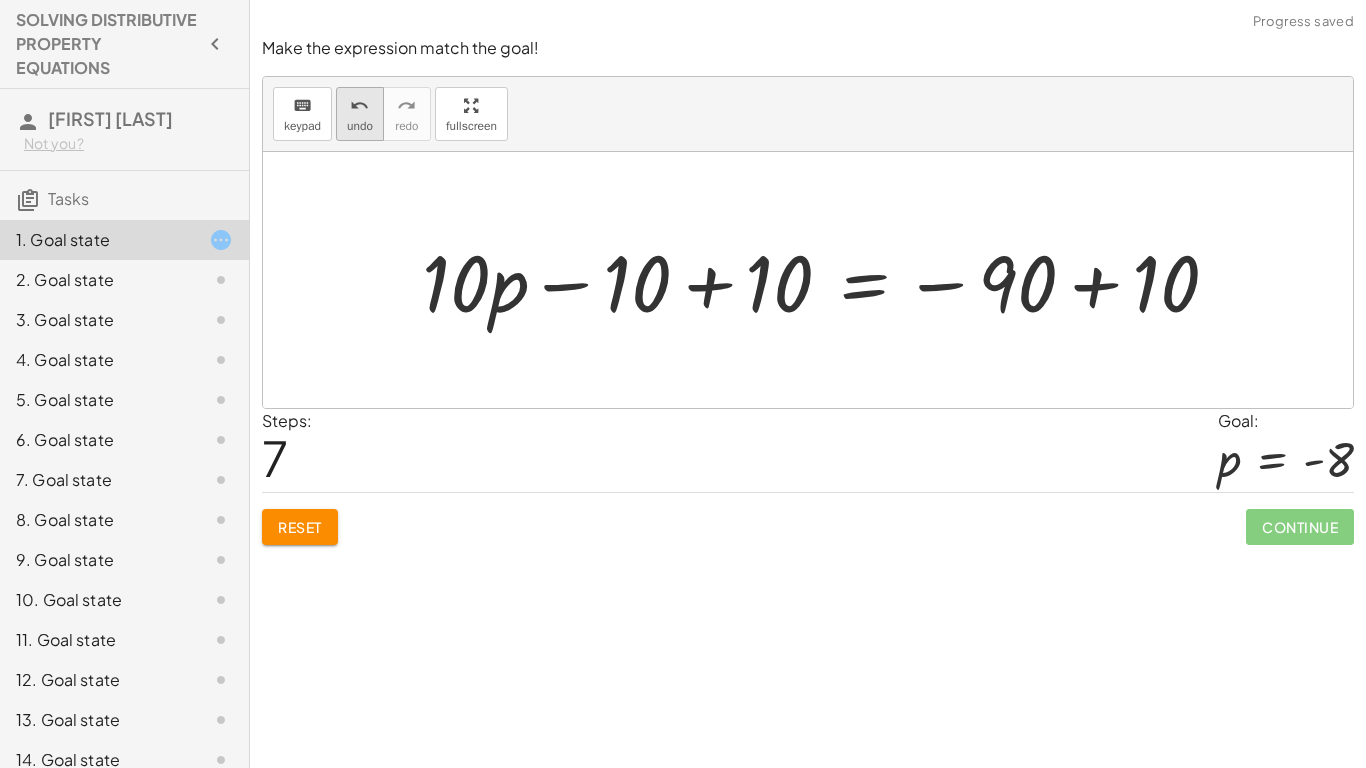 click on "undo" at bounding box center (360, 105) 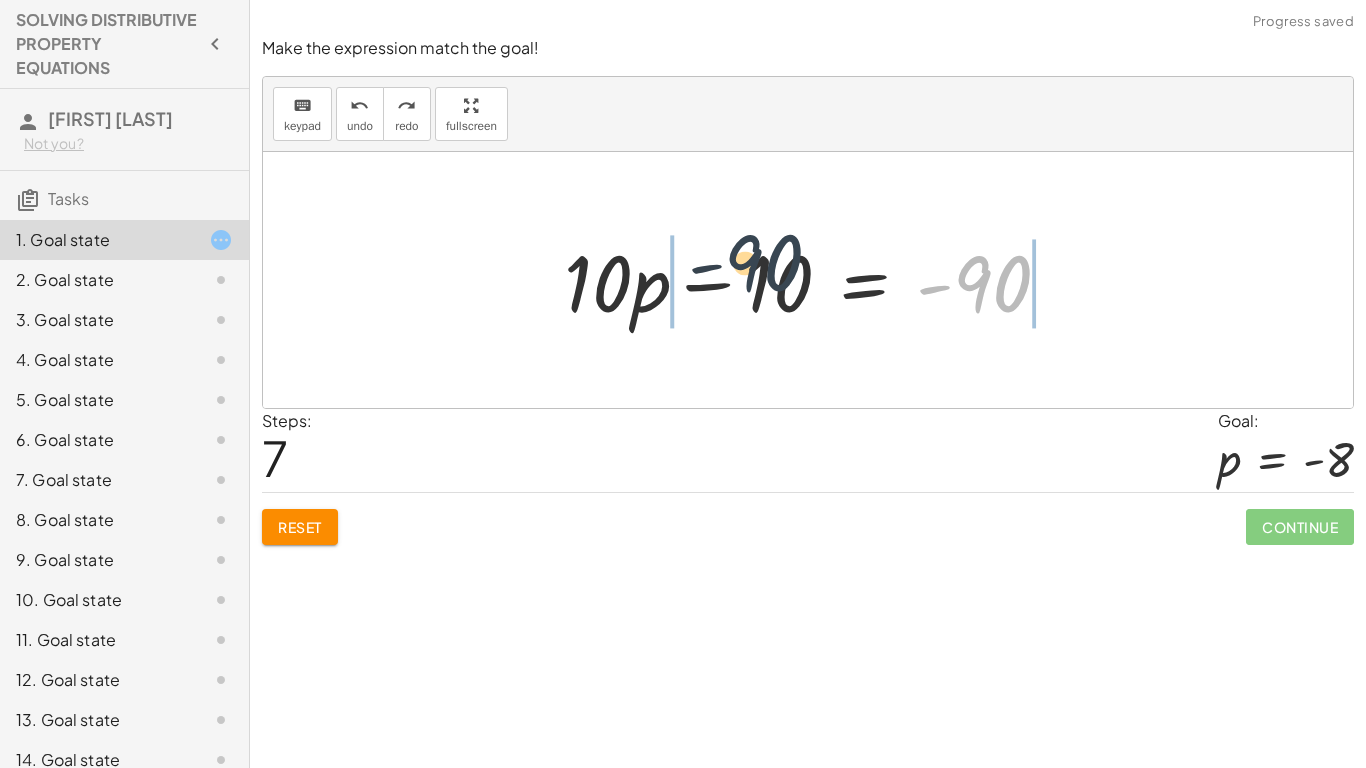 drag, startPoint x: 999, startPoint y: 281, endPoint x: 766, endPoint y: 260, distance: 233.94444 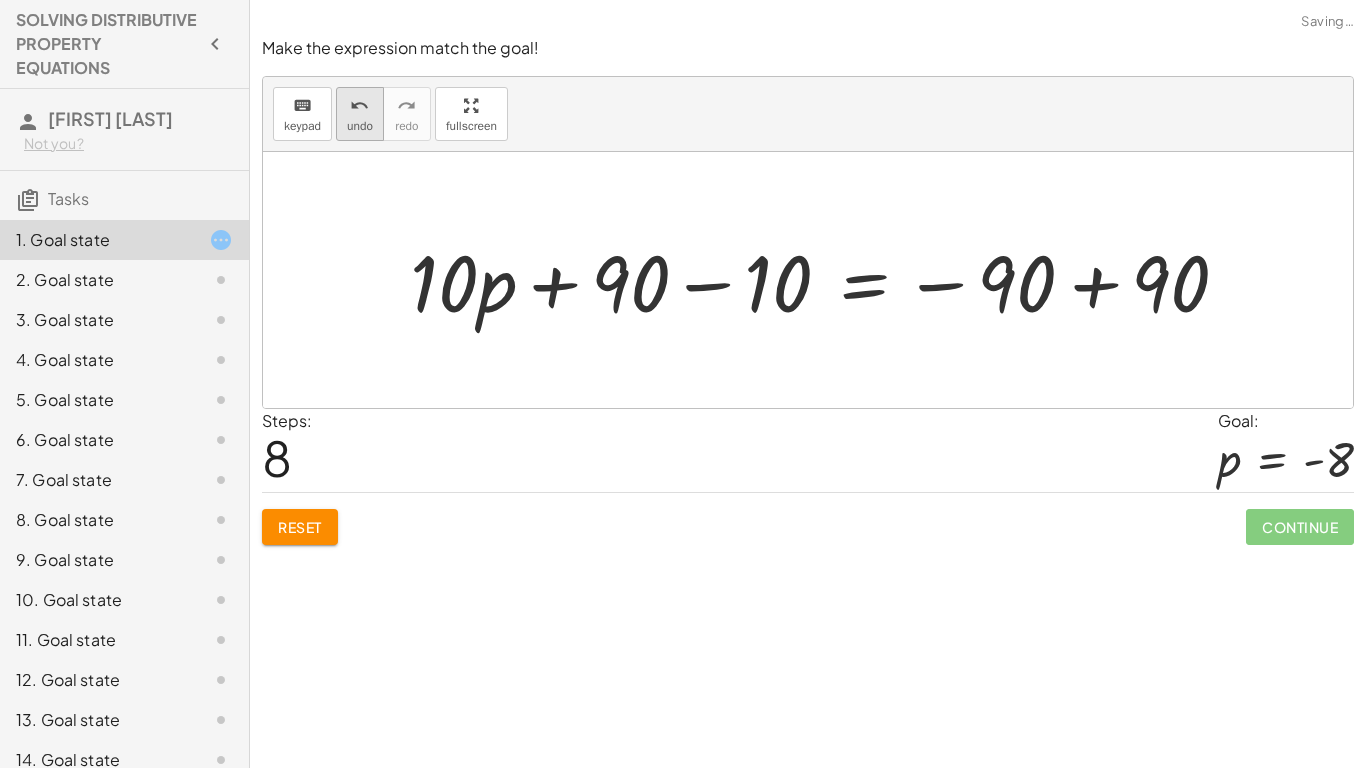 click on "undo" at bounding box center [360, 126] 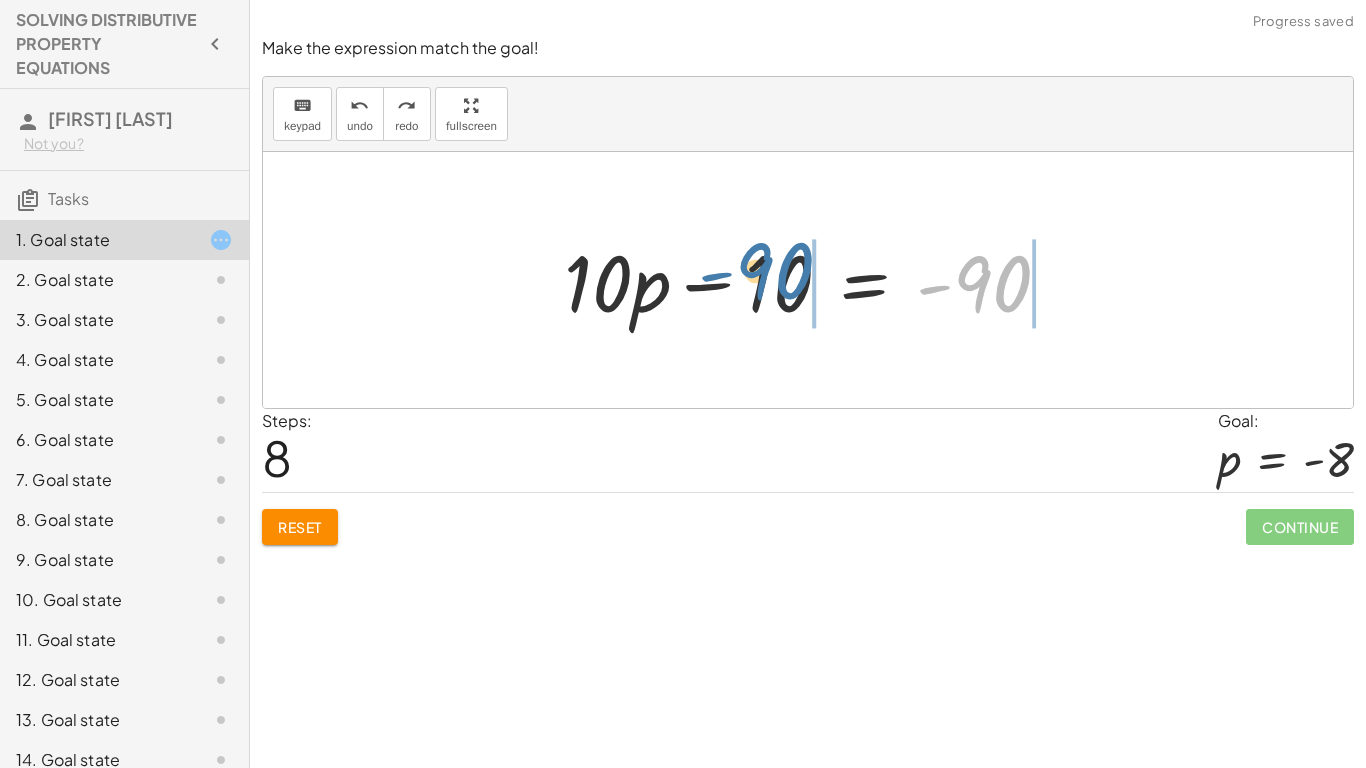 drag, startPoint x: 974, startPoint y: 294, endPoint x: 755, endPoint y: 282, distance: 219.32852 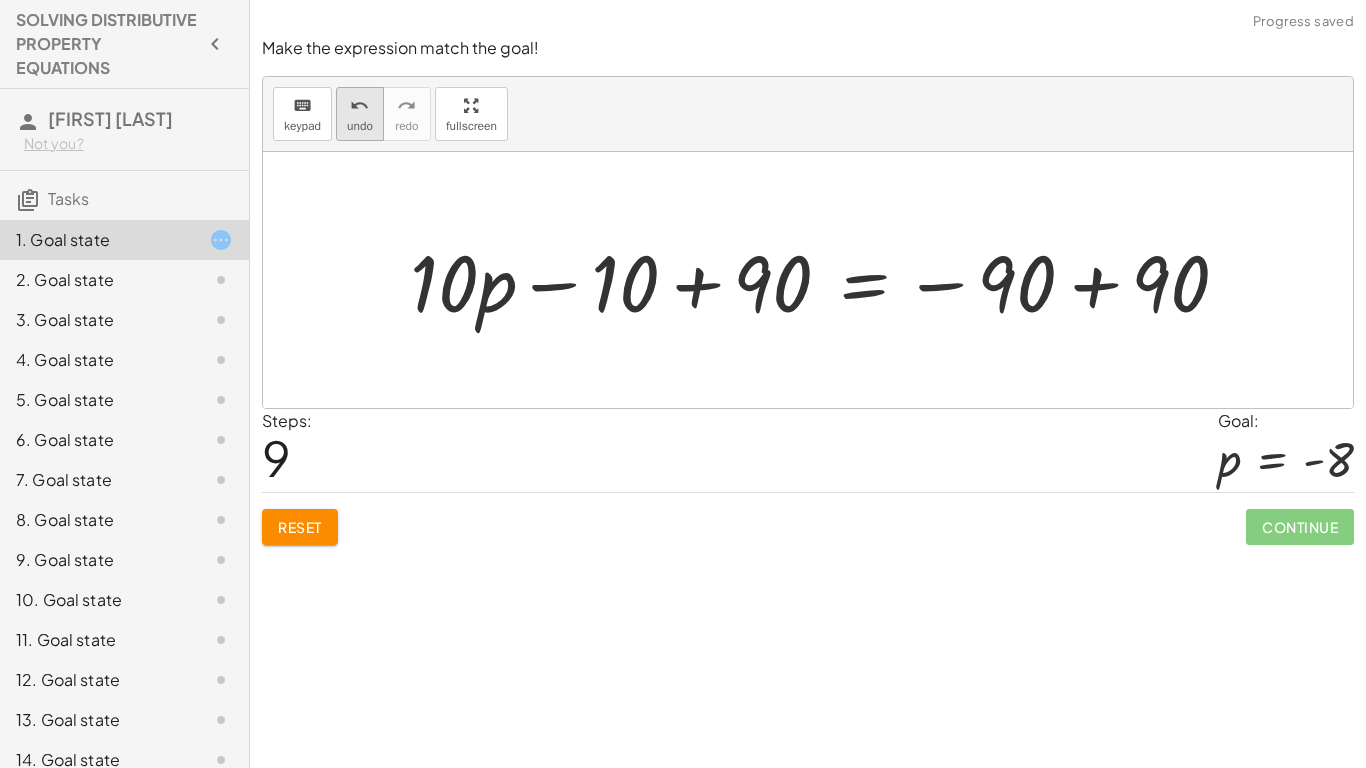 click on "undo" at bounding box center [360, 126] 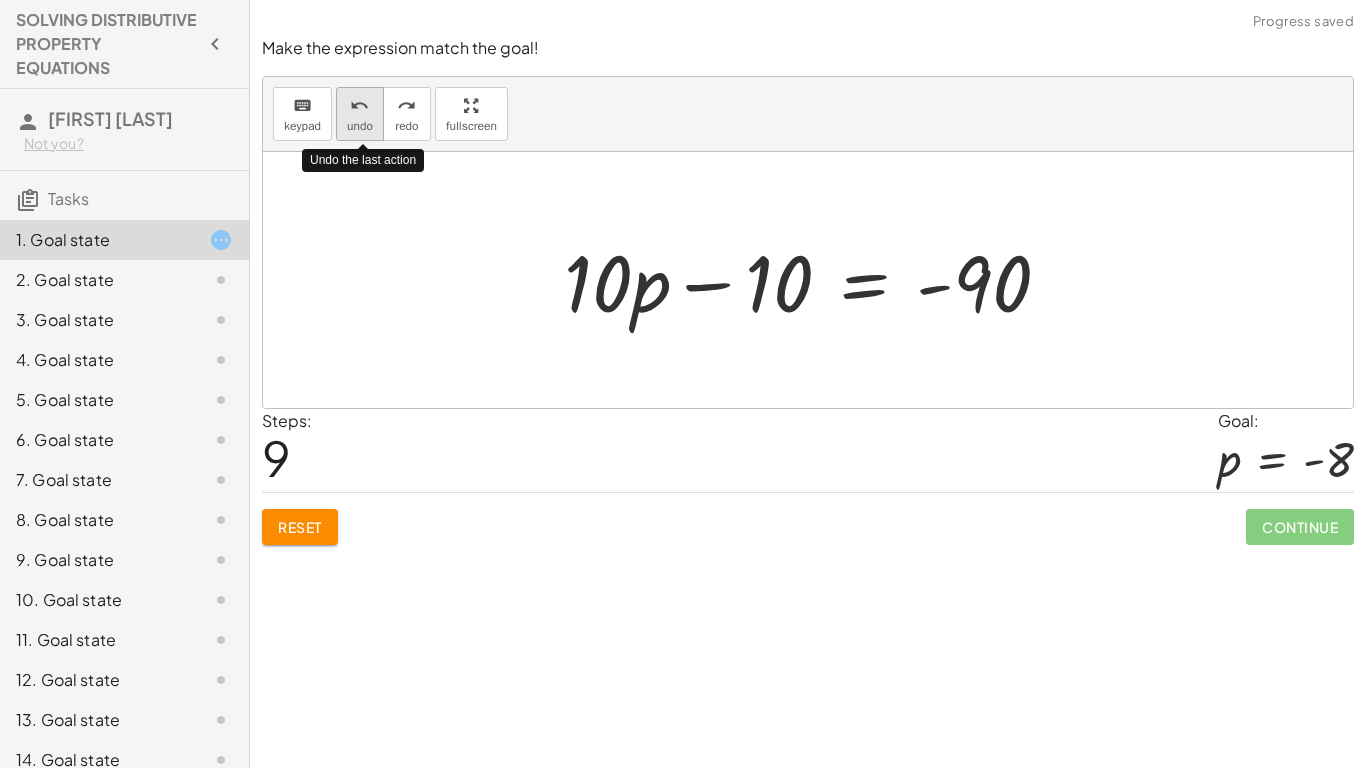click on "undo" at bounding box center (360, 126) 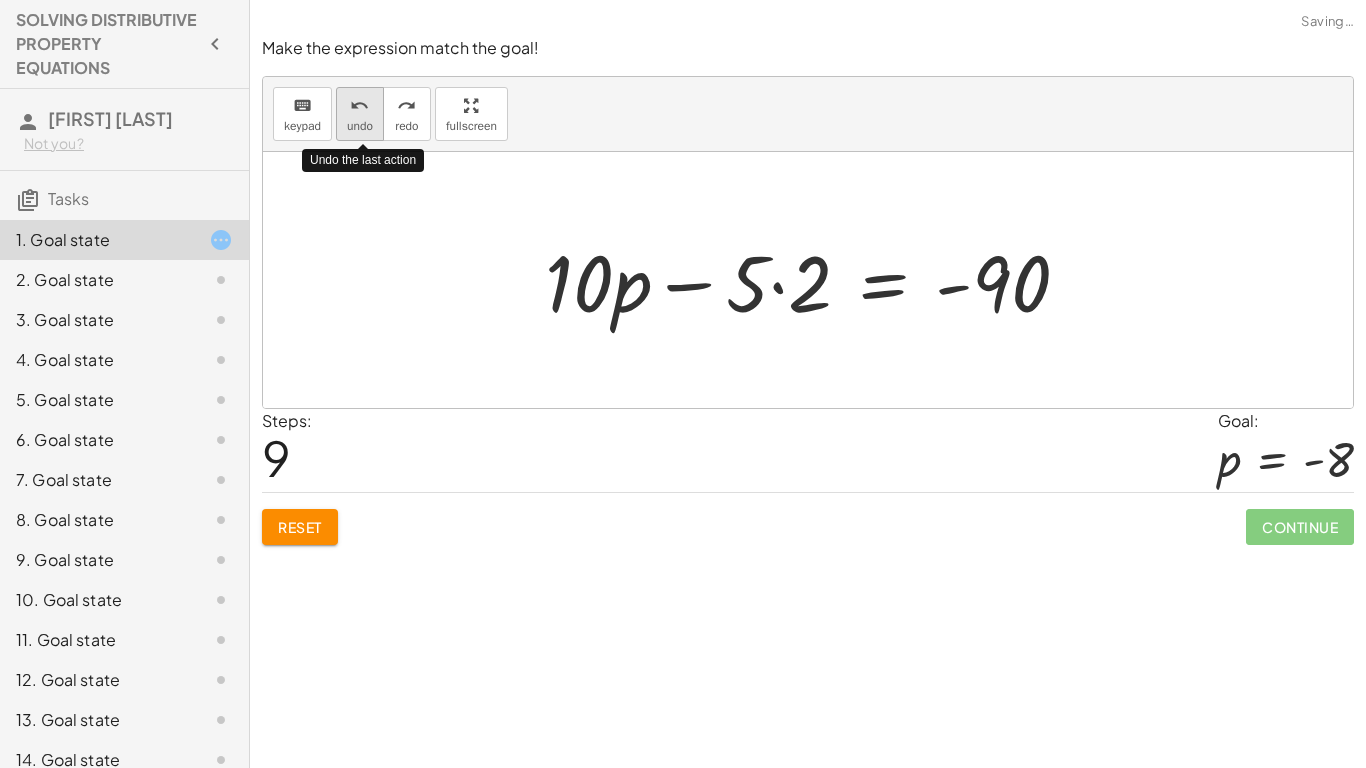 click on "undo" at bounding box center (360, 126) 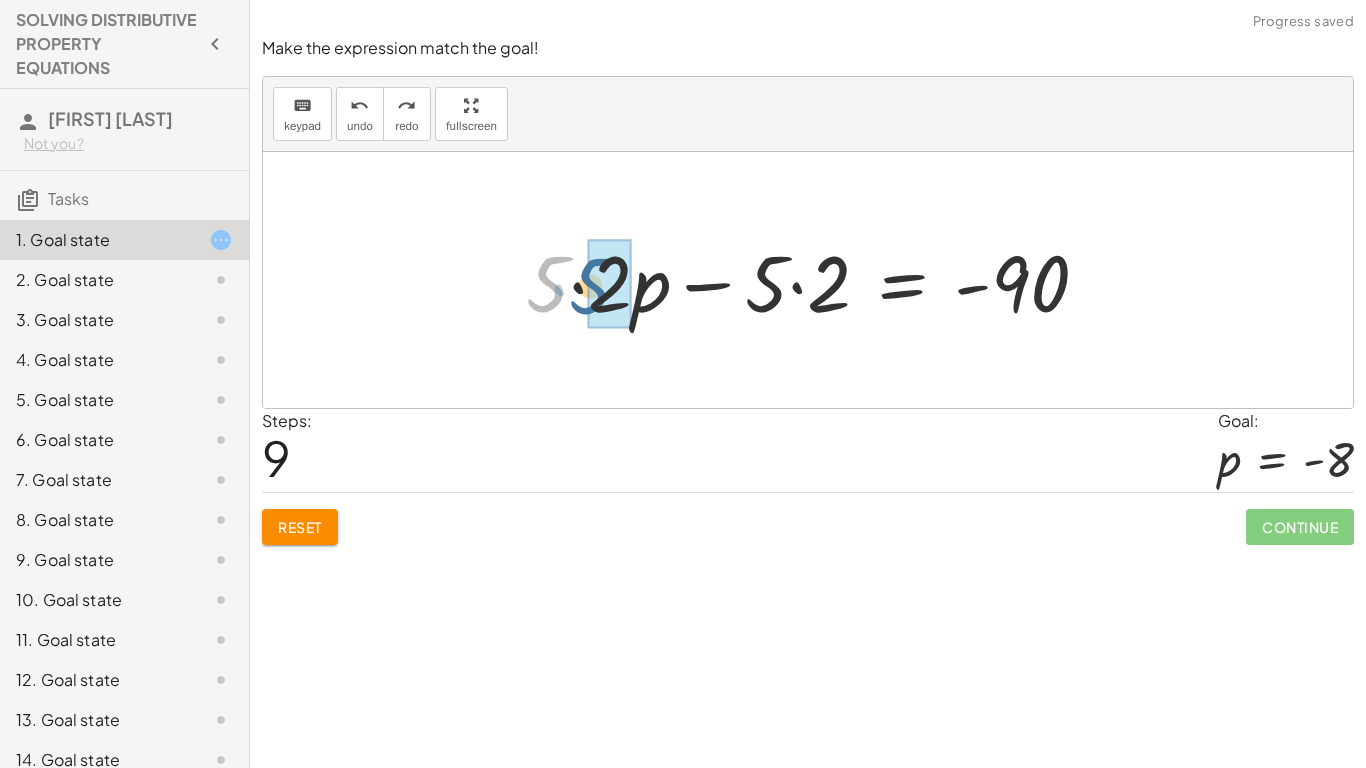 drag, startPoint x: 560, startPoint y: 300, endPoint x: 613, endPoint y: 302, distance: 53.037724 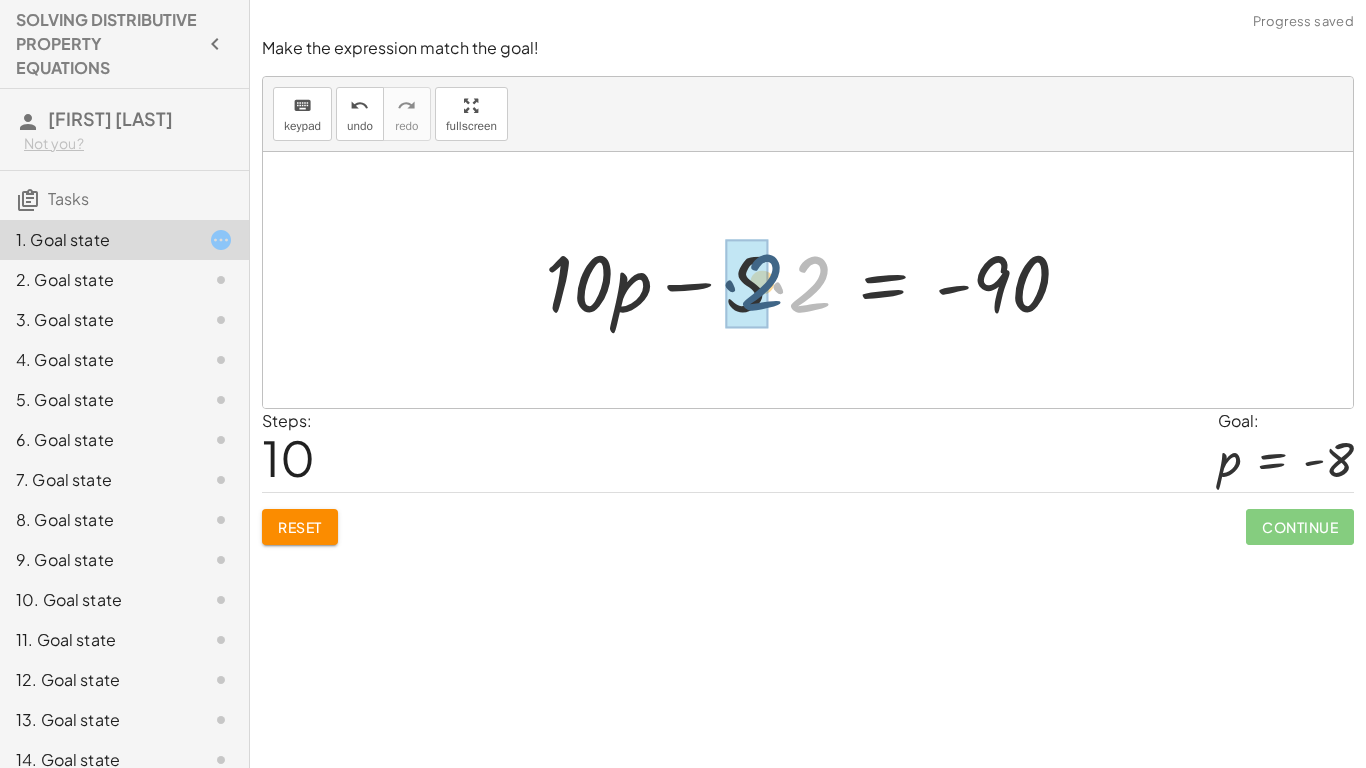 drag, startPoint x: 812, startPoint y: 284, endPoint x: 757, endPoint y: 281, distance: 55.081757 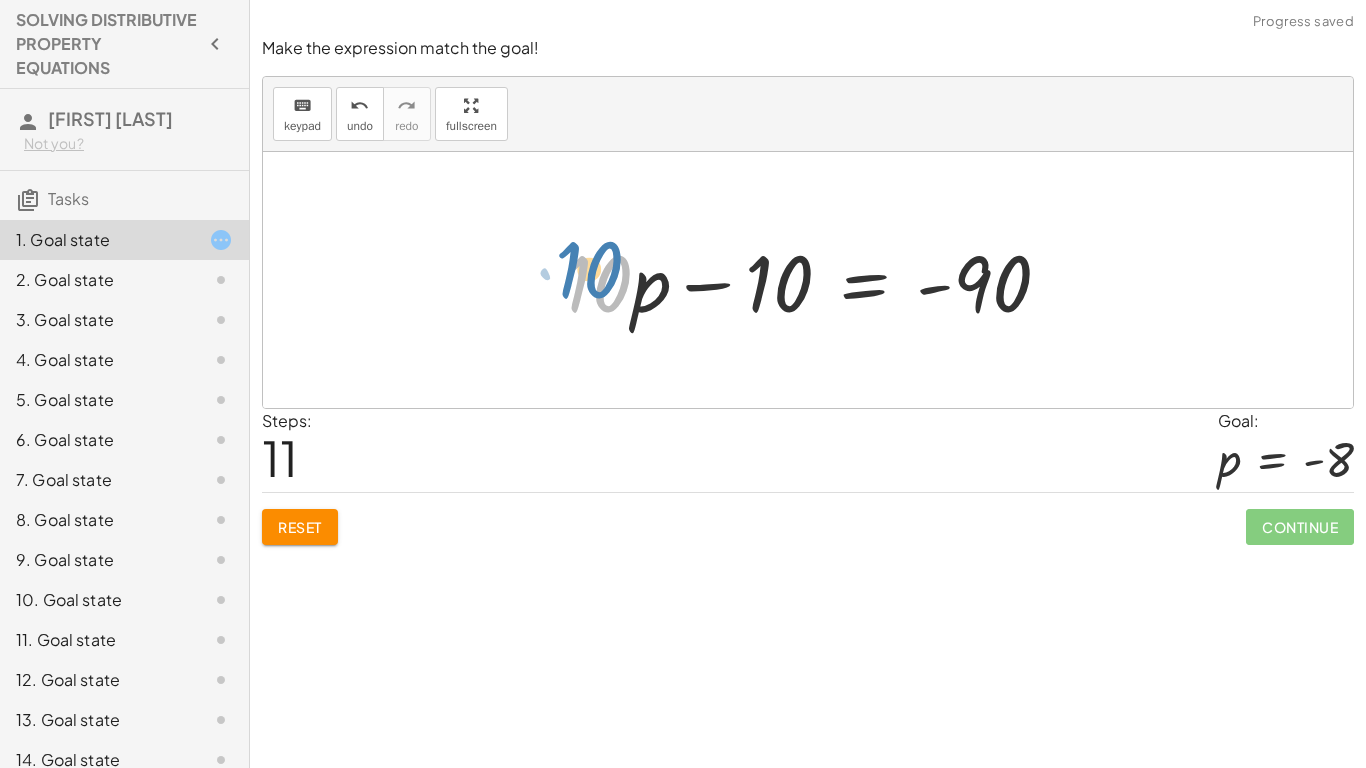 drag, startPoint x: 604, startPoint y: 281, endPoint x: 593, endPoint y: 270, distance: 15.556349 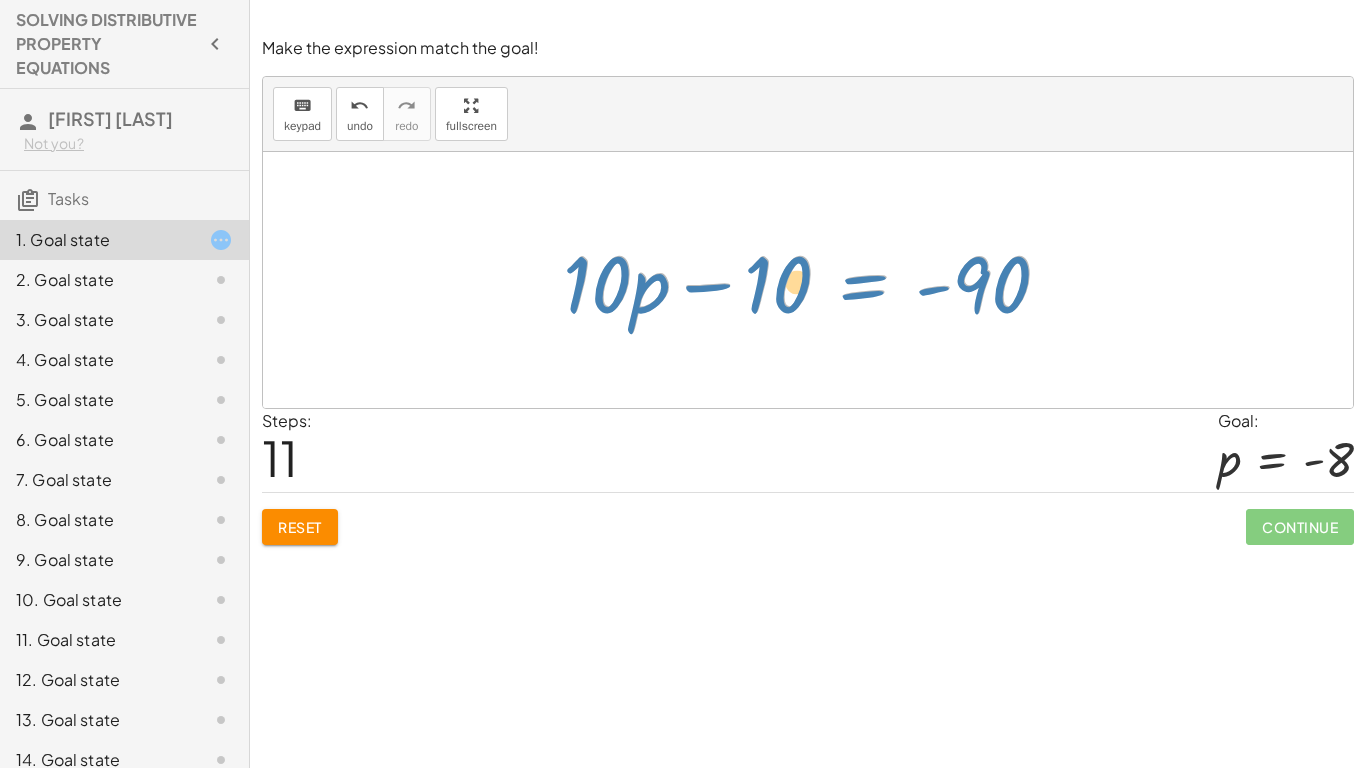 click at bounding box center (815, 280) 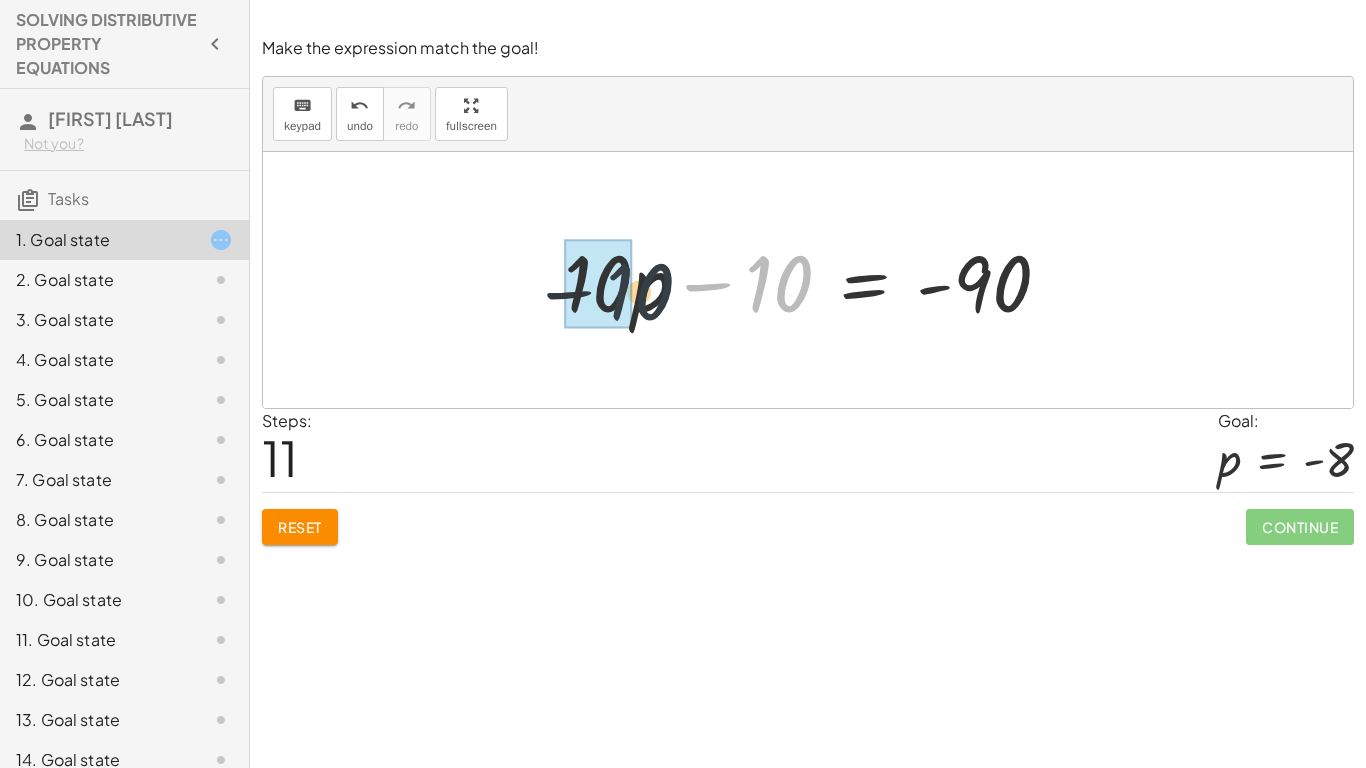 drag, startPoint x: 779, startPoint y: 281, endPoint x: 602, endPoint y: 285, distance: 177.0452 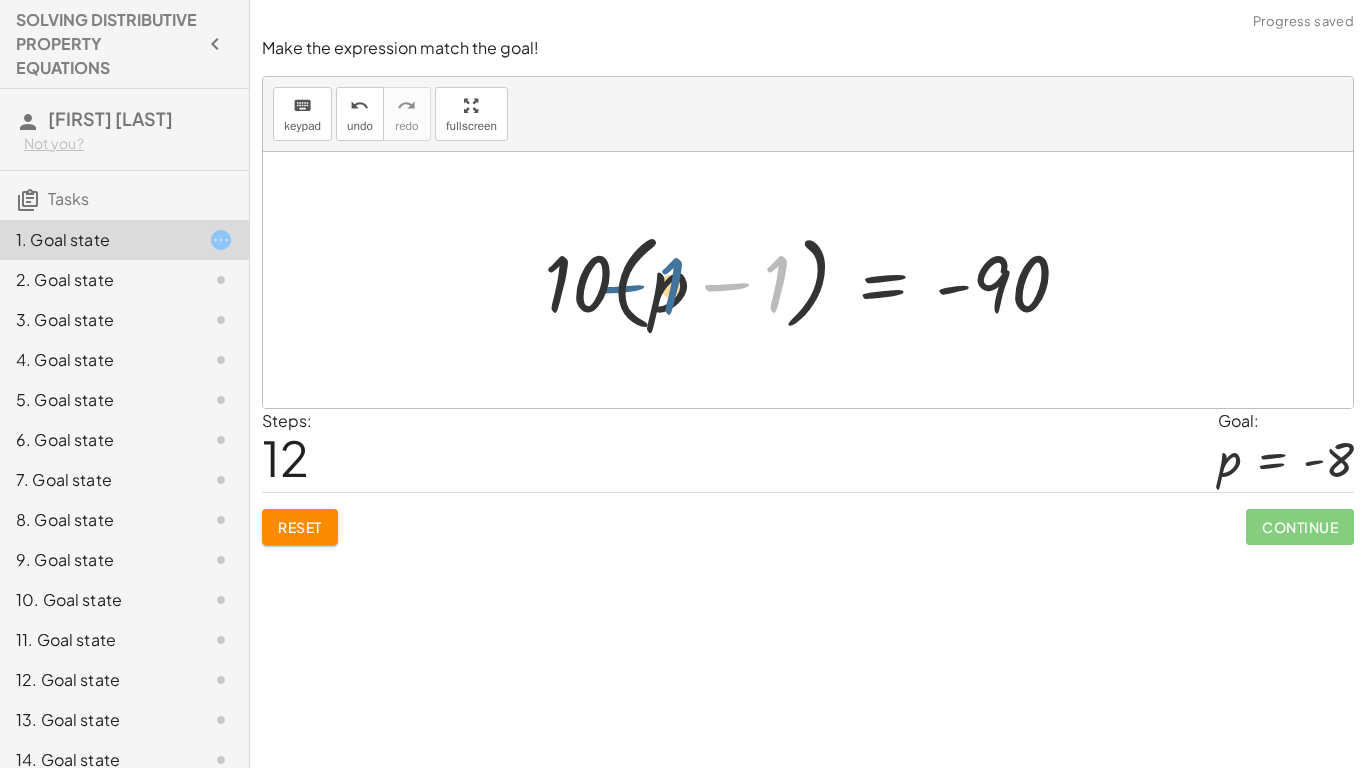 drag, startPoint x: 785, startPoint y: 291, endPoint x: 678, endPoint y: 297, distance: 107.16809 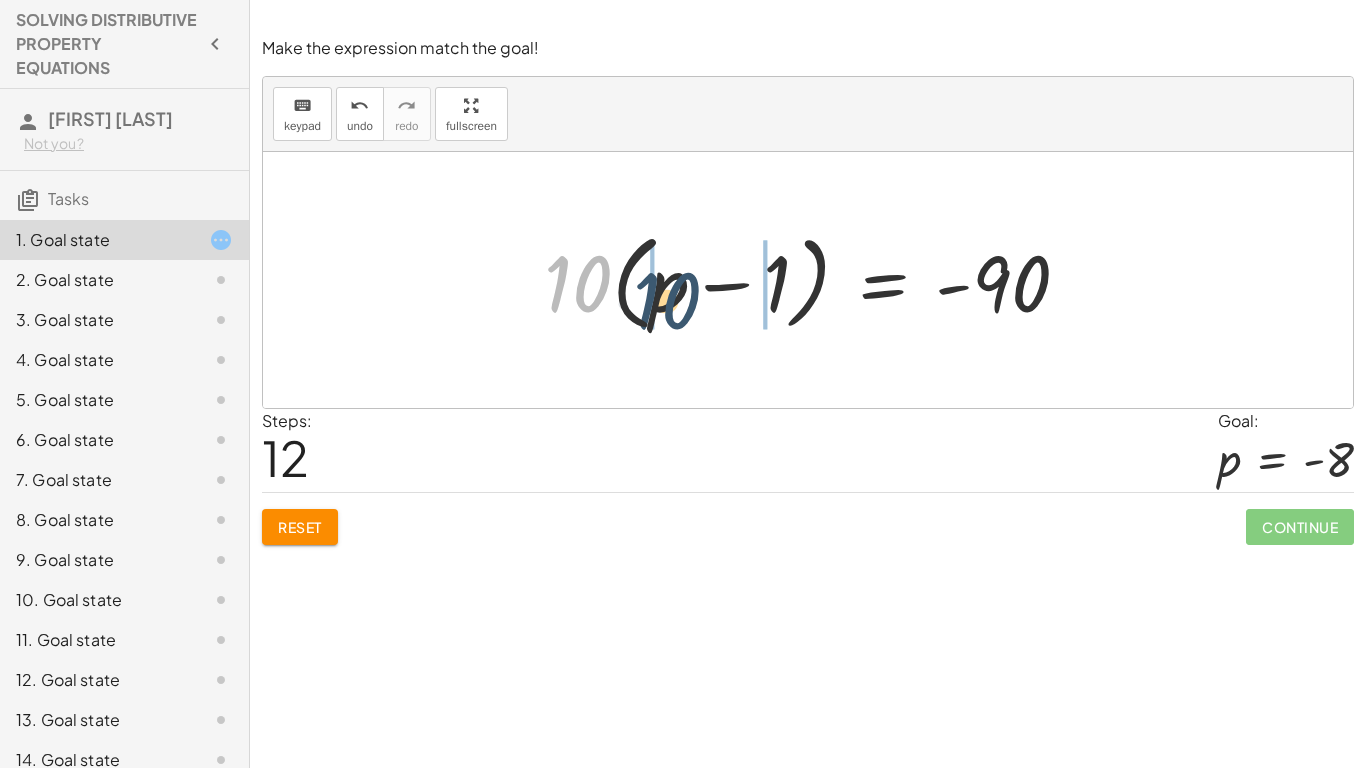 drag, startPoint x: 593, startPoint y: 281, endPoint x: 683, endPoint y: 298, distance: 91.591484 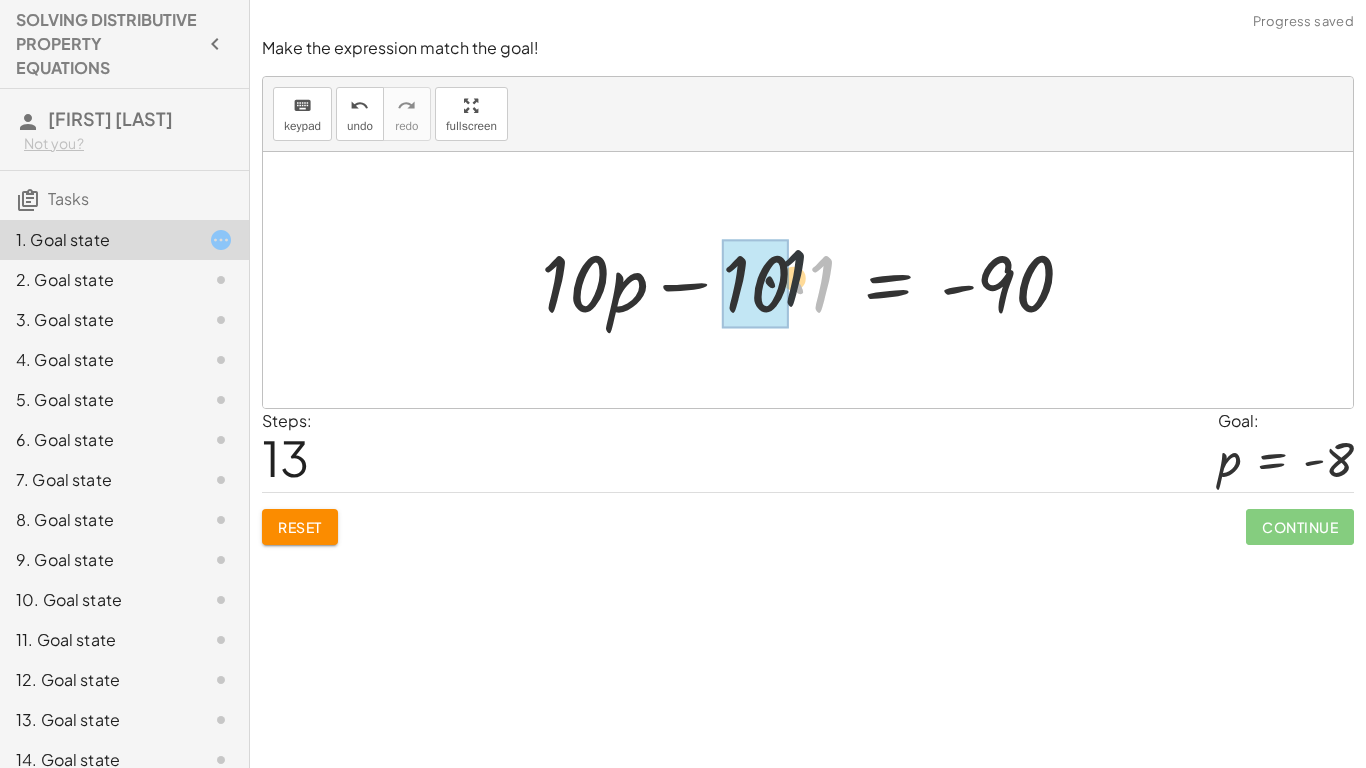 drag, startPoint x: 814, startPoint y: 282, endPoint x: 783, endPoint y: 277, distance: 31.400637 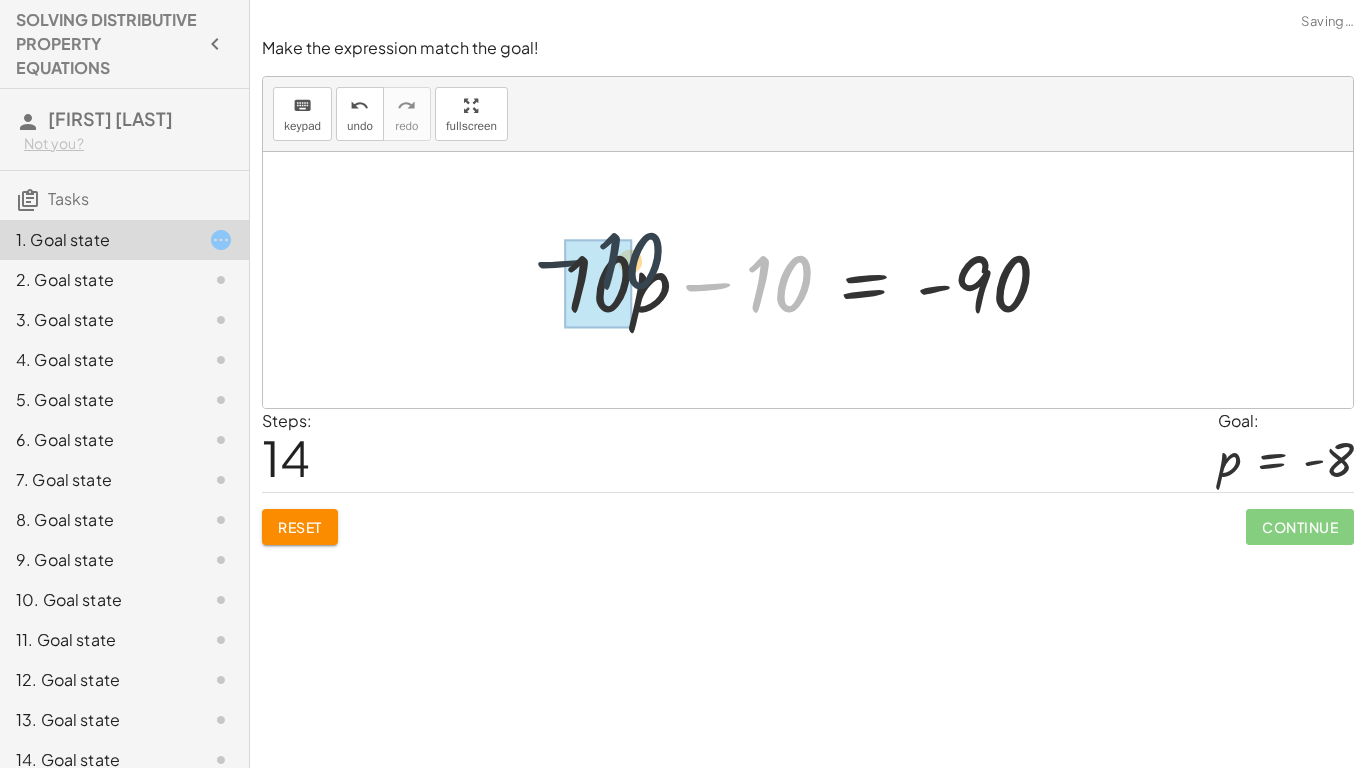 drag, startPoint x: 786, startPoint y: 287, endPoint x: 626, endPoint y: 263, distance: 161.79 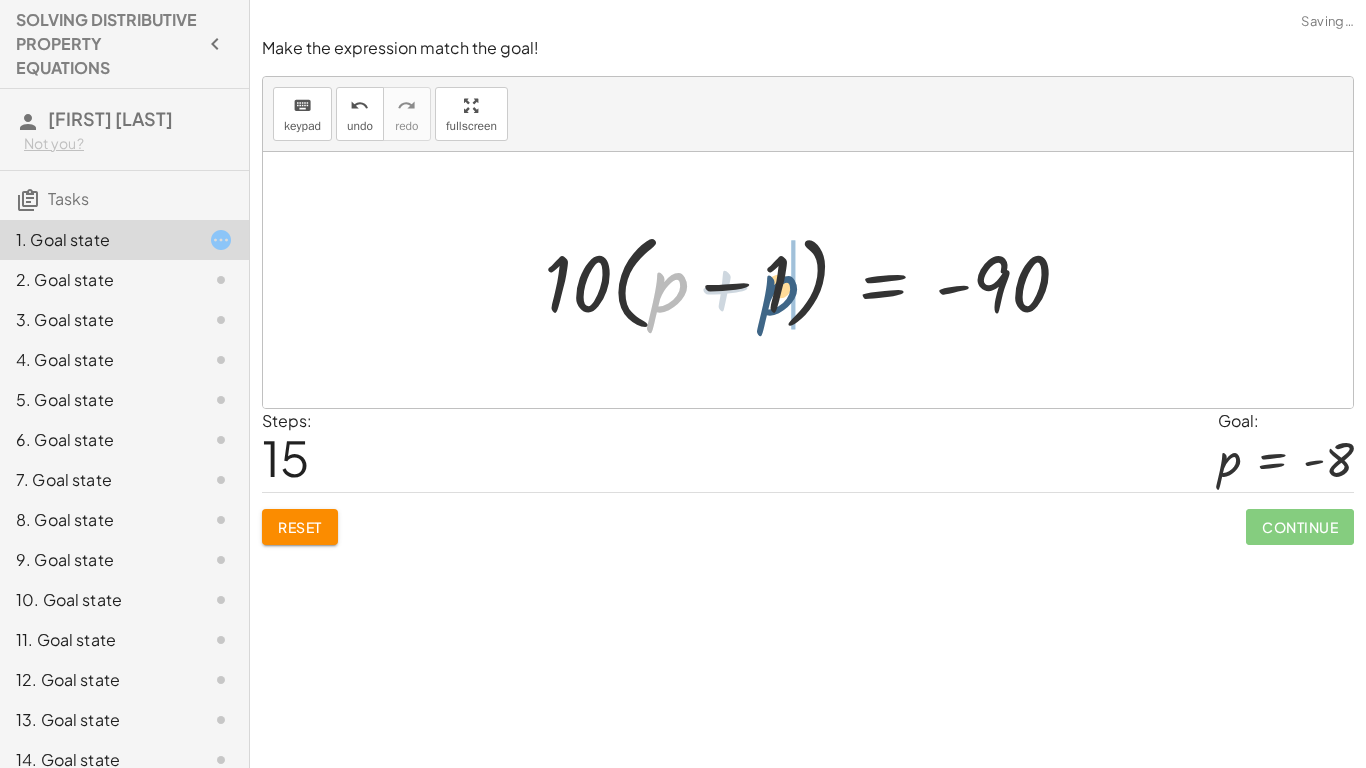 drag, startPoint x: 676, startPoint y: 289, endPoint x: 795, endPoint y: 290, distance: 119.0042 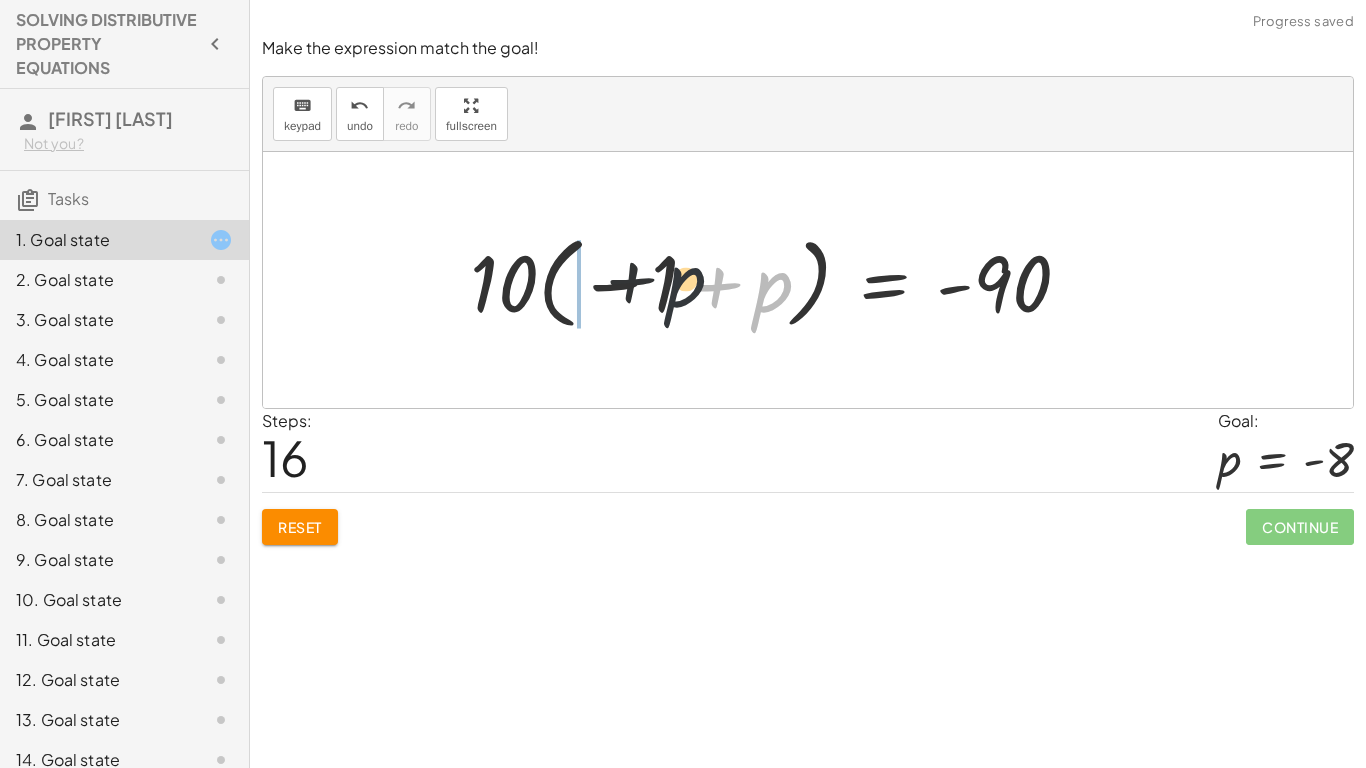 drag, startPoint x: 791, startPoint y: 288, endPoint x: 670, endPoint y: 279, distance: 121.33425 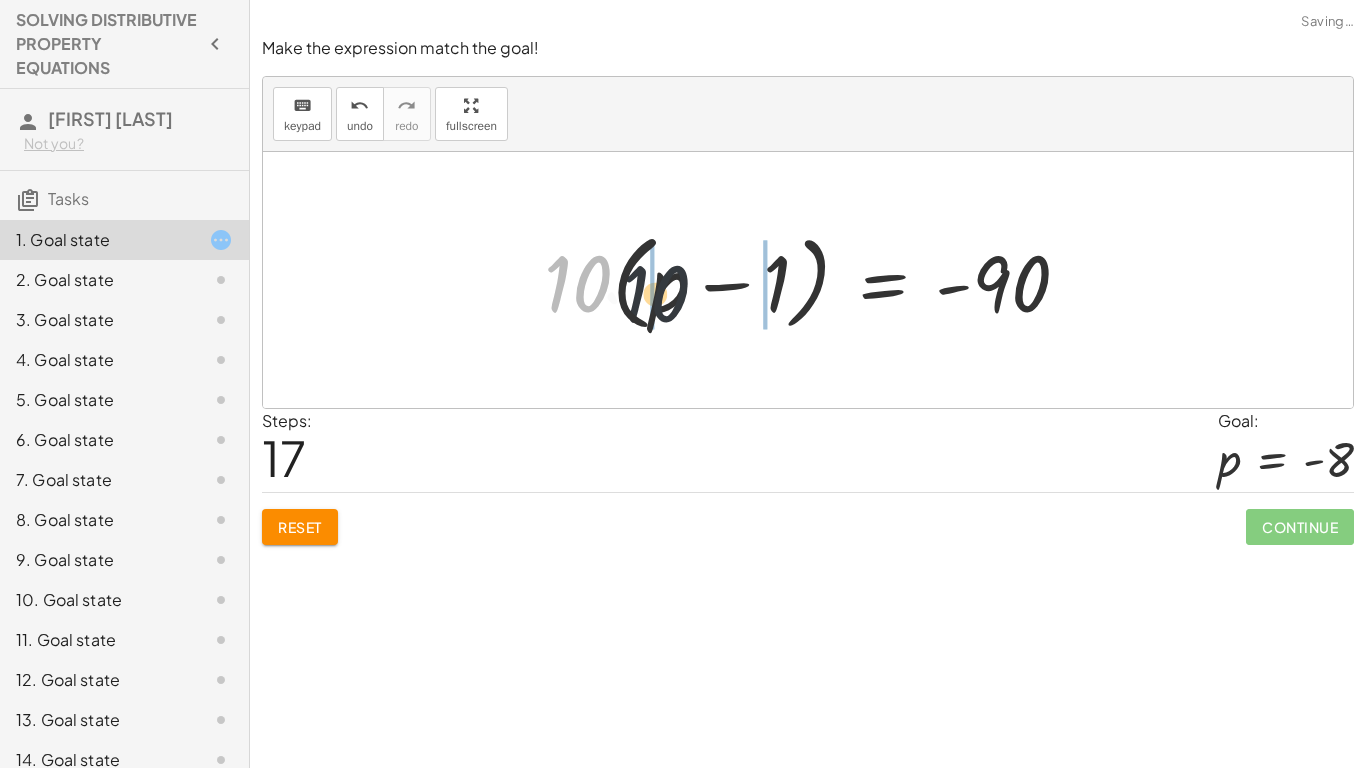 drag, startPoint x: 591, startPoint y: 279, endPoint x: 700, endPoint y: 290, distance: 109.55364 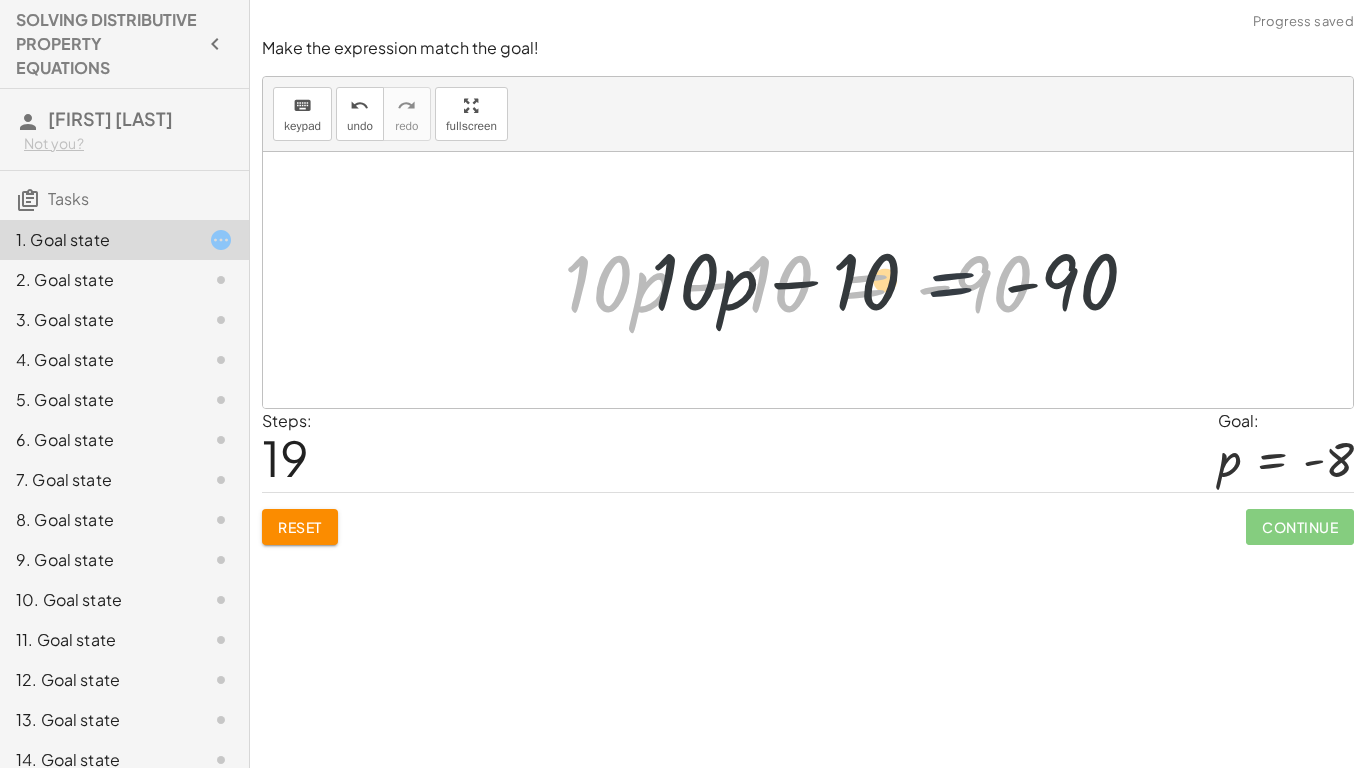 drag, startPoint x: 825, startPoint y: 280, endPoint x: 917, endPoint y: 277, distance: 92.0489 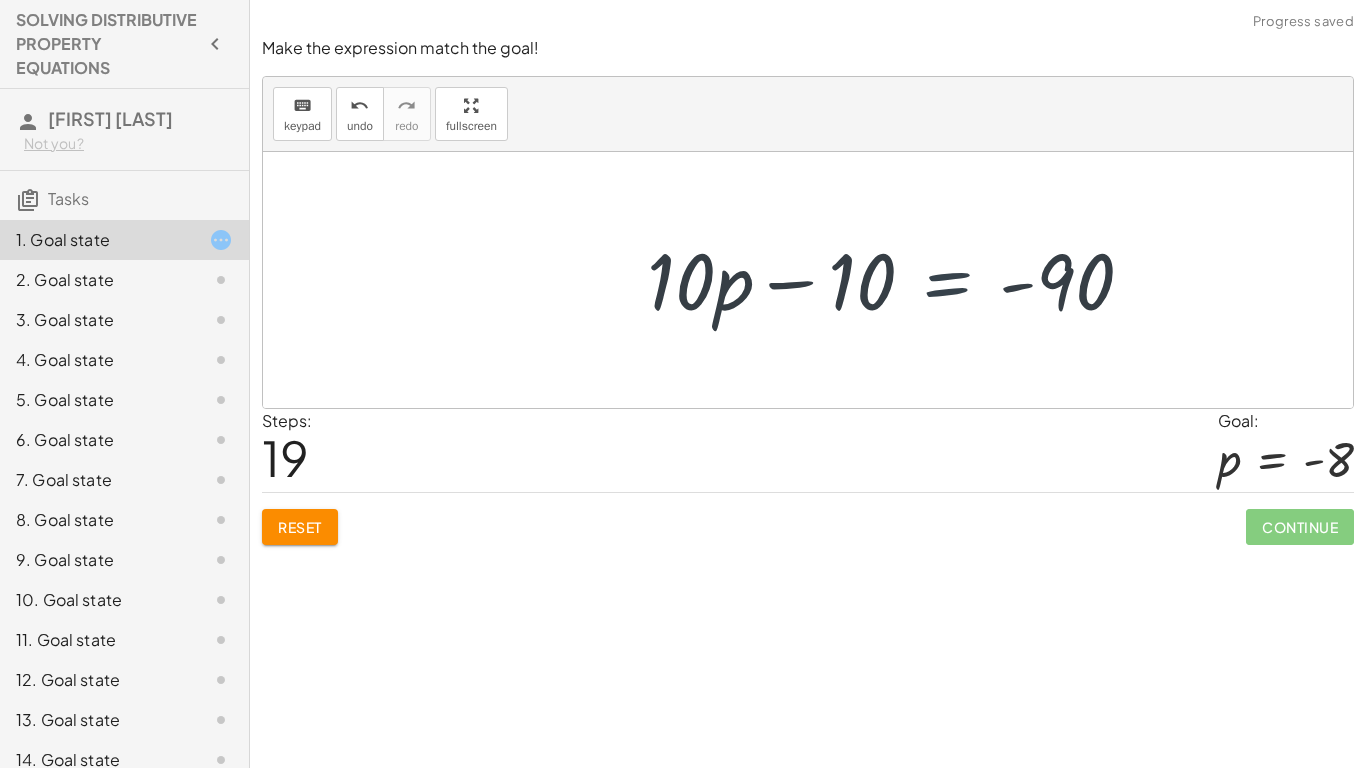 click at bounding box center (815, 280) 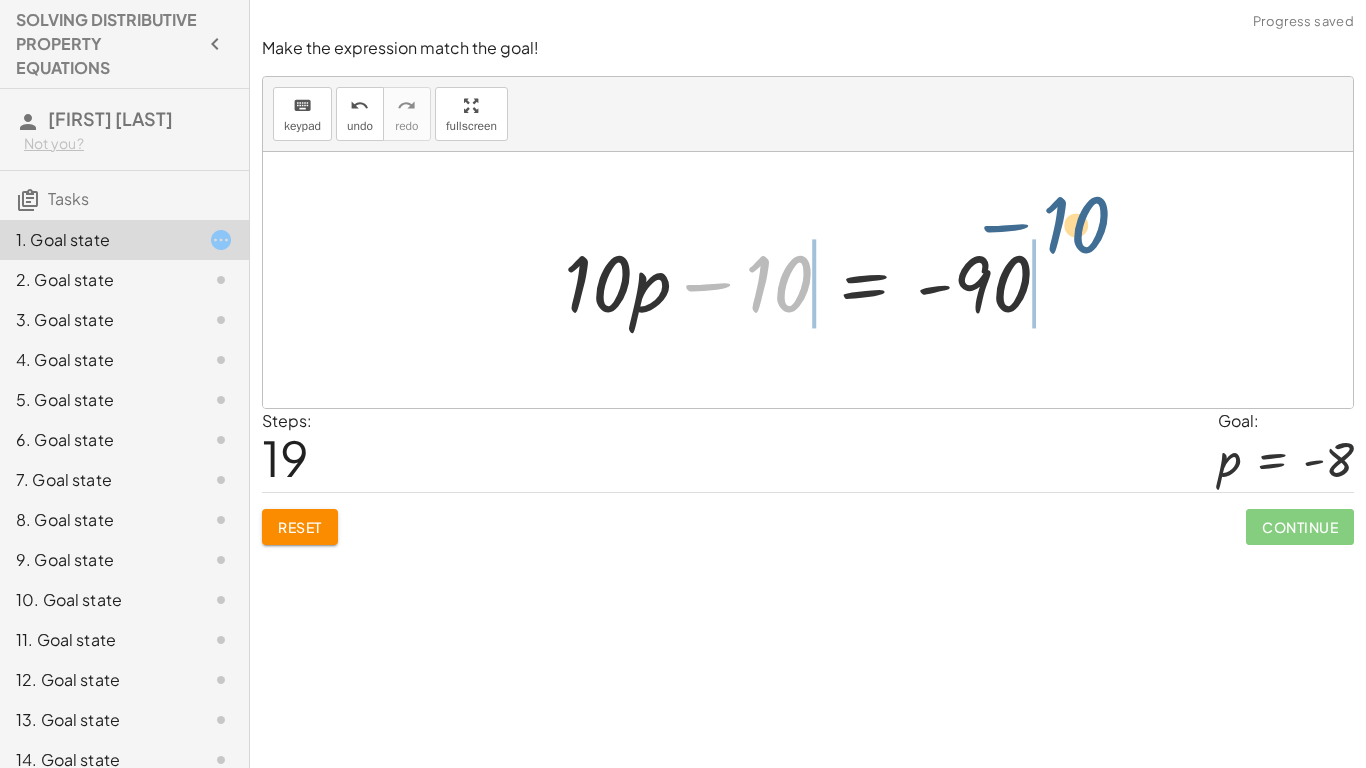 drag, startPoint x: 776, startPoint y: 283, endPoint x: 1057, endPoint y: 257, distance: 282.2003 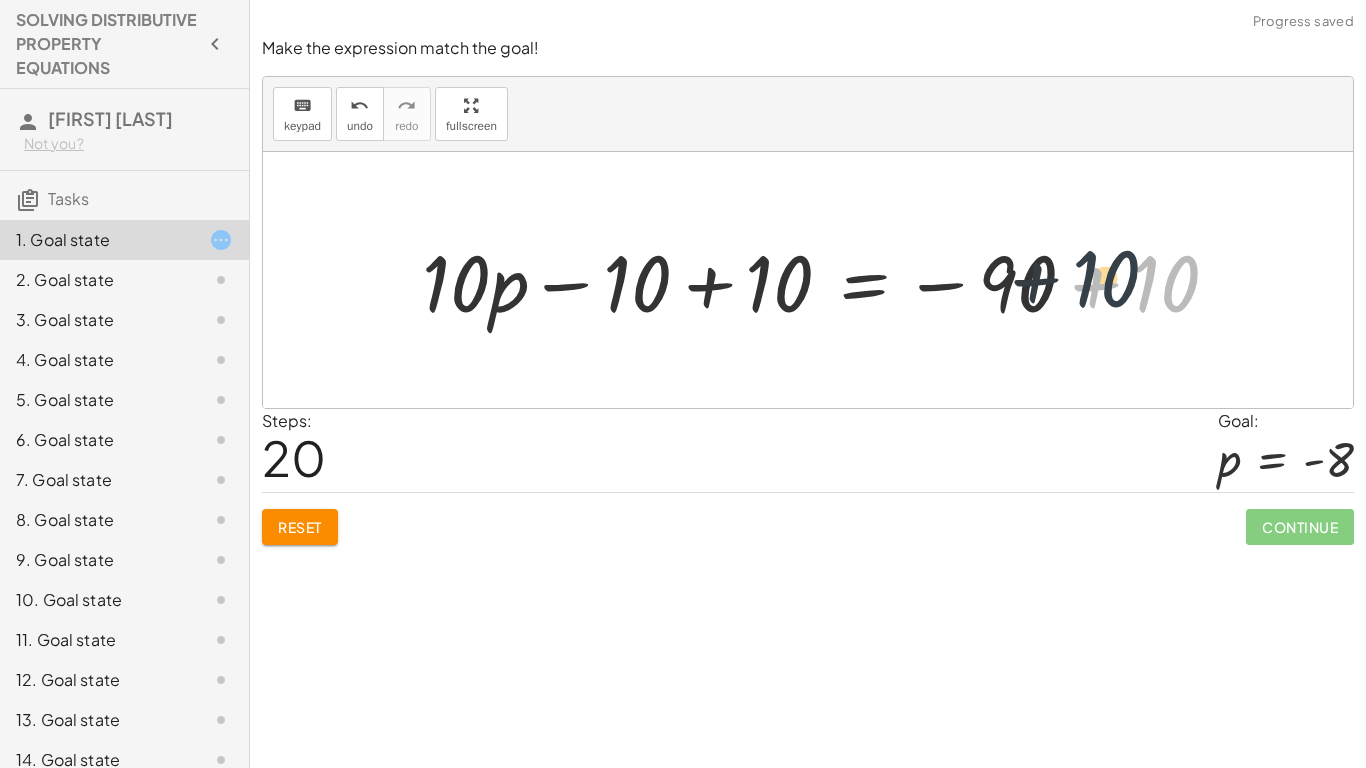 drag, startPoint x: 1148, startPoint y: 302, endPoint x: 1058, endPoint y: 288, distance: 91.08238 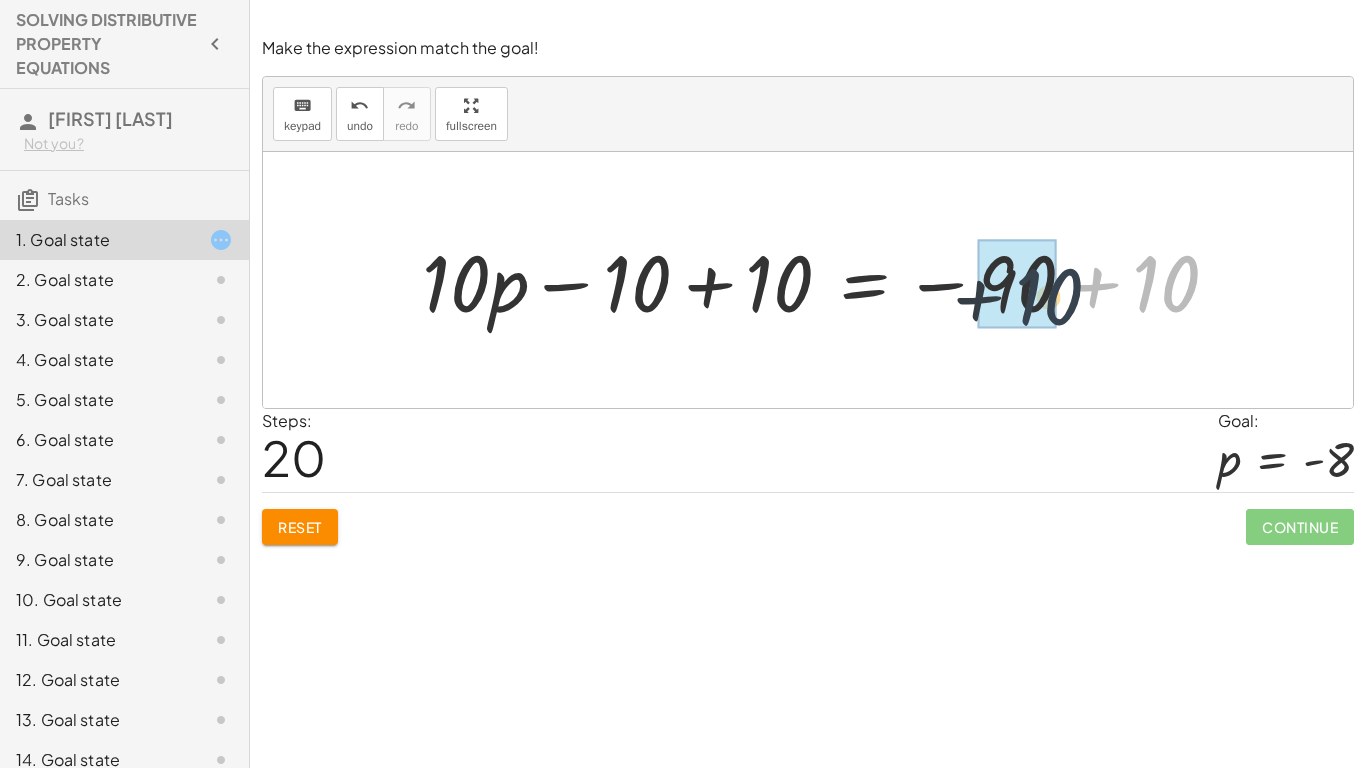 drag, startPoint x: 1174, startPoint y: 285, endPoint x: 1001, endPoint y: 293, distance: 173.18488 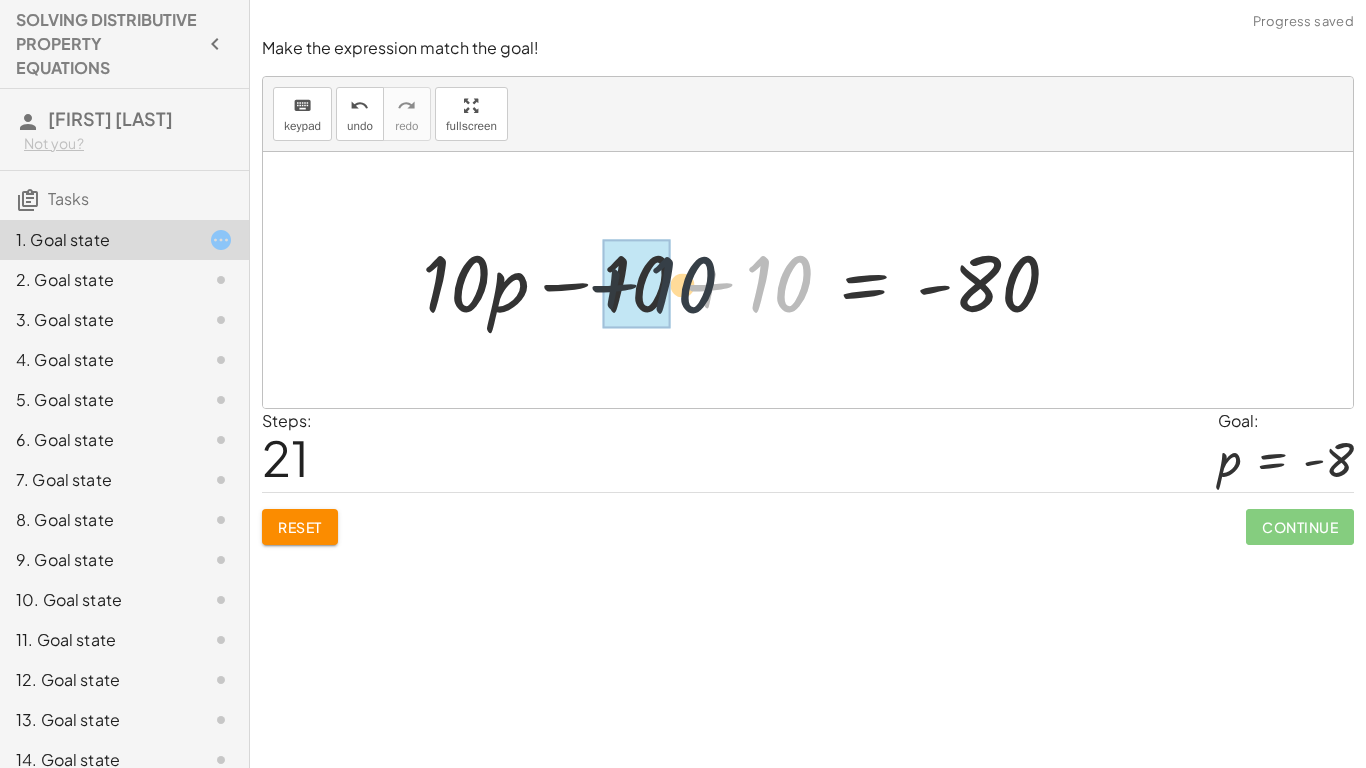 drag, startPoint x: 763, startPoint y: 289, endPoint x: 633, endPoint y: 279, distance: 130.38405 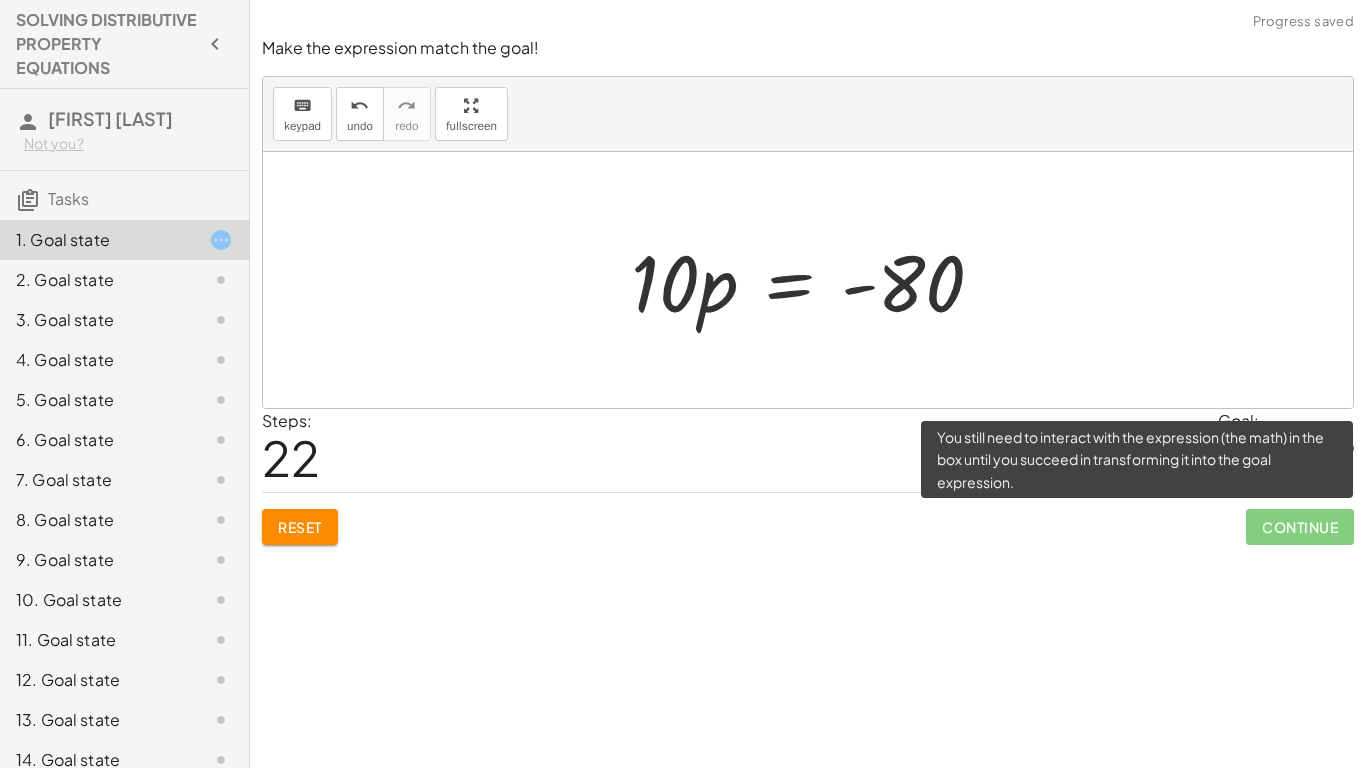 click on "Continue" 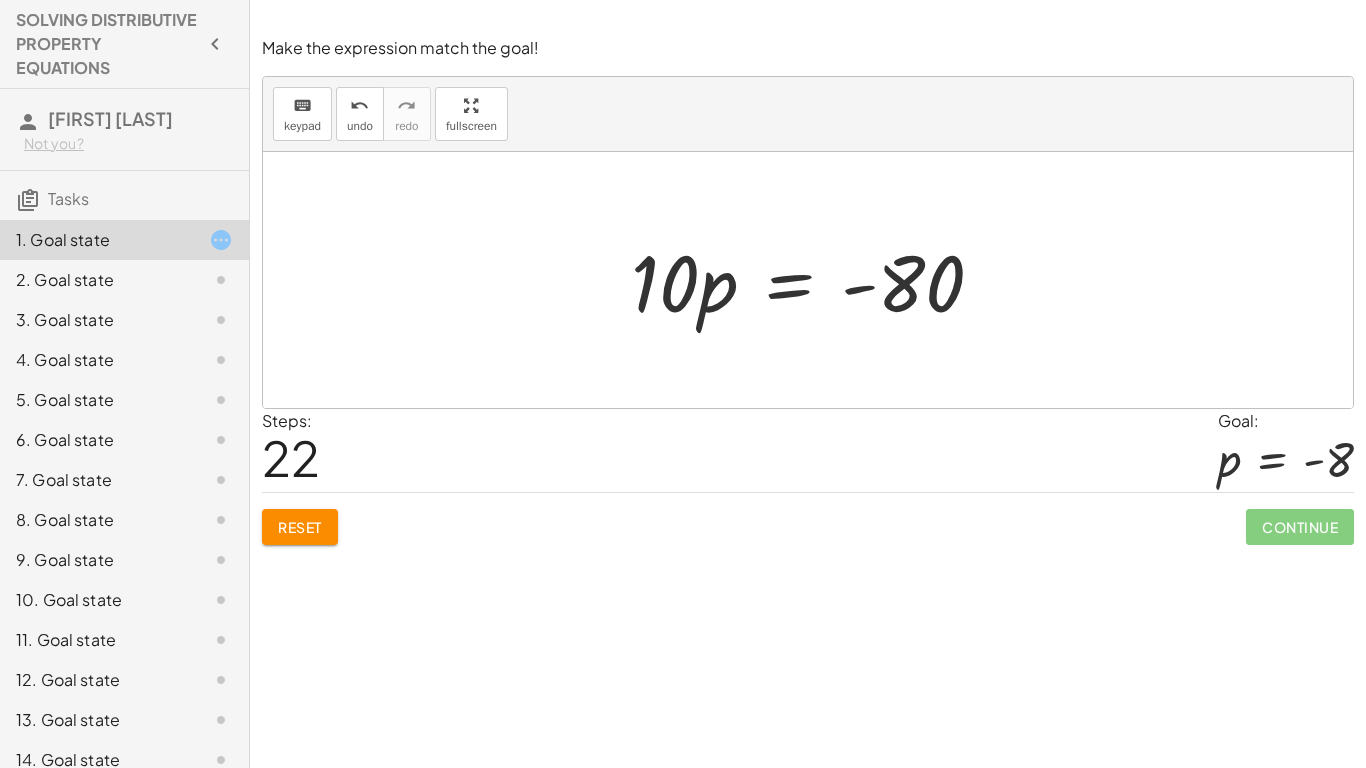 click on "Reset" 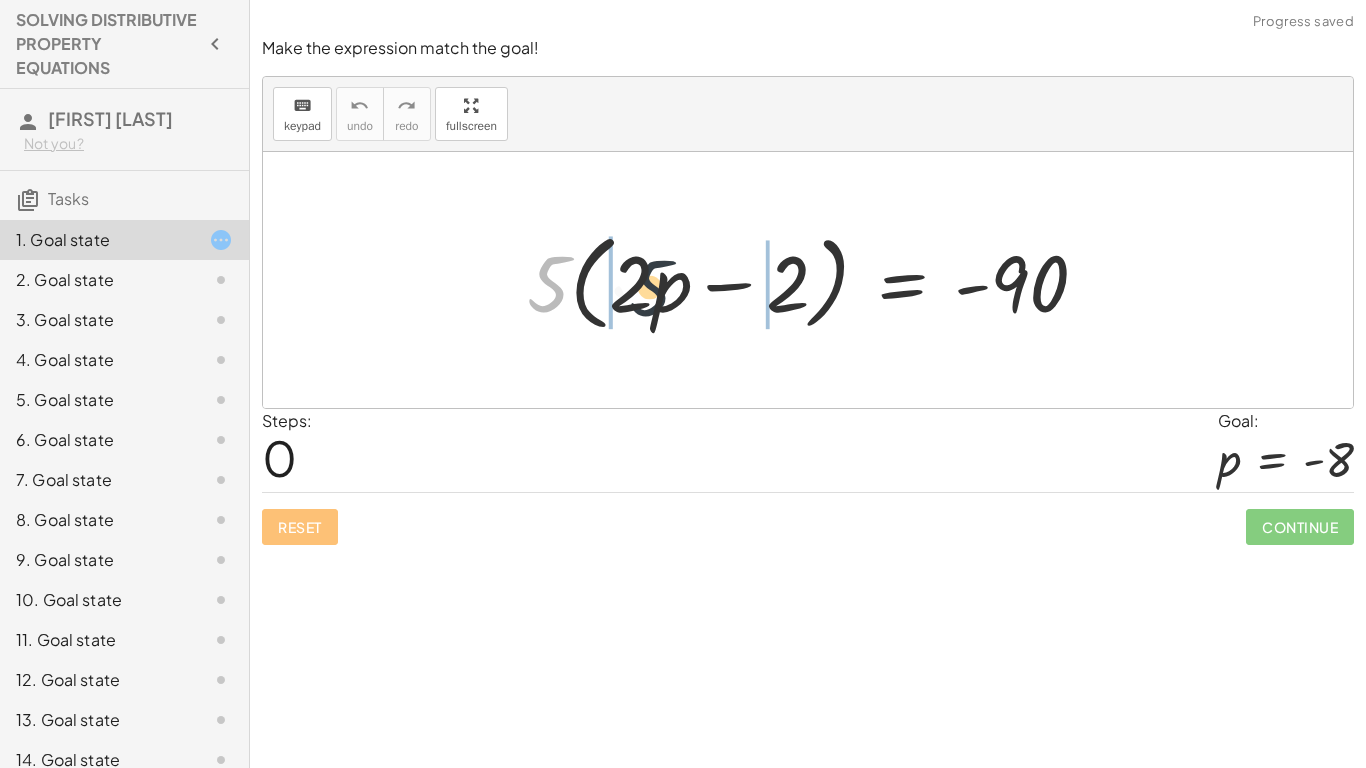 drag, startPoint x: 555, startPoint y: 287, endPoint x: 663, endPoint y: 292, distance: 108.11568 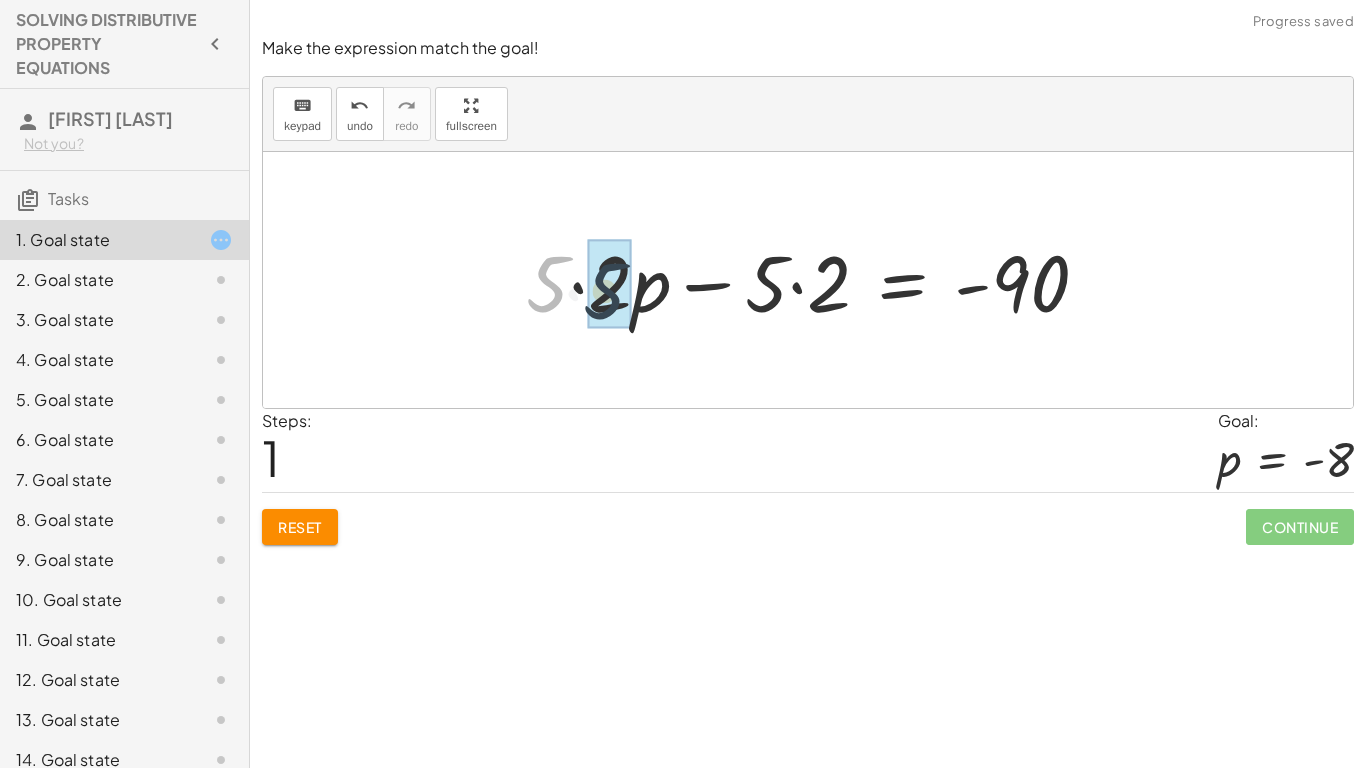 drag, startPoint x: 547, startPoint y: 294, endPoint x: 607, endPoint y: 303, distance: 60.671246 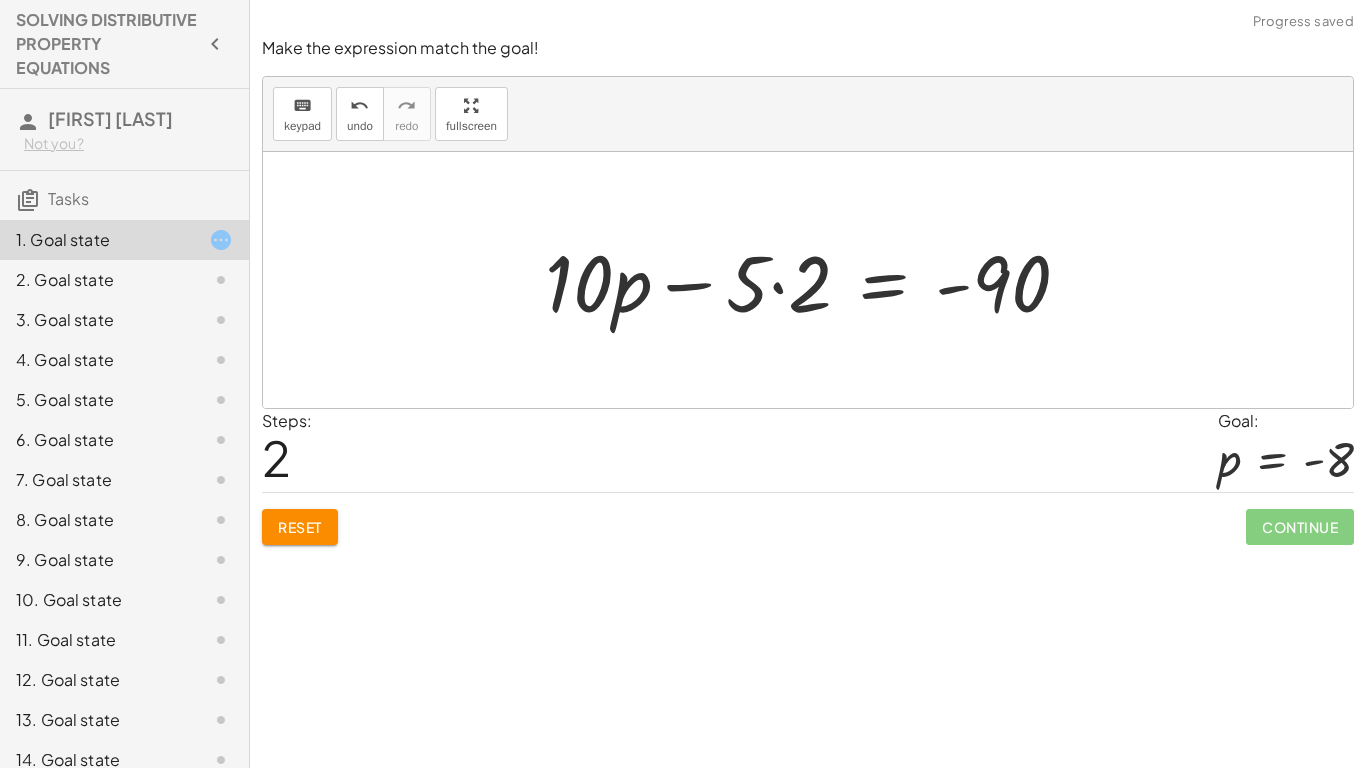 click at bounding box center (815, 280) 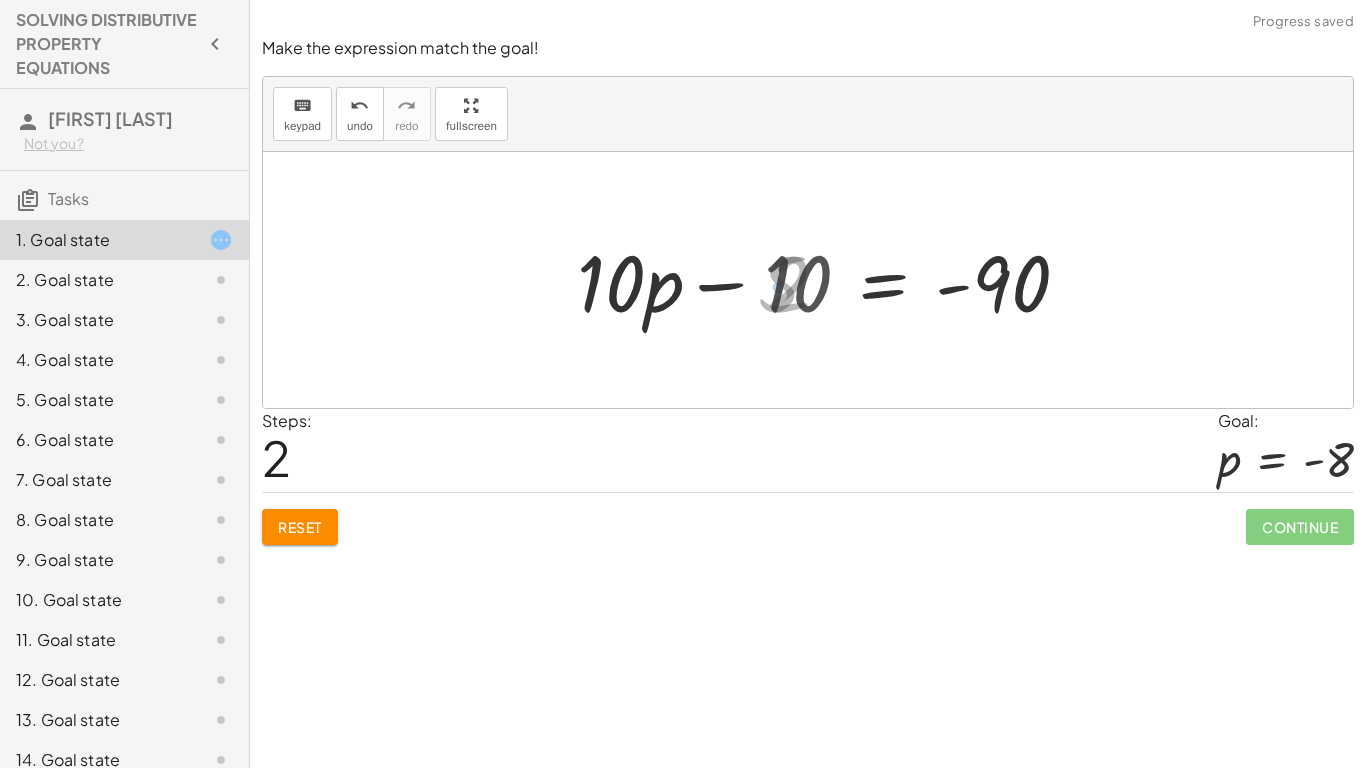 click at bounding box center (834, 280) 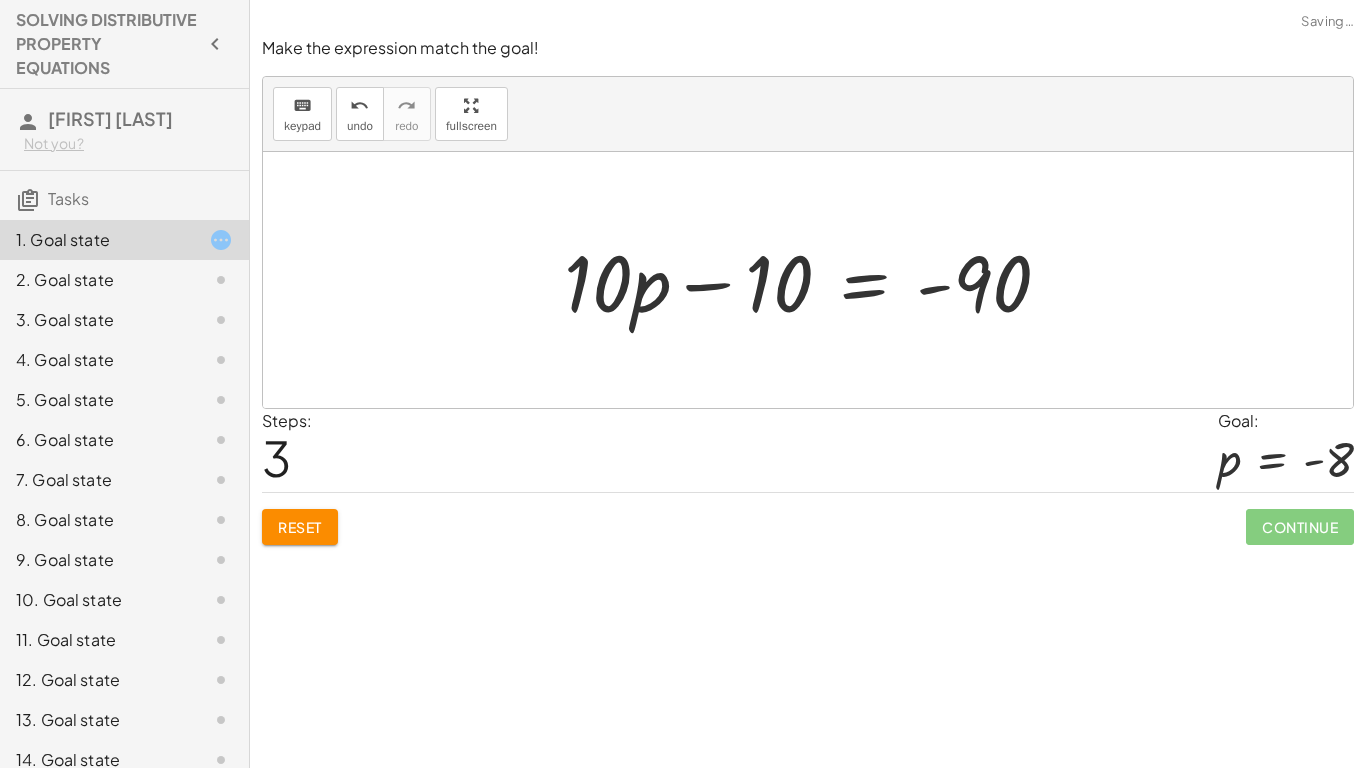 click at bounding box center (815, 280) 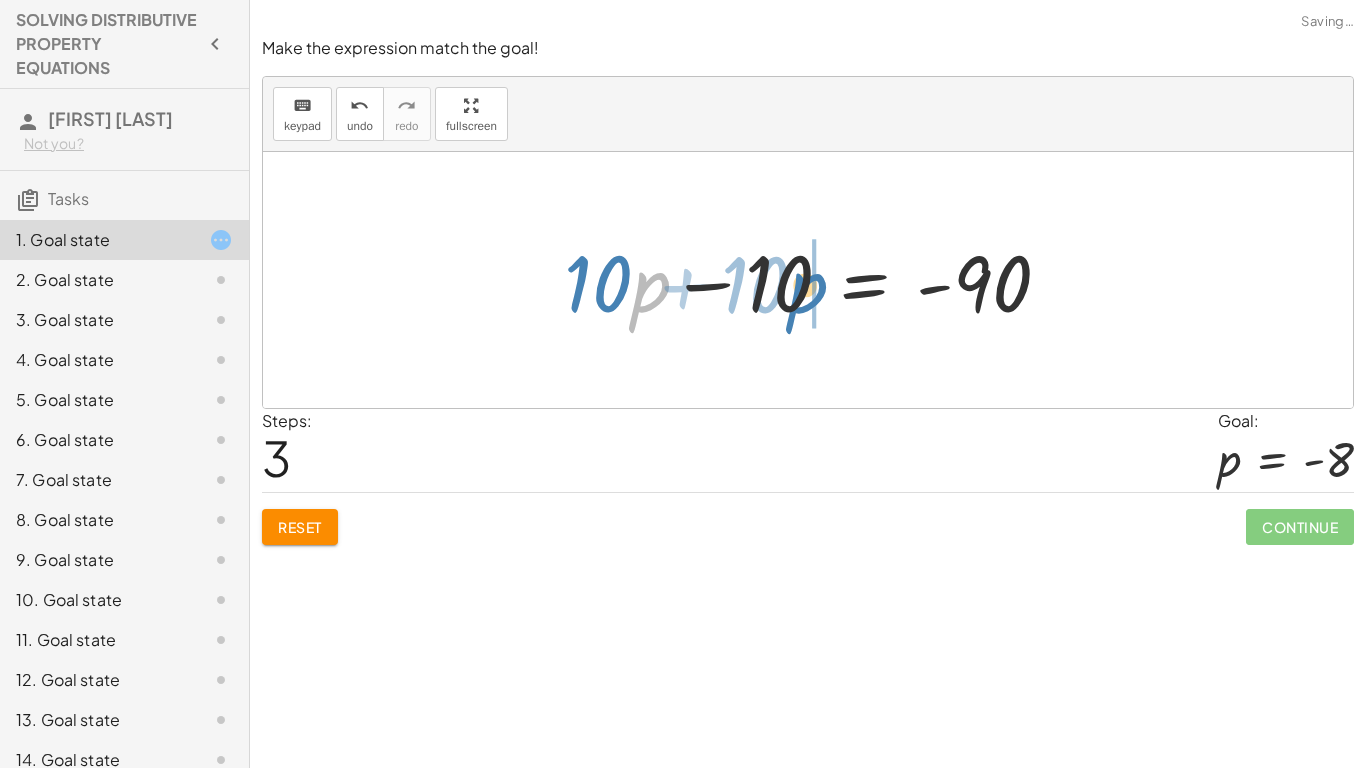drag, startPoint x: 633, startPoint y: 292, endPoint x: 791, endPoint y: 293, distance: 158.00316 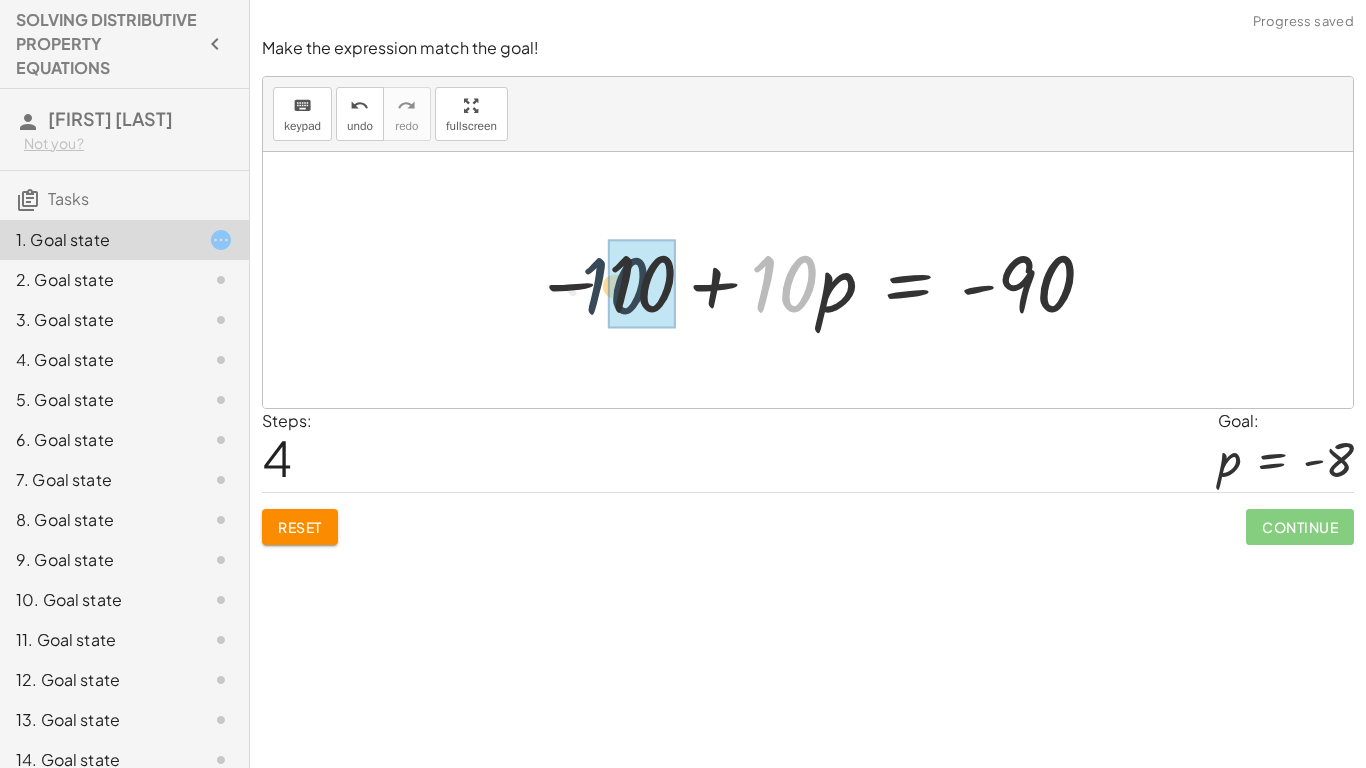 drag, startPoint x: 781, startPoint y: 299, endPoint x: 594, endPoint y: 306, distance: 187.13097 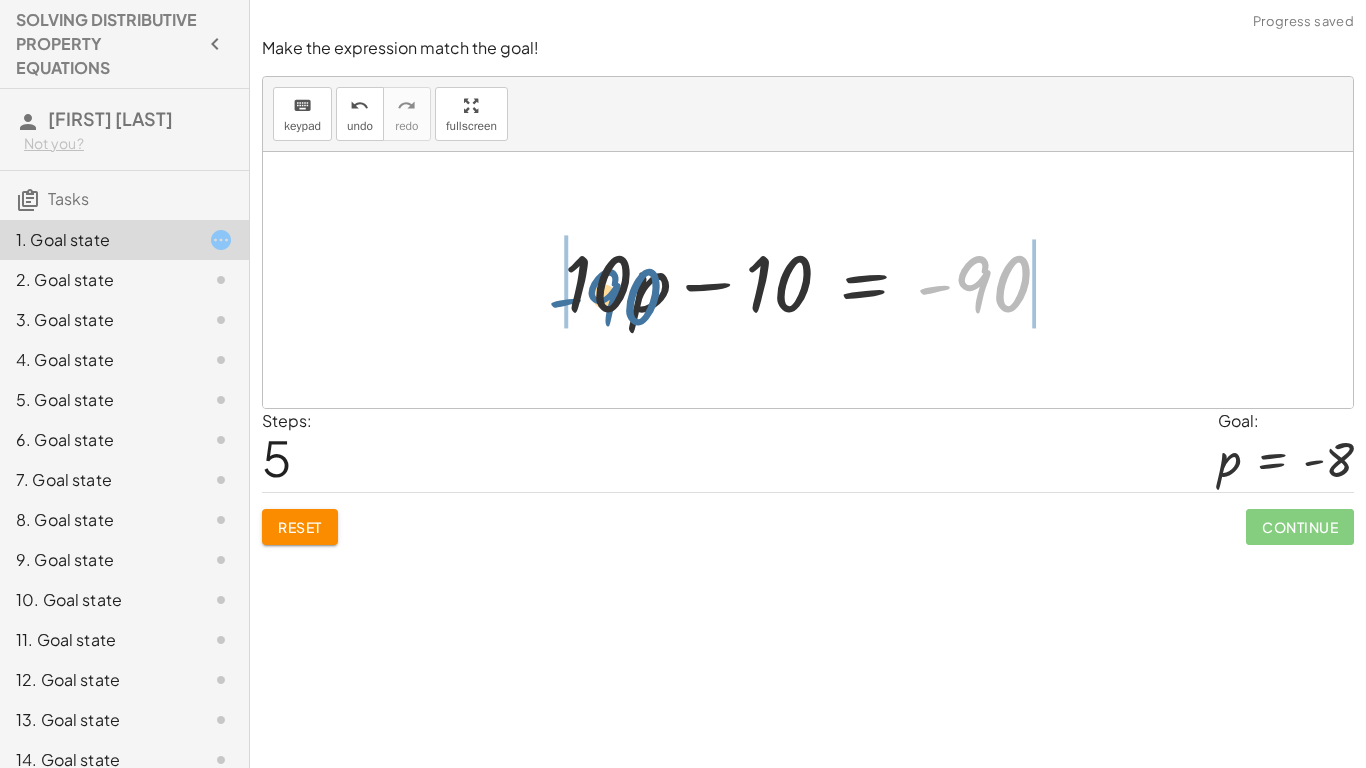 drag, startPoint x: 989, startPoint y: 299, endPoint x: 592, endPoint y: 294, distance: 397.0315 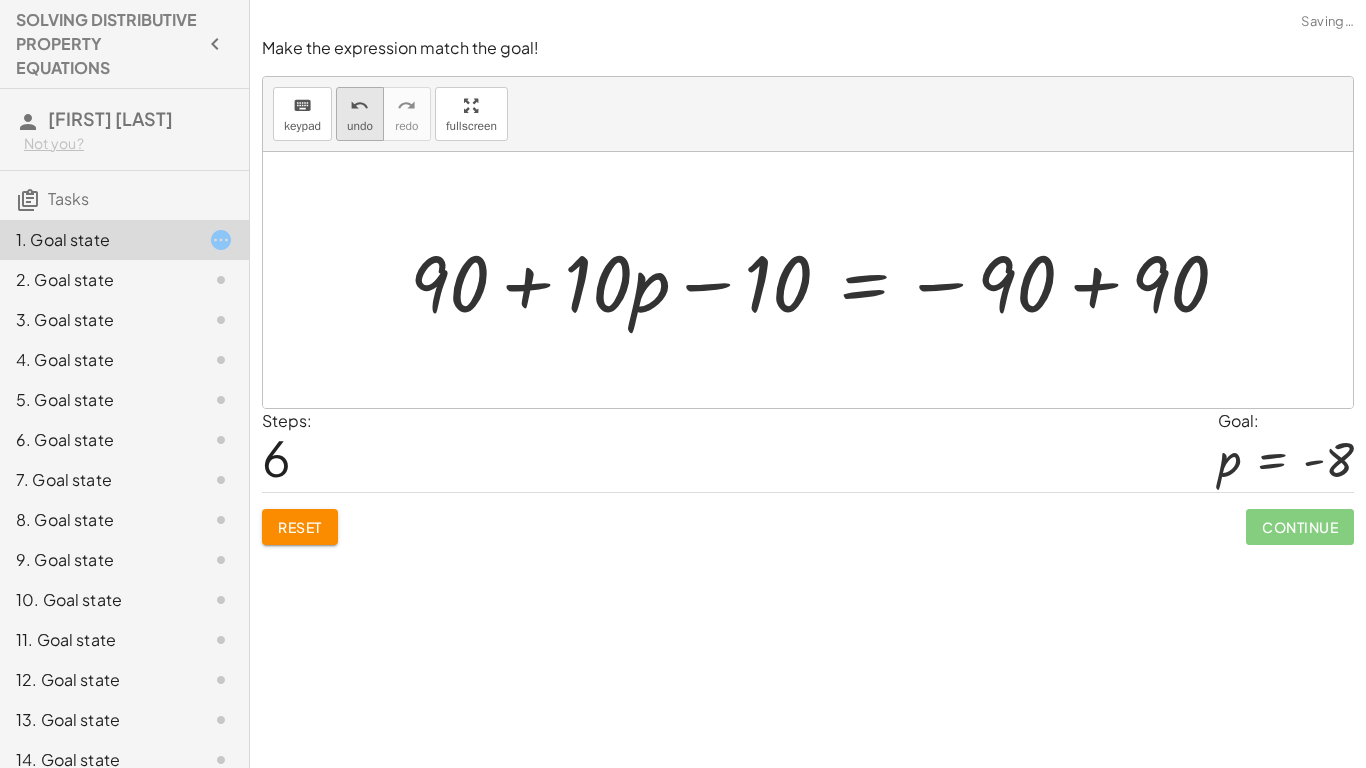 click on "undo" at bounding box center [360, 126] 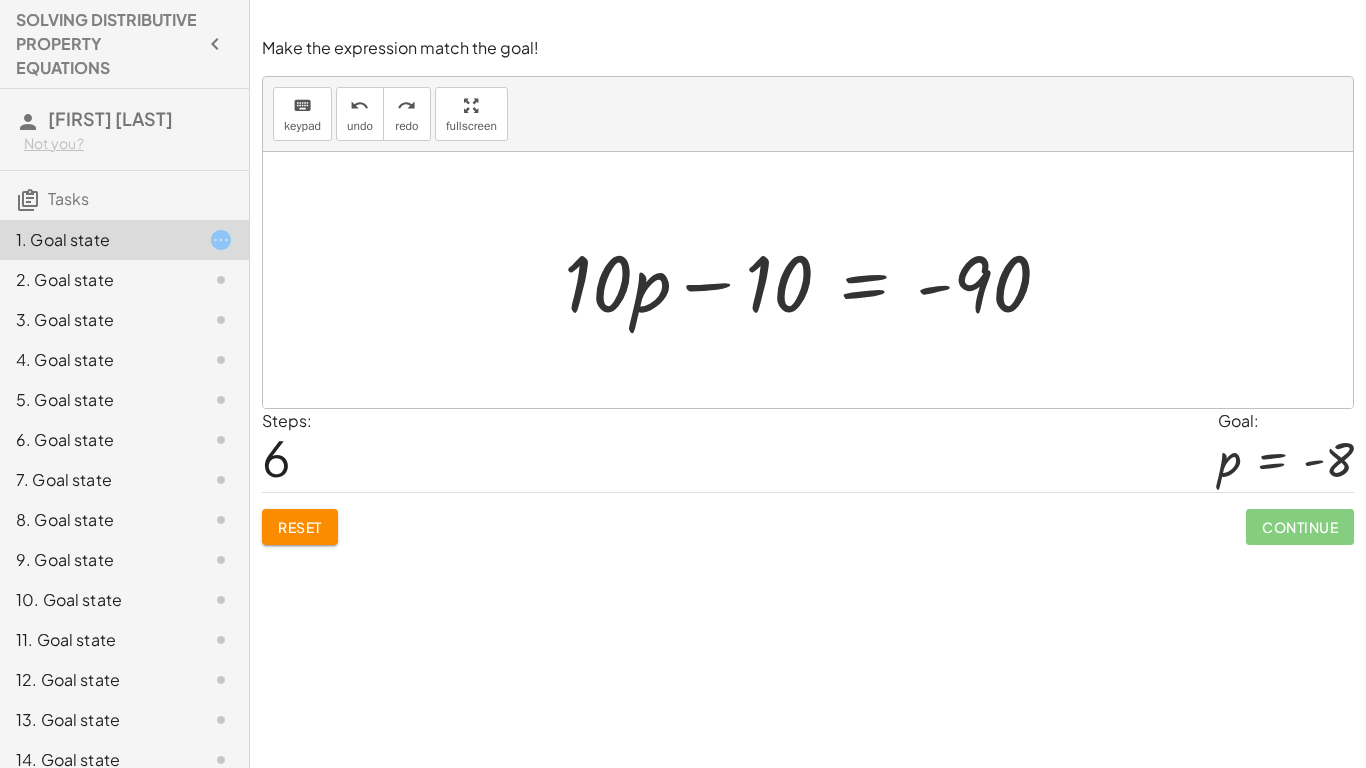 click on "Reset" 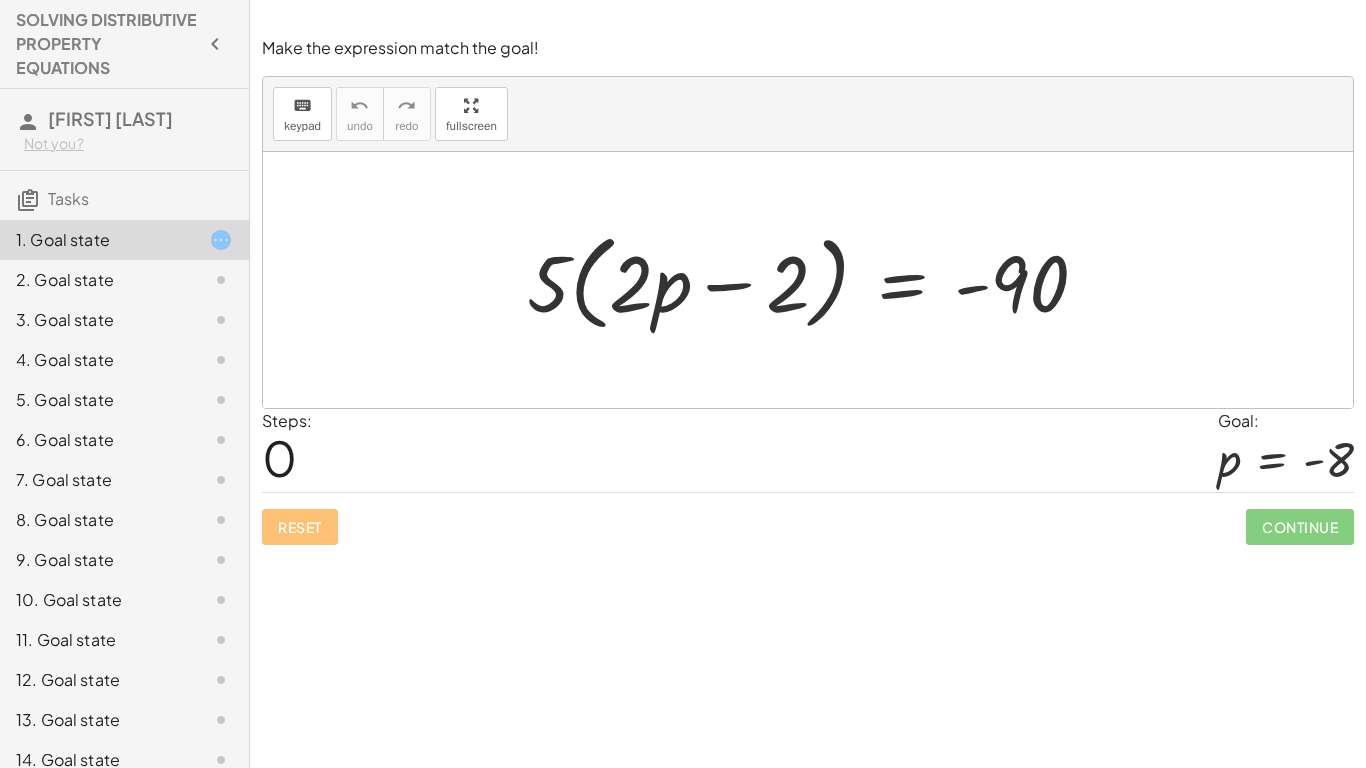 drag, startPoint x: 558, startPoint y: 278, endPoint x: 619, endPoint y: 281, distance: 61.073727 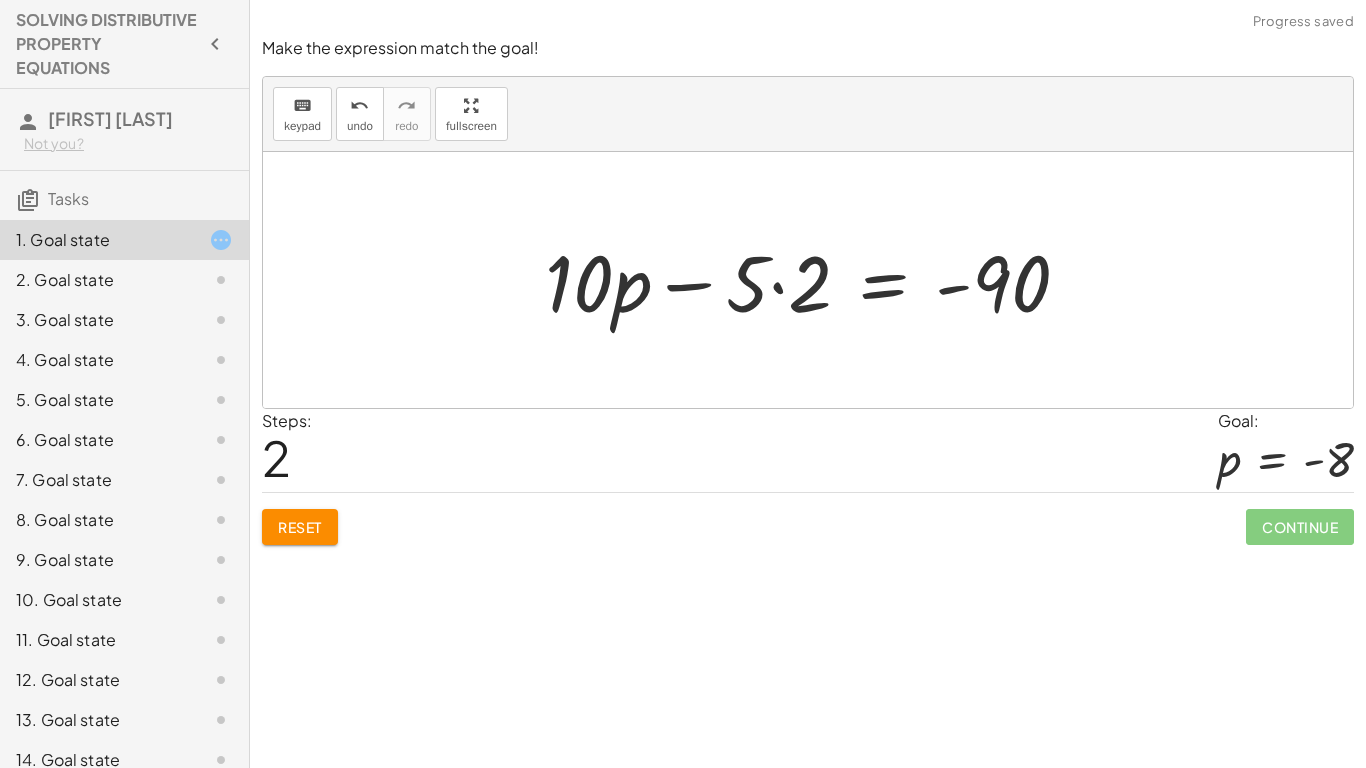 click at bounding box center (815, 280) 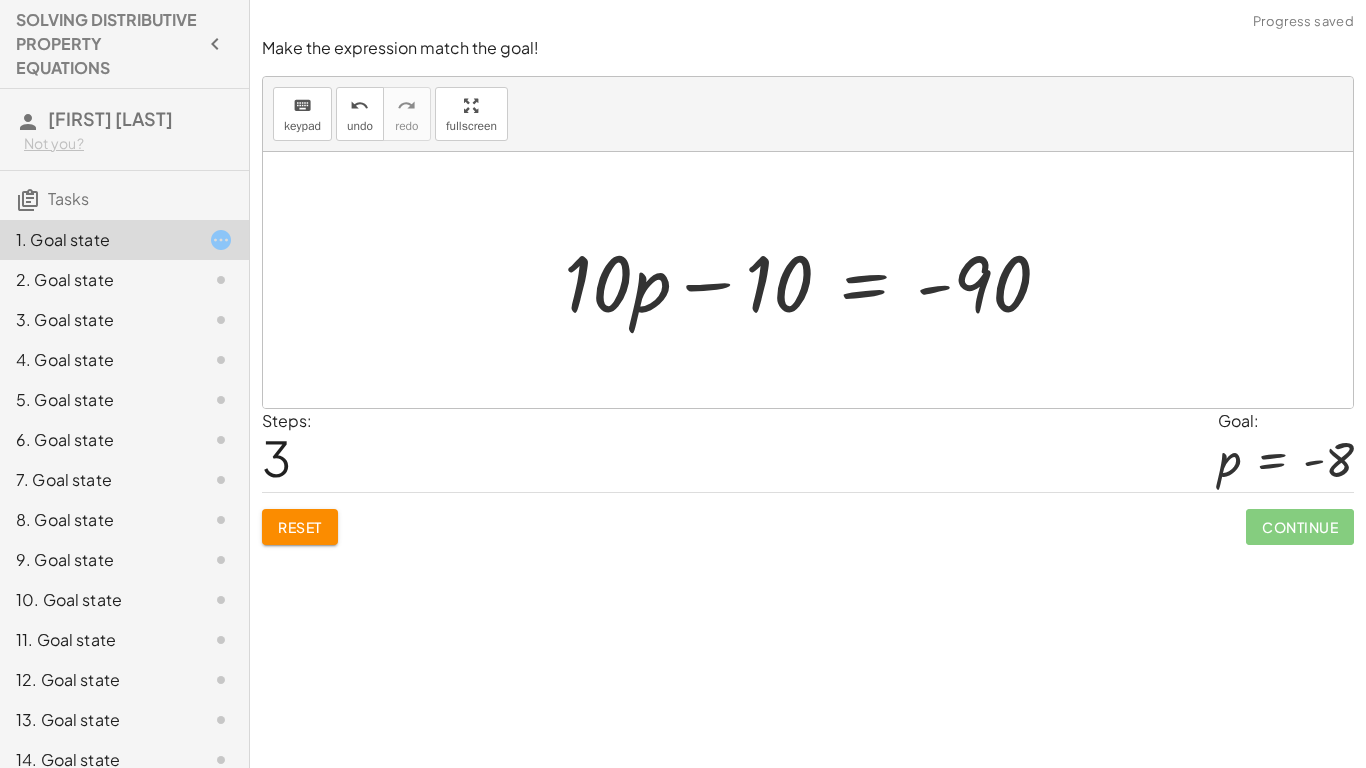 click at bounding box center (815, 280) 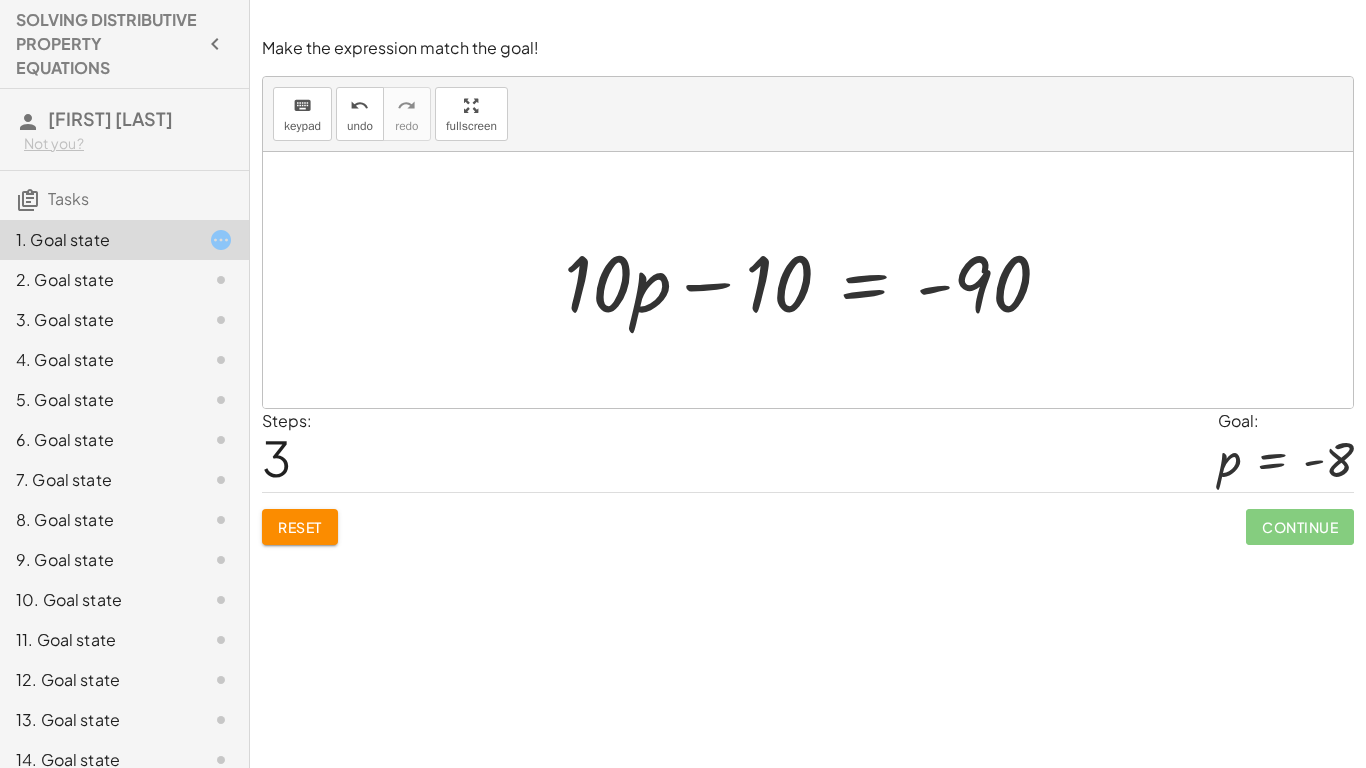 click at bounding box center [815, 280] 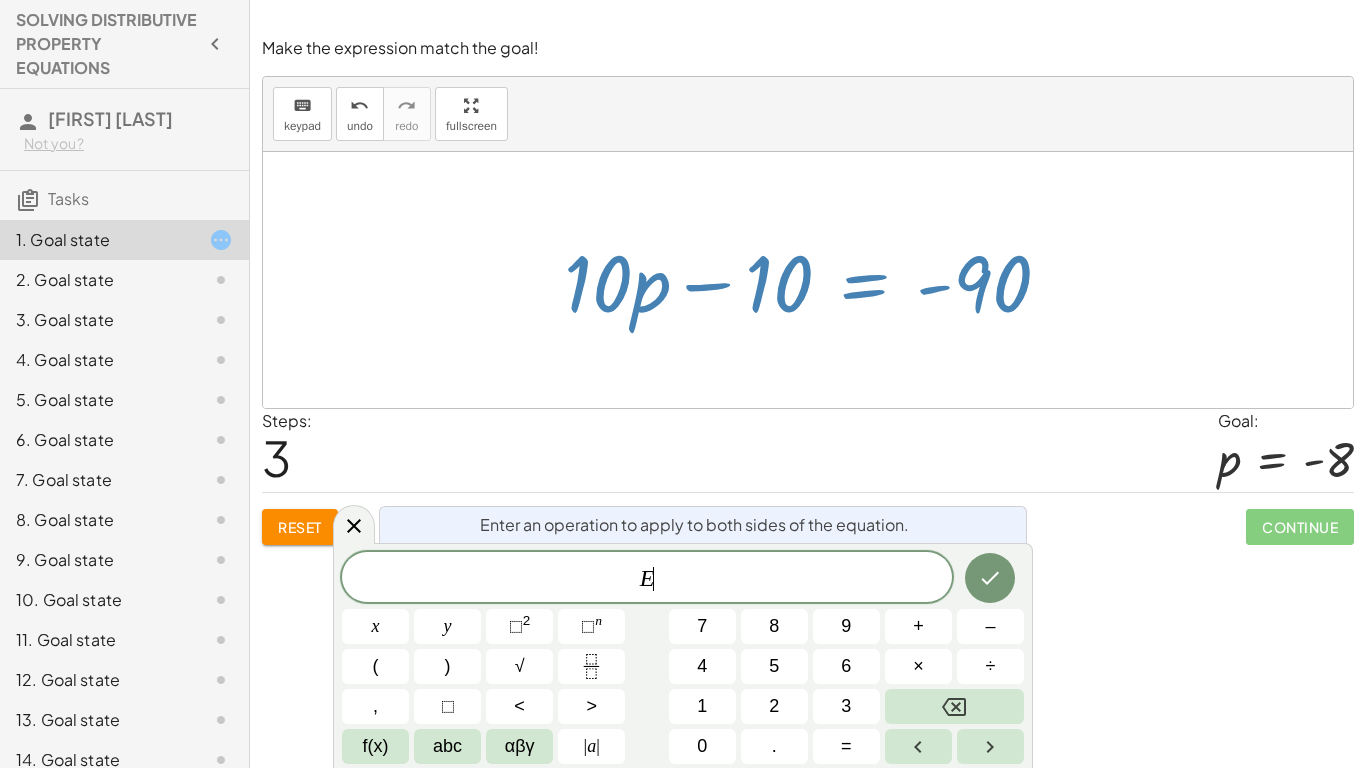 scroll, scrollTop: 1, scrollLeft: 0, axis: vertical 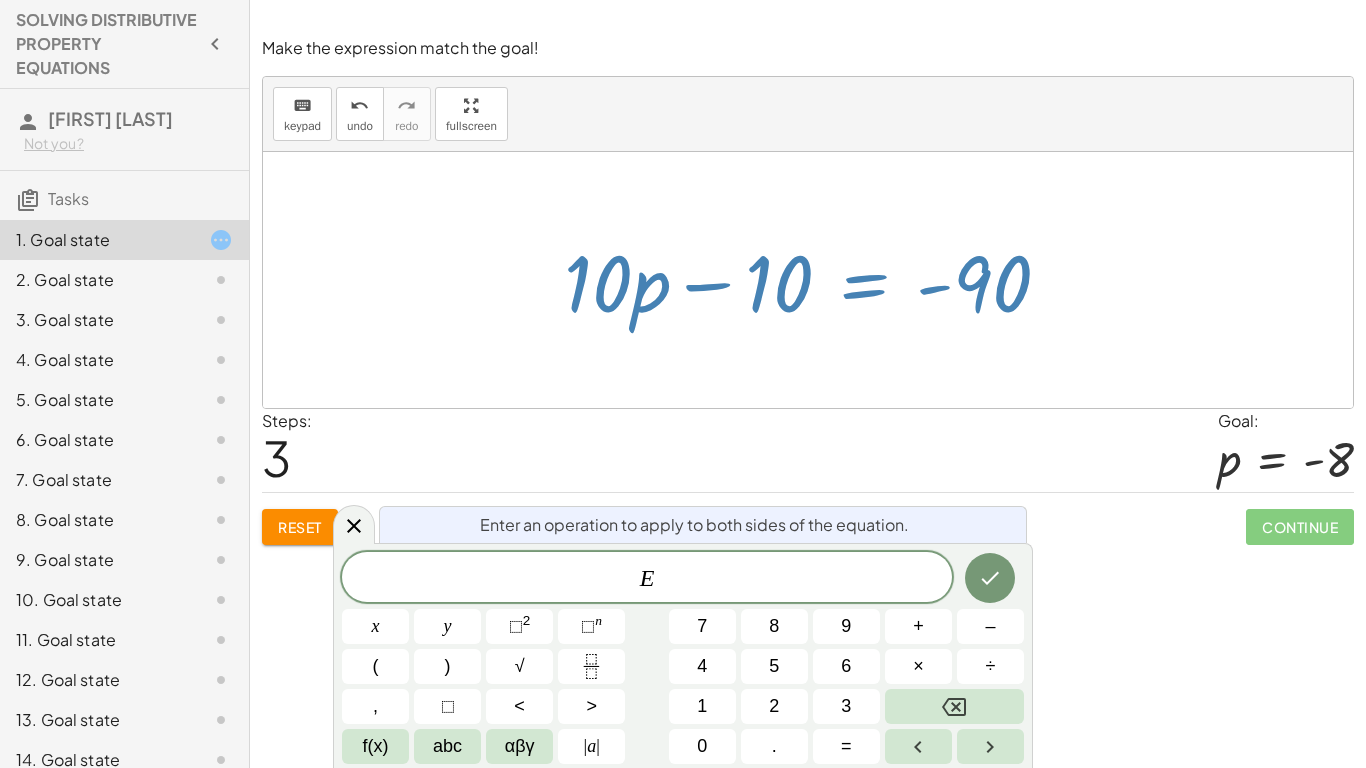 click at bounding box center [815, 280] 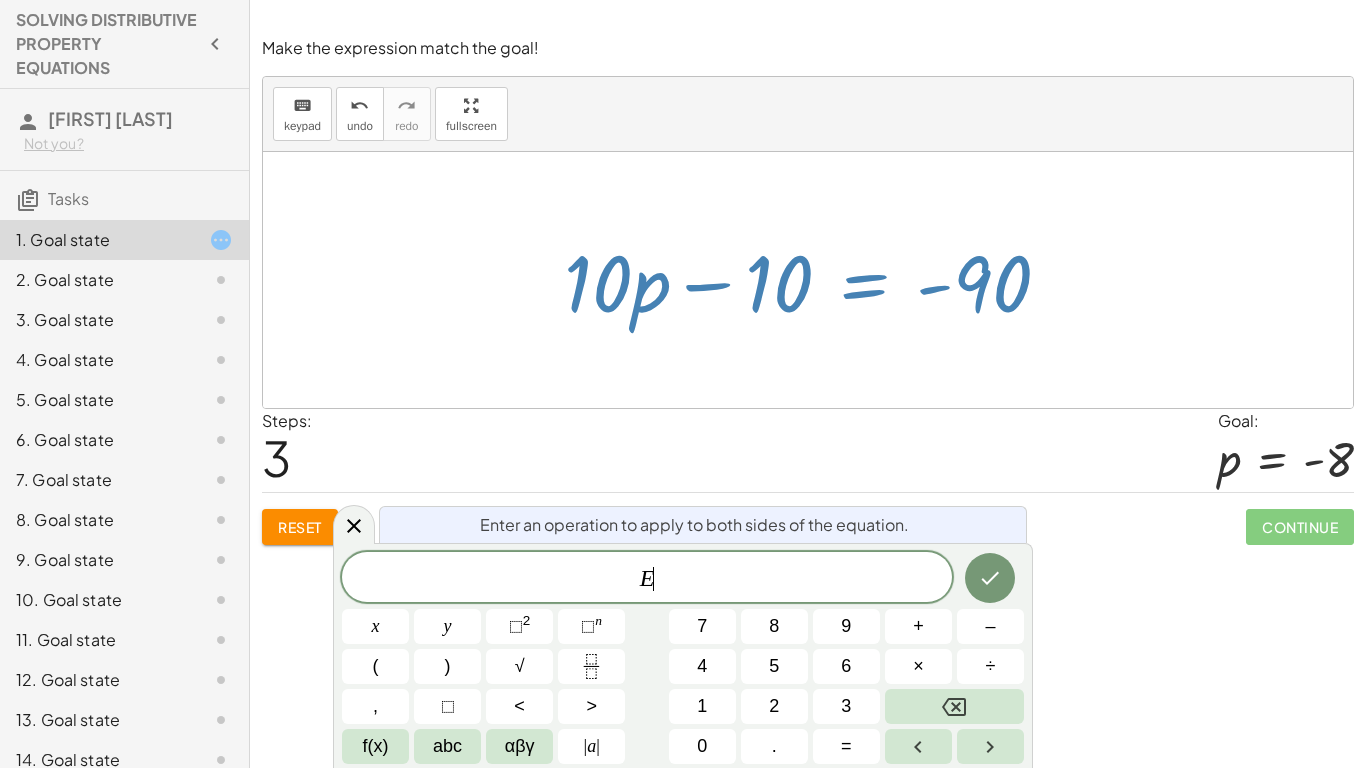 click at bounding box center (808, 280) 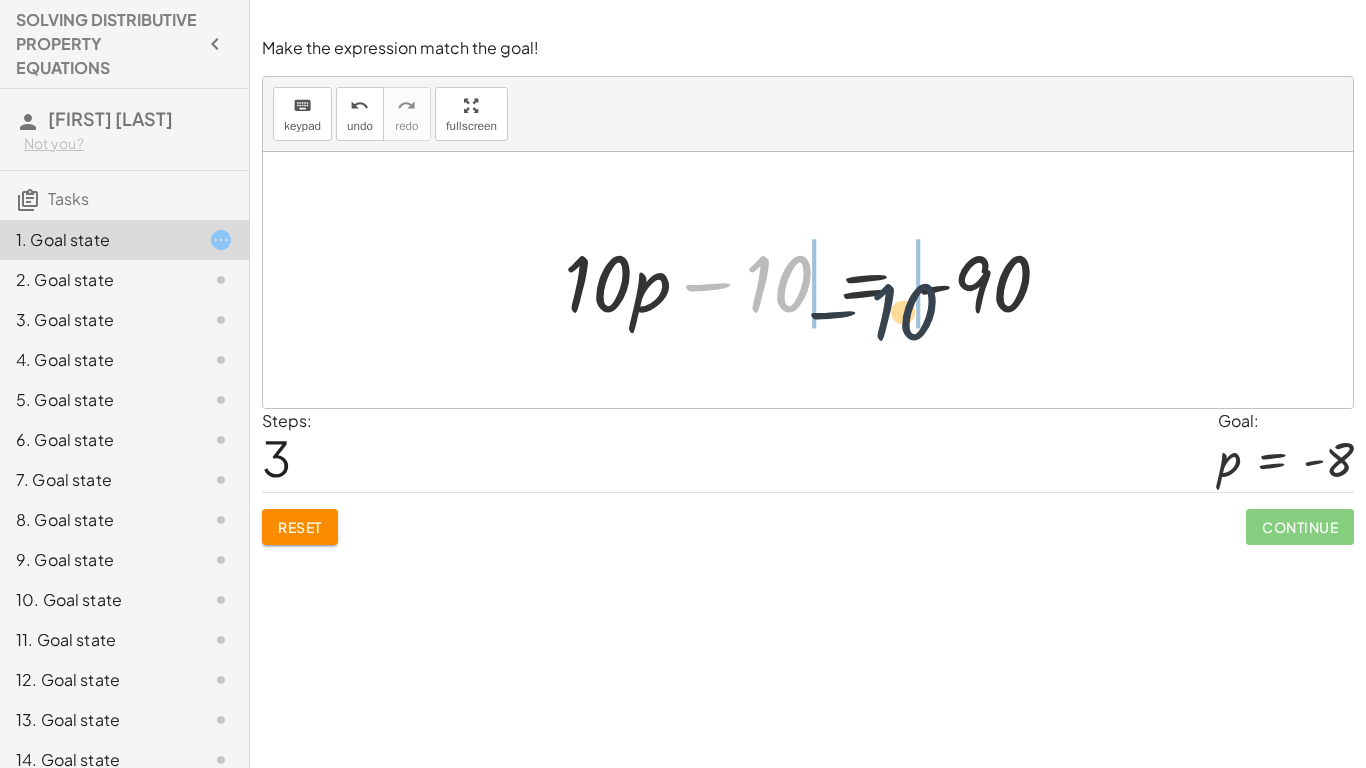 drag, startPoint x: 748, startPoint y: 271, endPoint x: 878, endPoint y: 295, distance: 132.19682 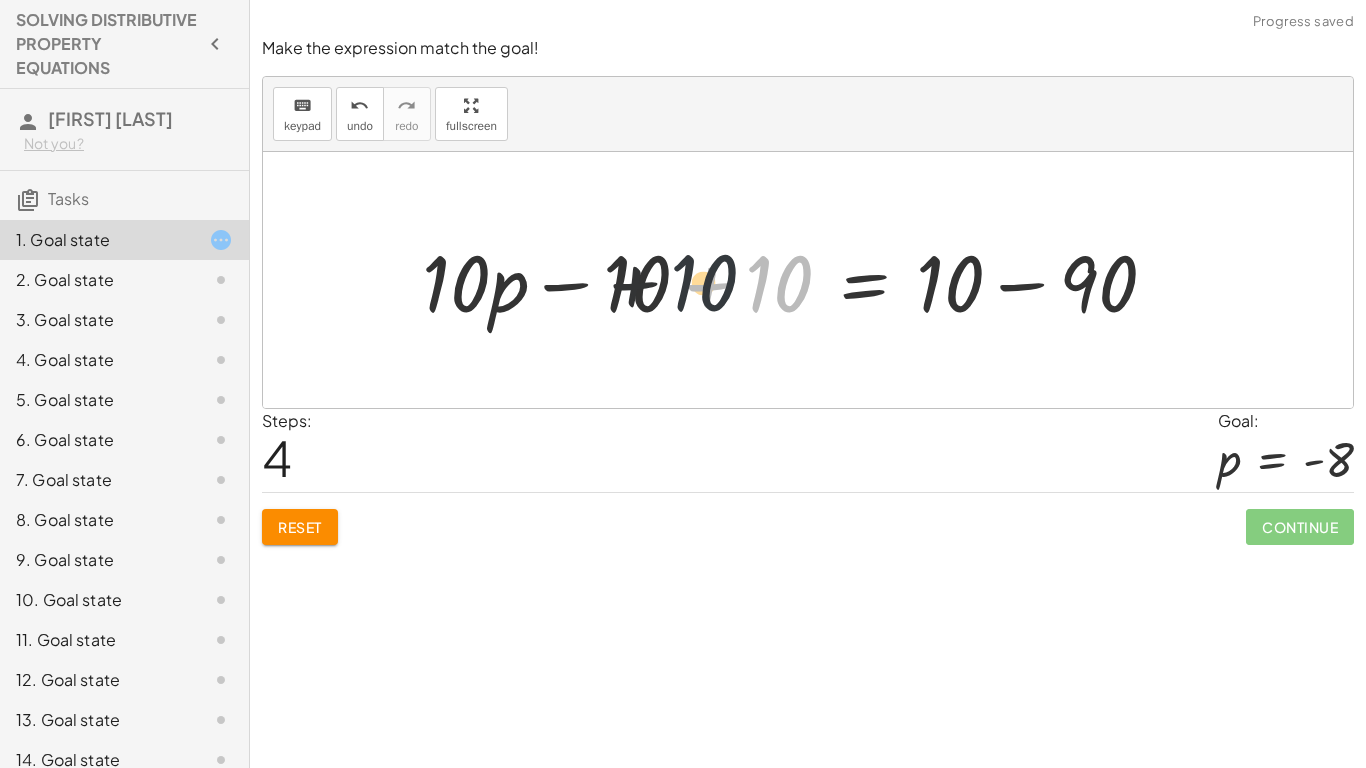 drag, startPoint x: 796, startPoint y: 295, endPoint x: 678, endPoint y: 292, distance: 118.03813 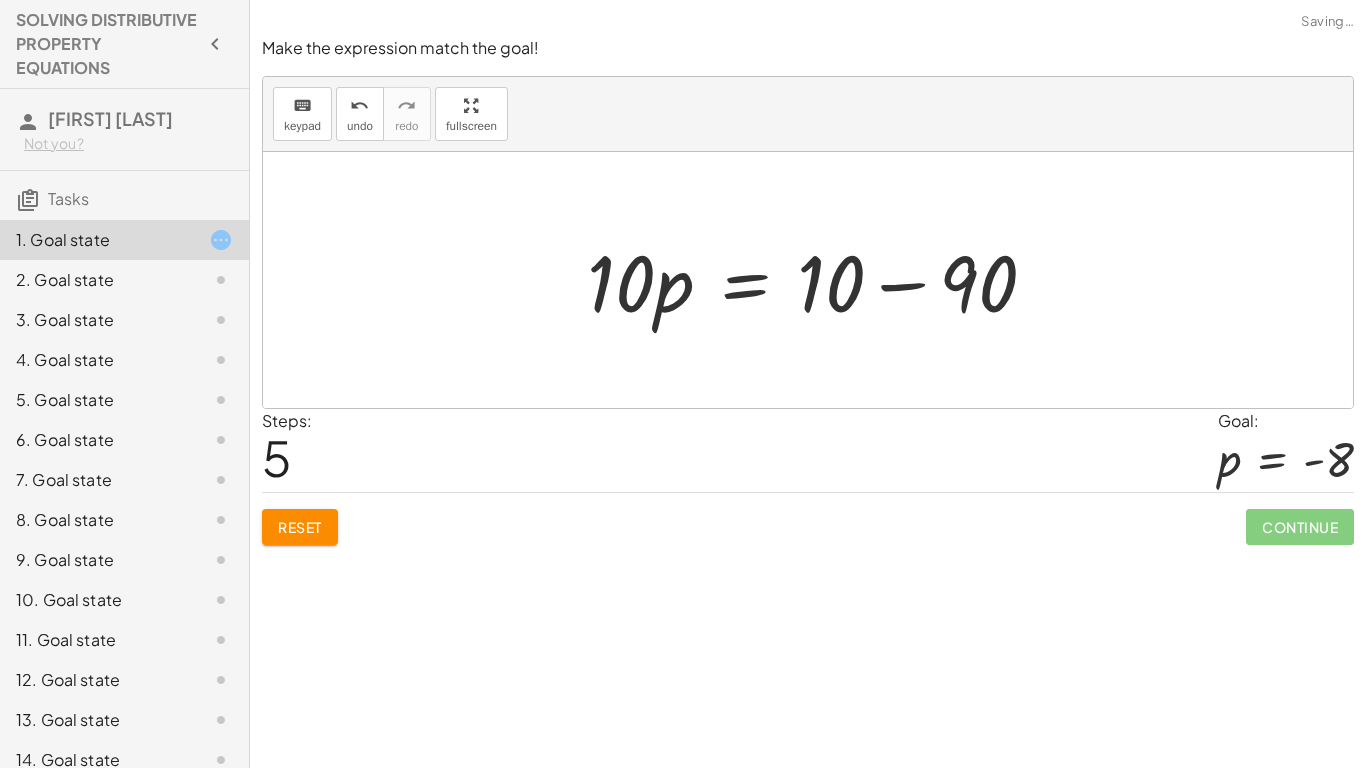 click at bounding box center [820, 280] 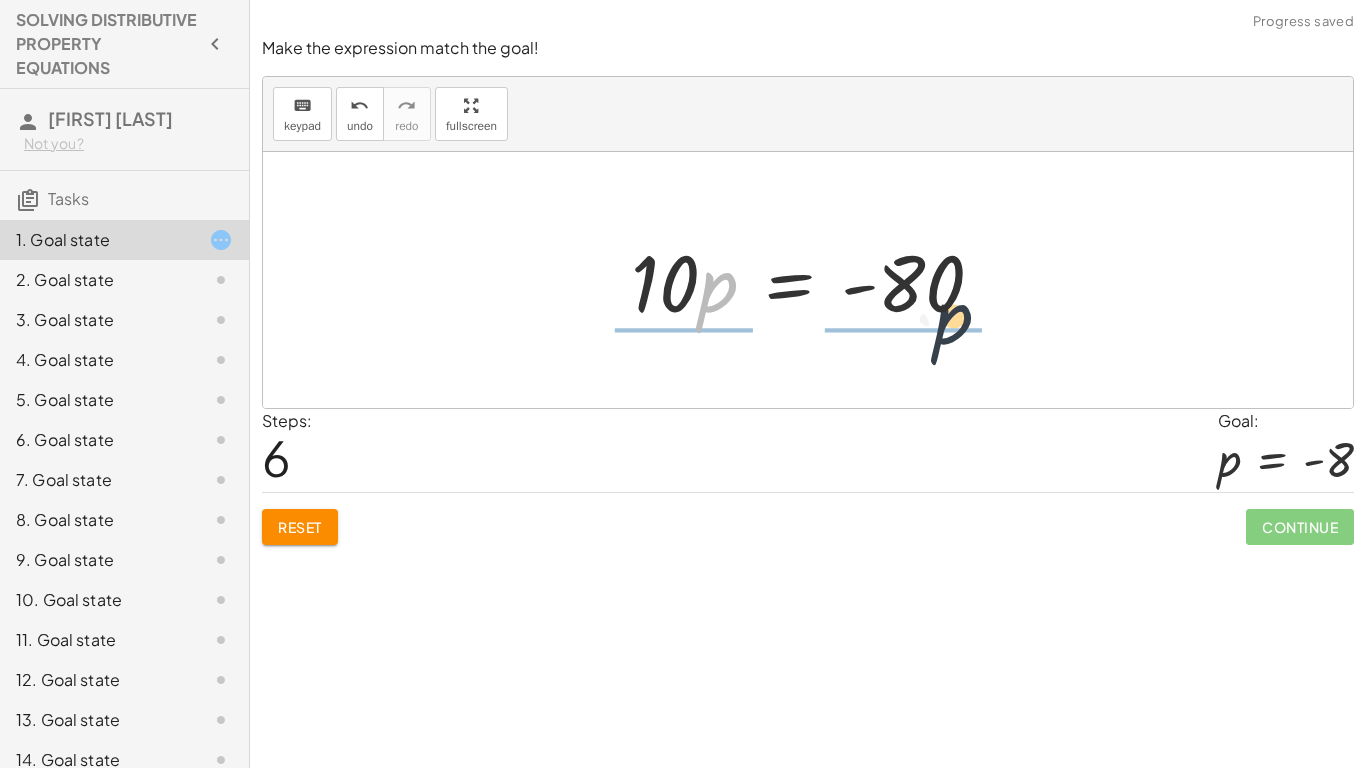 drag, startPoint x: 702, startPoint y: 279, endPoint x: 966, endPoint y: 311, distance: 265.9323 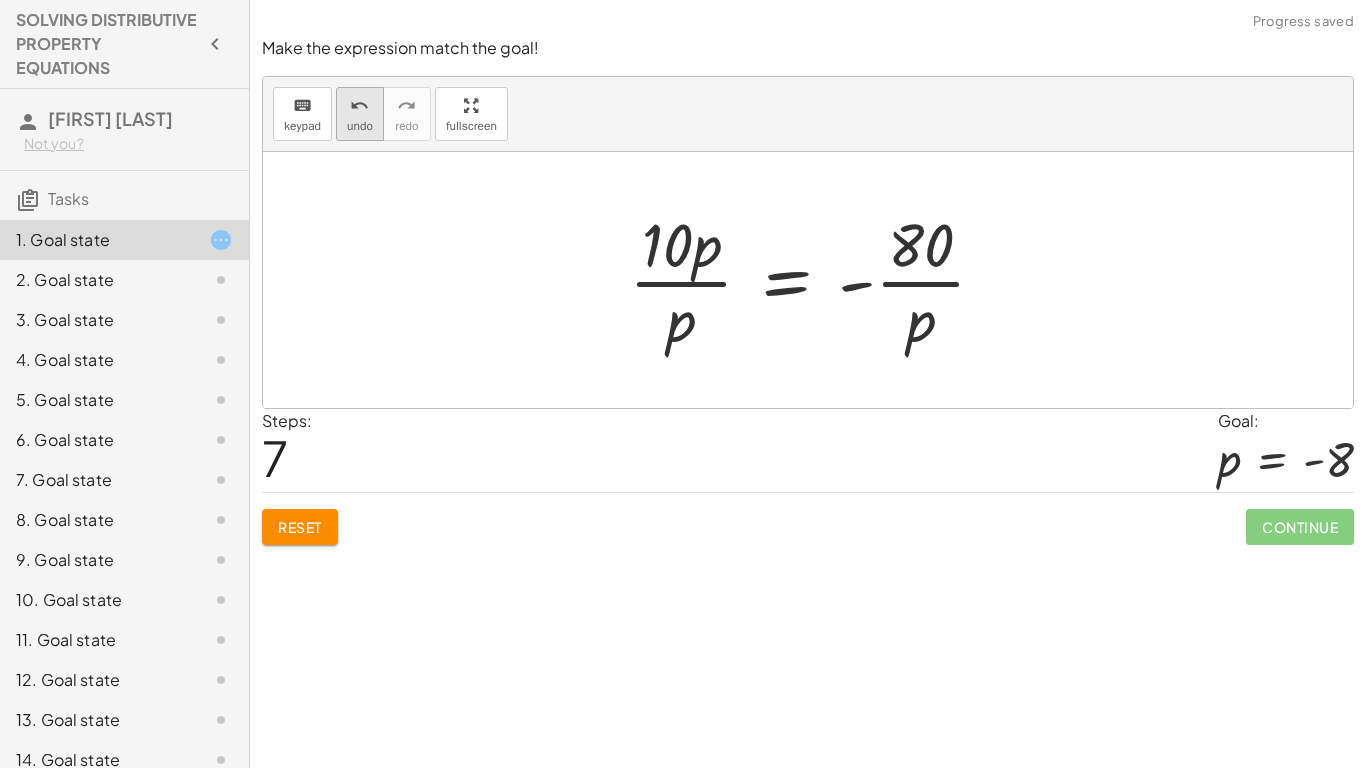 click on "undo" at bounding box center [359, 106] 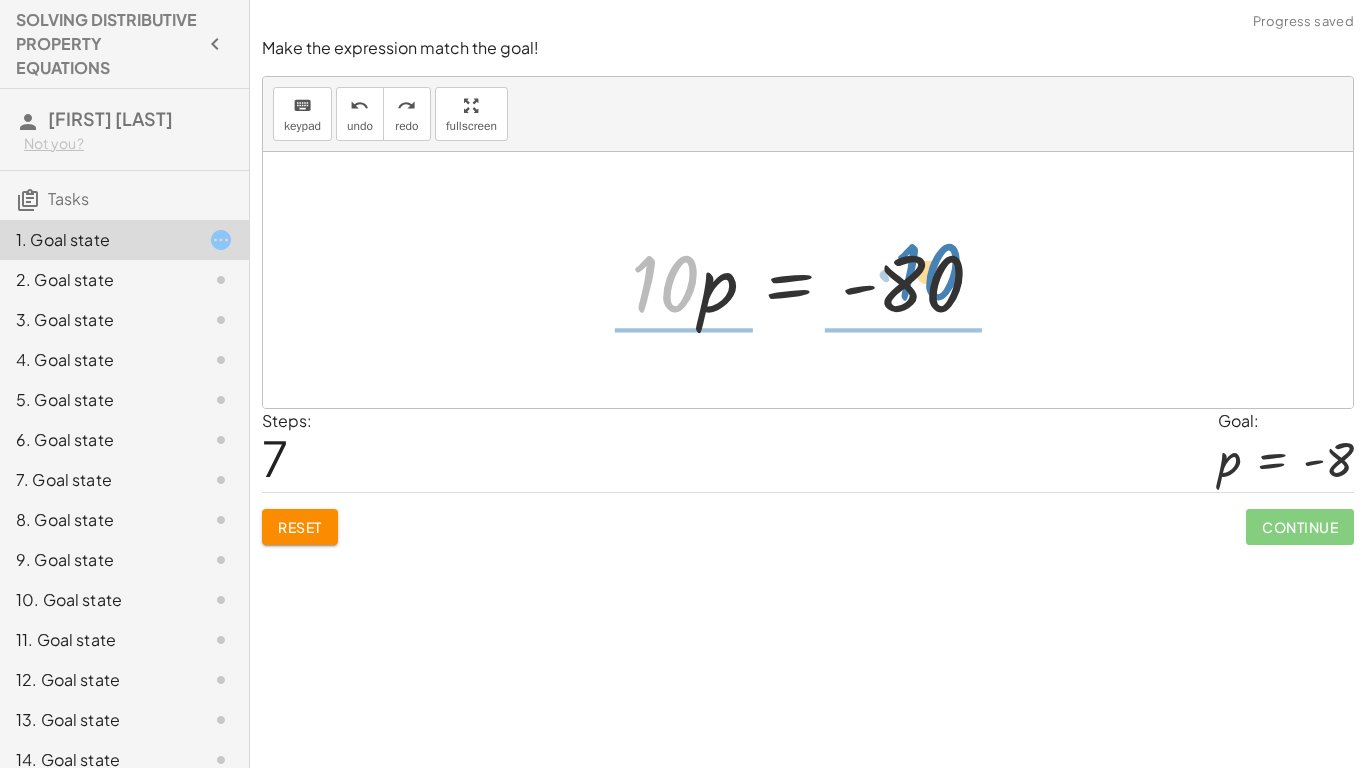 drag, startPoint x: 672, startPoint y: 275, endPoint x: 918, endPoint y: 262, distance: 246.34326 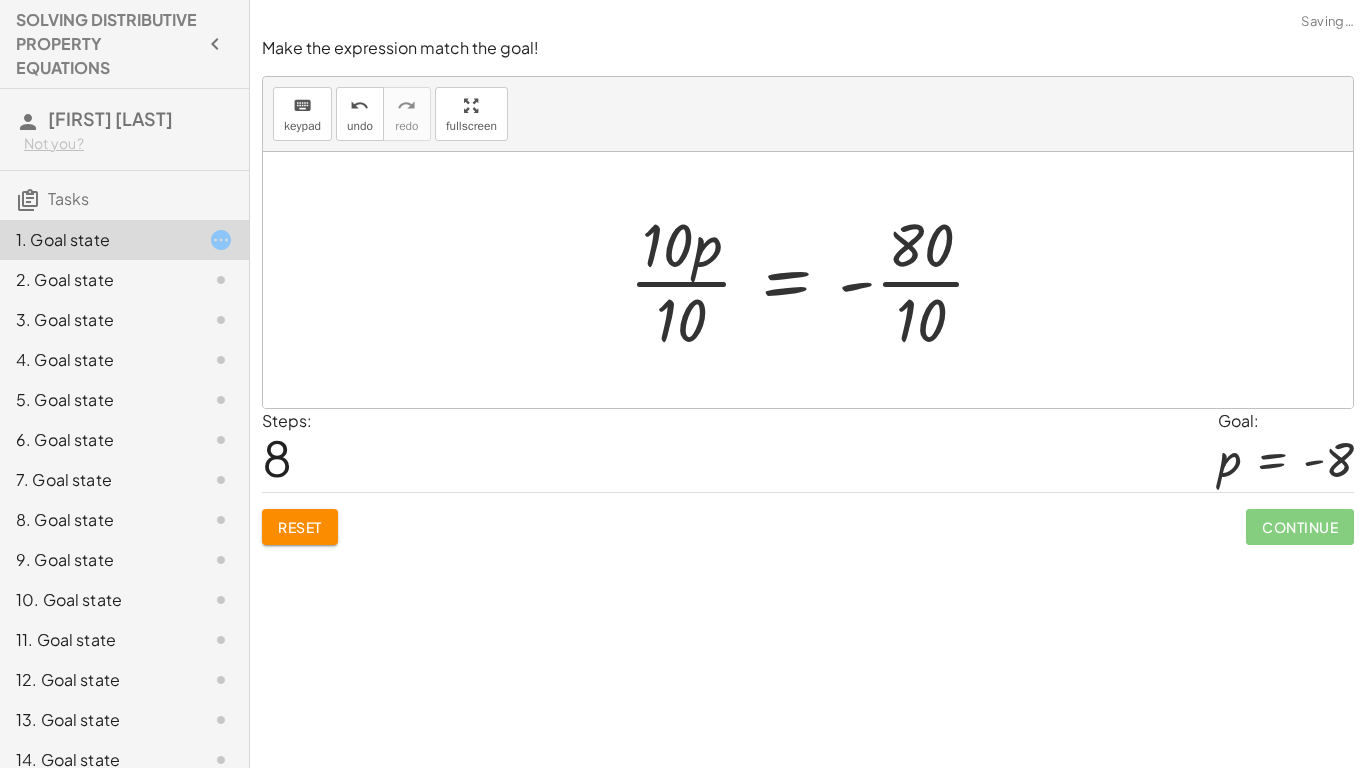 click at bounding box center [815, 280] 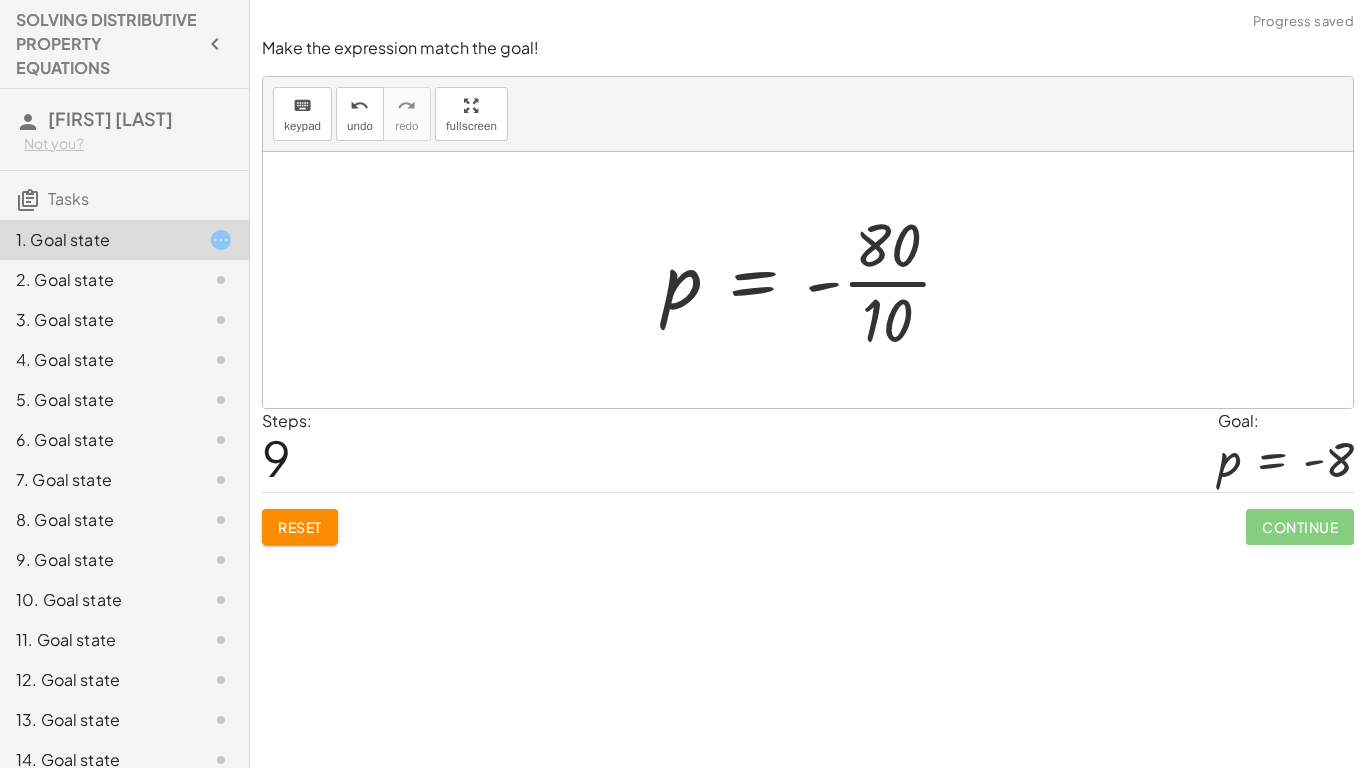 click at bounding box center (816, 280) 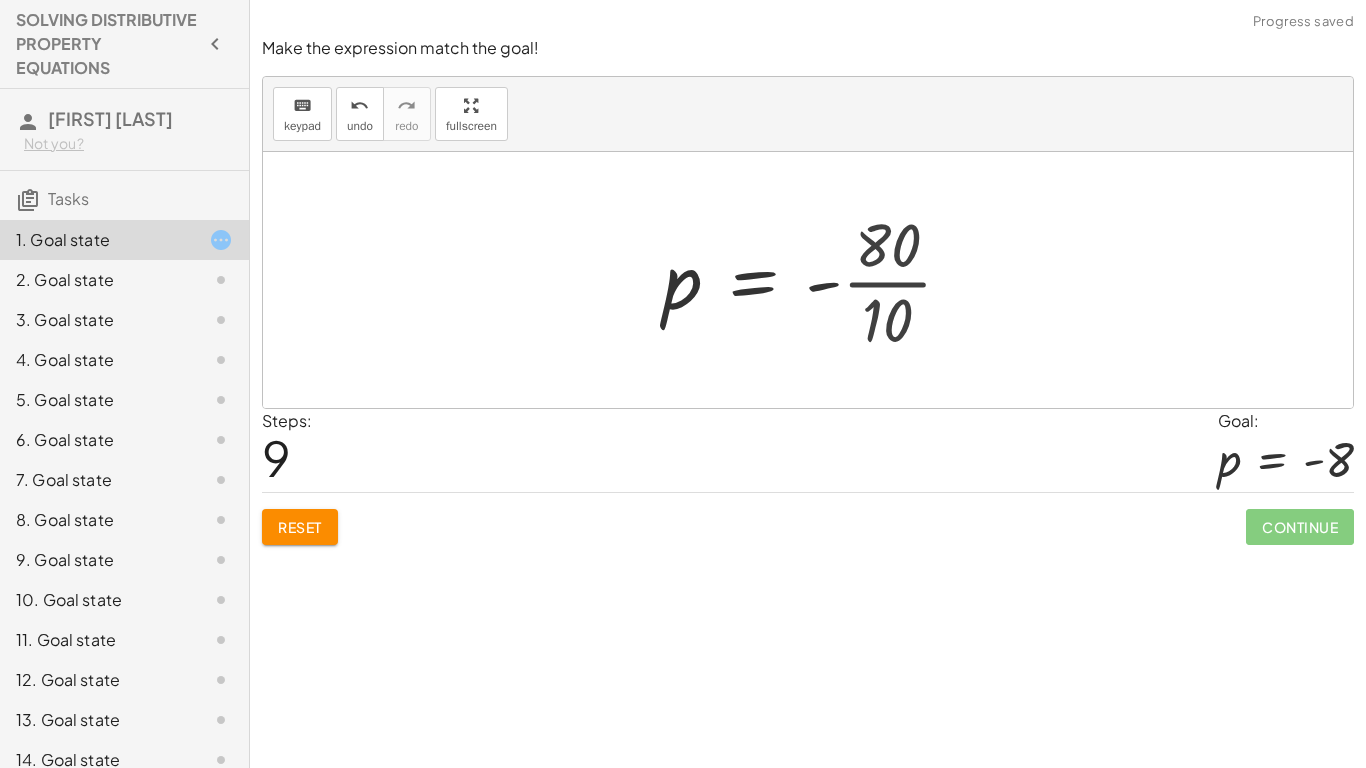 click at bounding box center (794, 280) 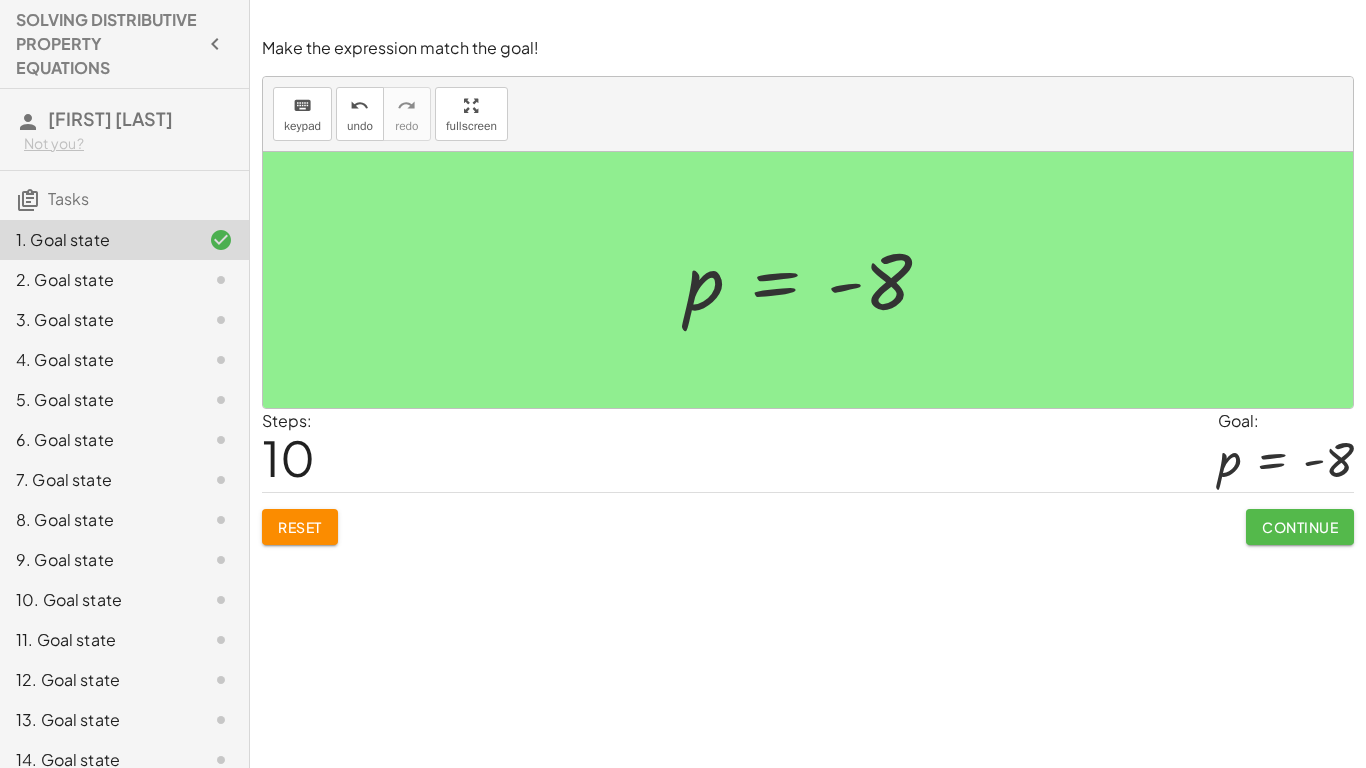 click on "Continue" 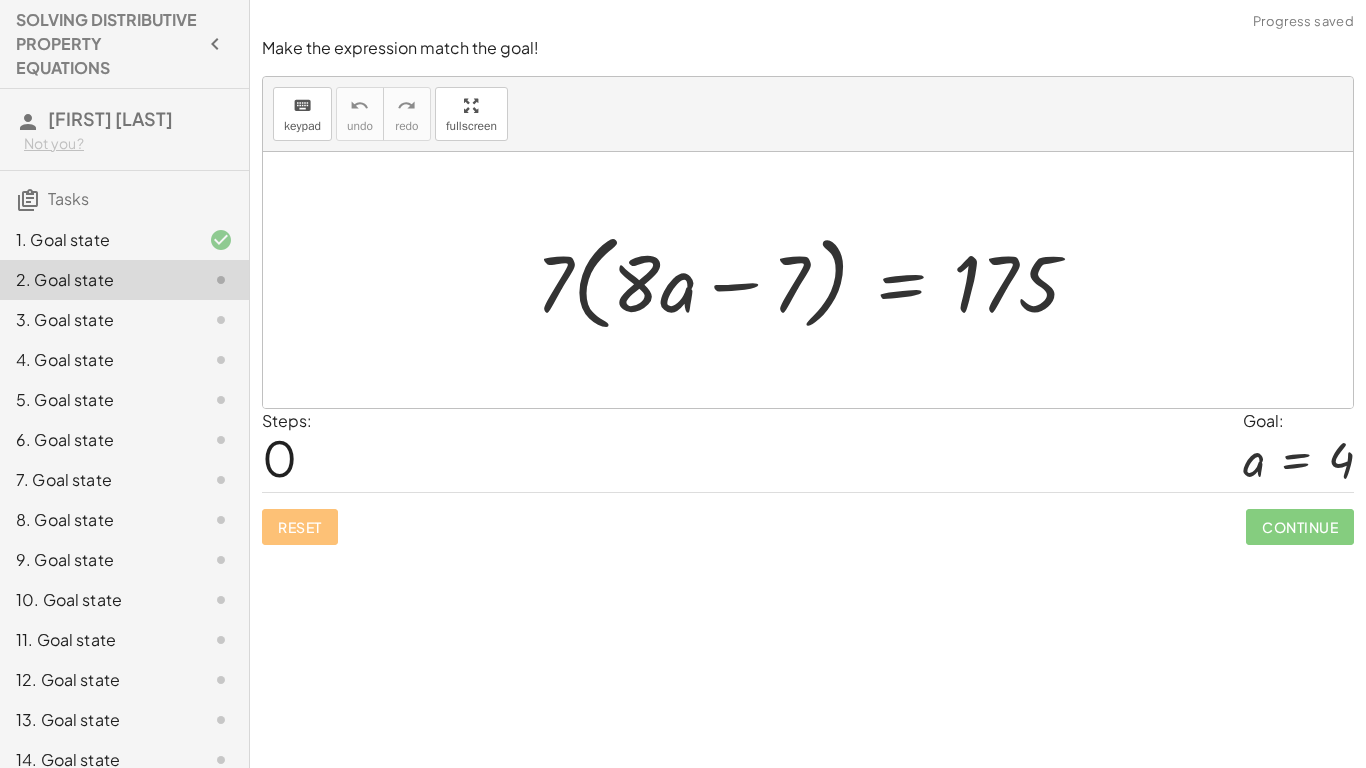 click at bounding box center [816, 280] 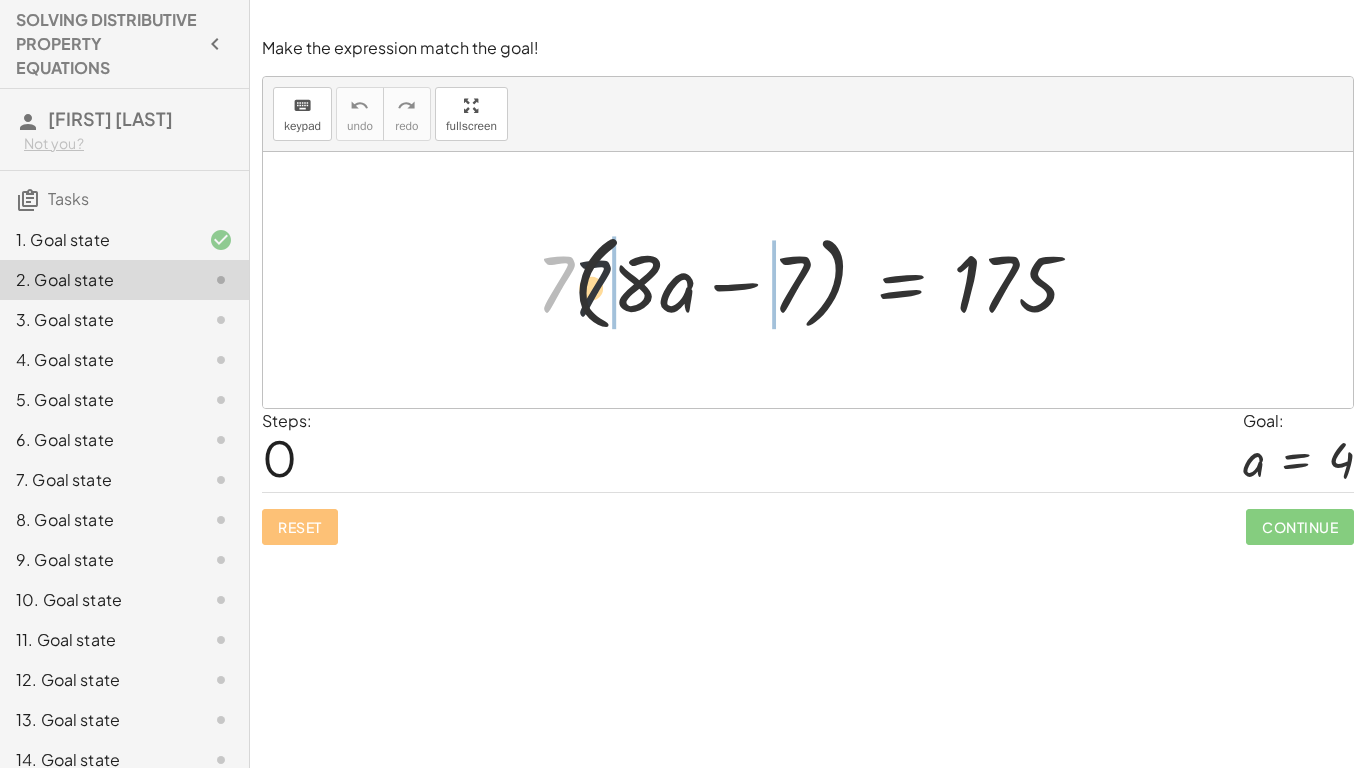 drag, startPoint x: 567, startPoint y: 278, endPoint x: 640, endPoint y: 292, distance: 74.330345 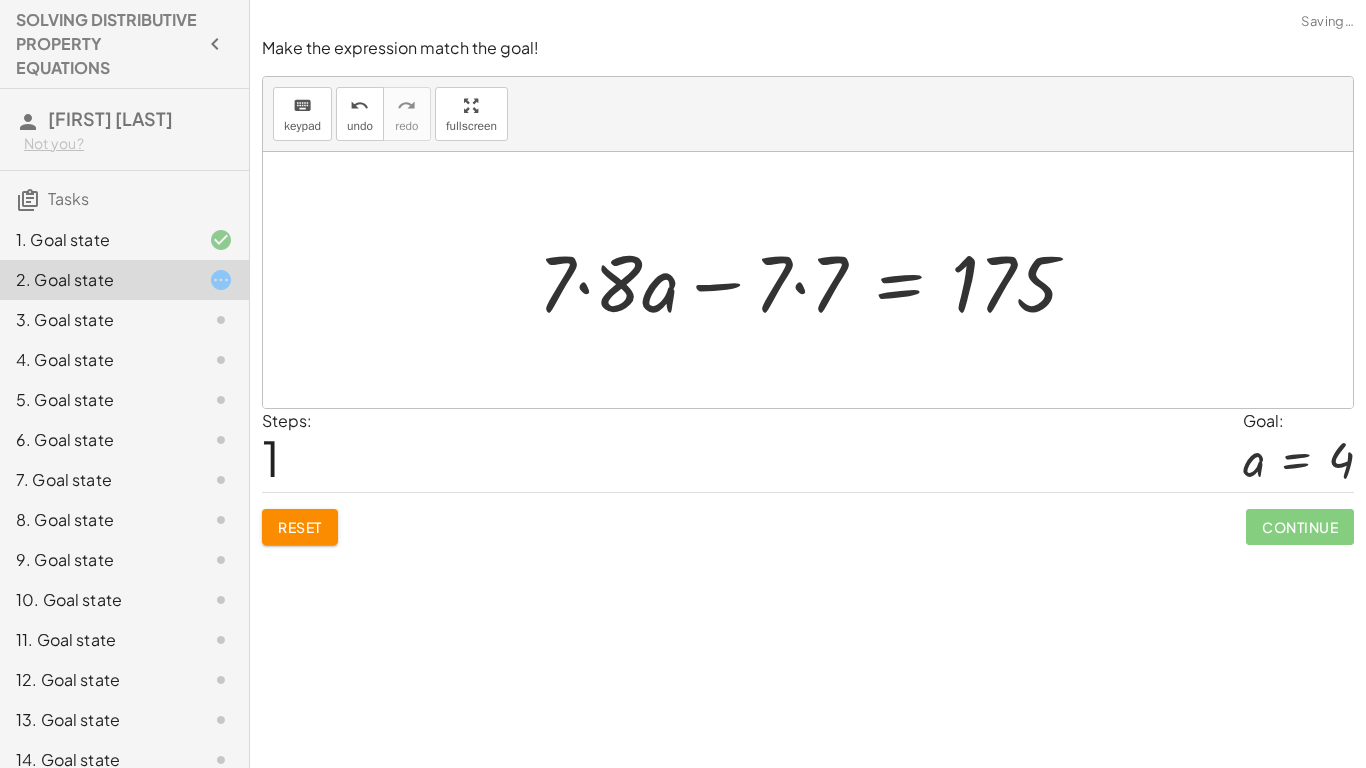 click at bounding box center (815, 280) 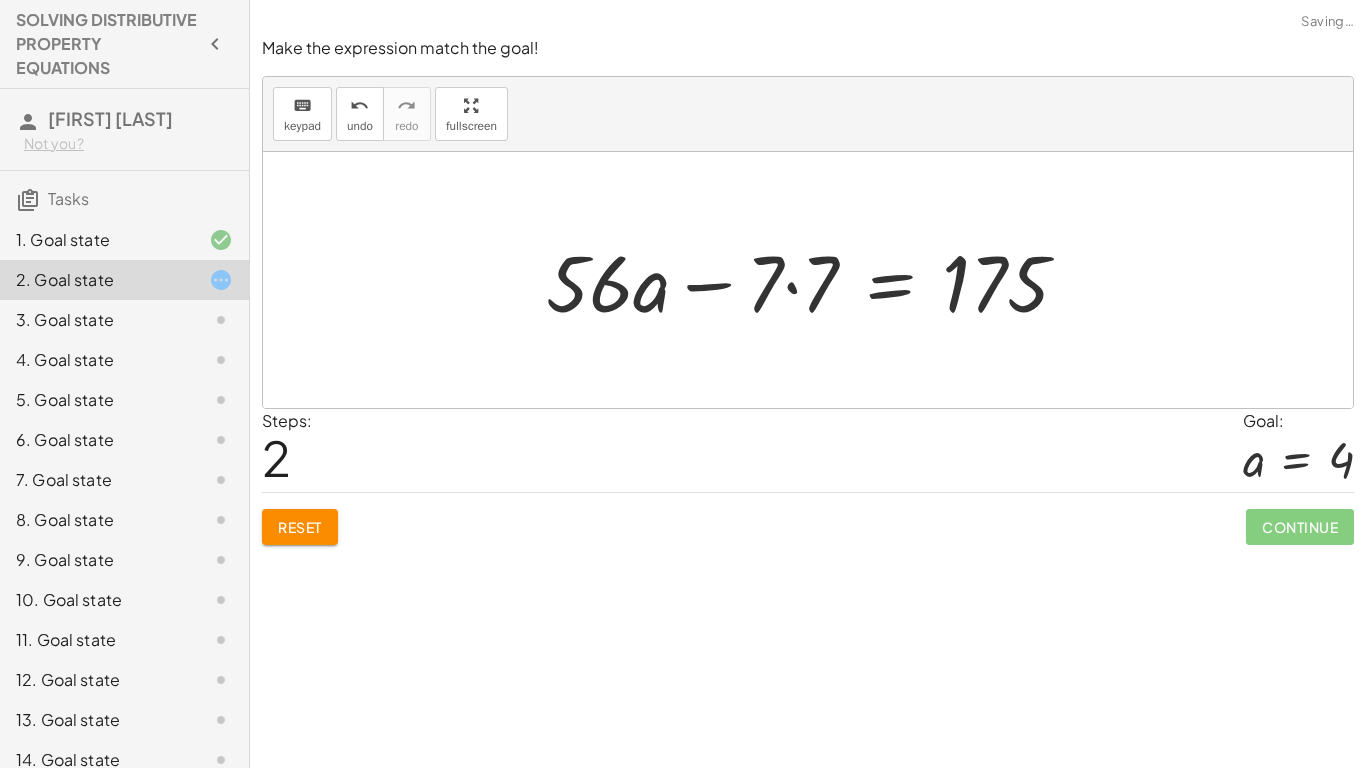 click at bounding box center [815, 280] 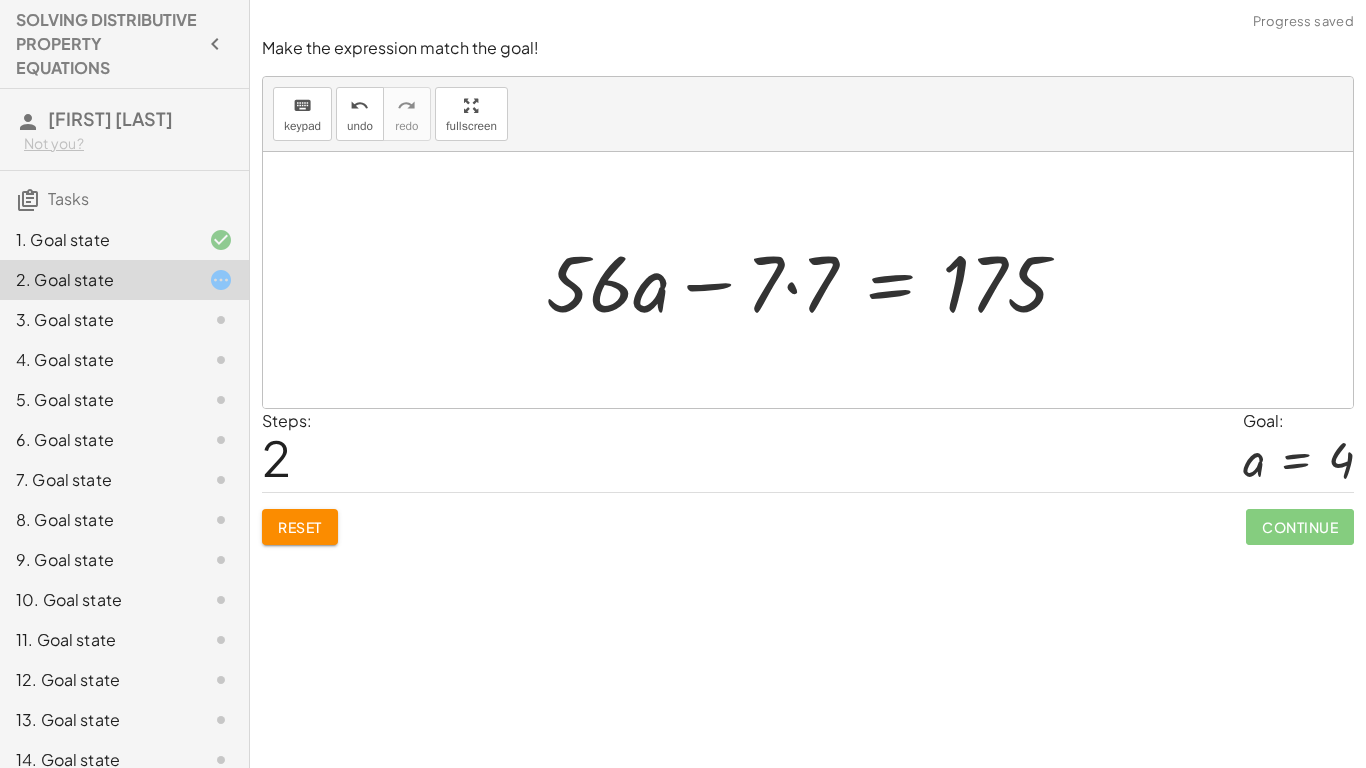 click at bounding box center (815, 280) 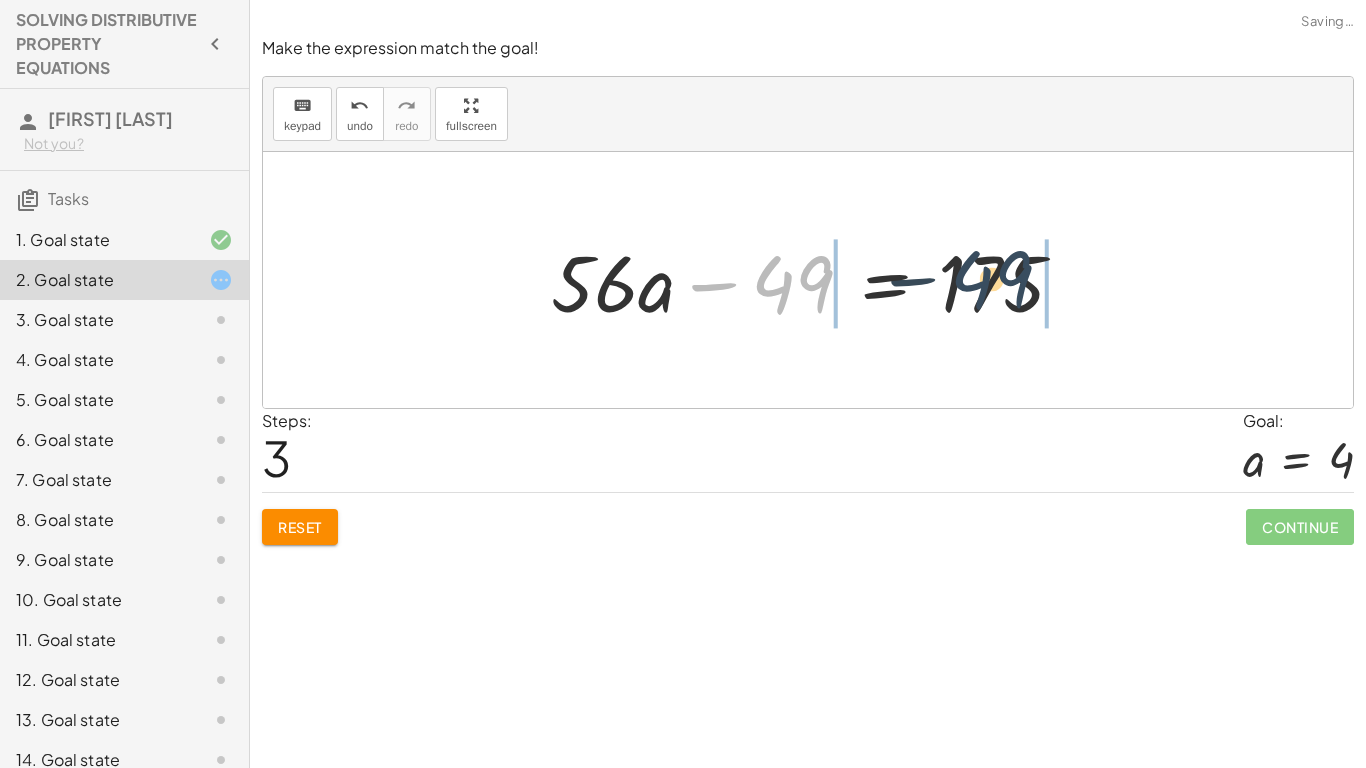 drag, startPoint x: 822, startPoint y: 268, endPoint x: 1091, endPoint y: 272, distance: 269.02972 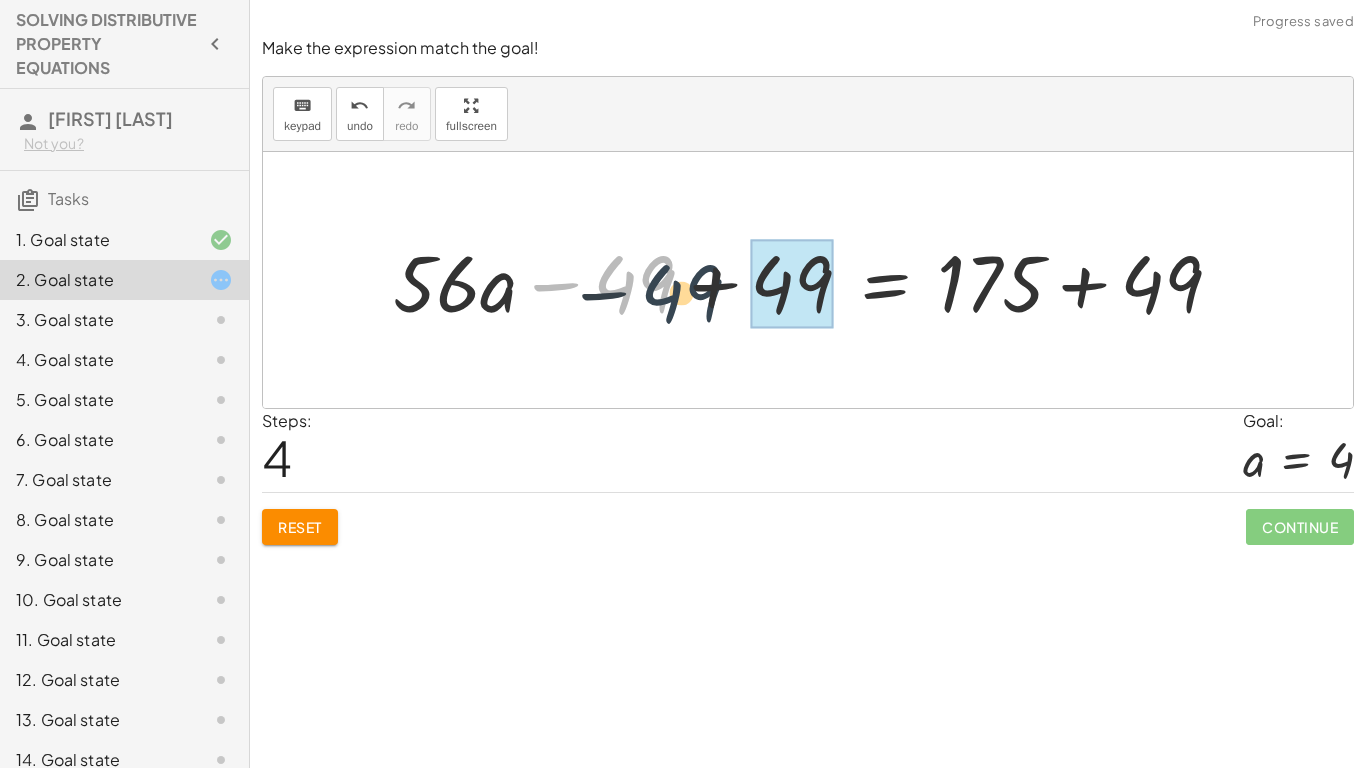 drag, startPoint x: 667, startPoint y: 277, endPoint x: 738, endPoint y: 281, distance: 71.11259 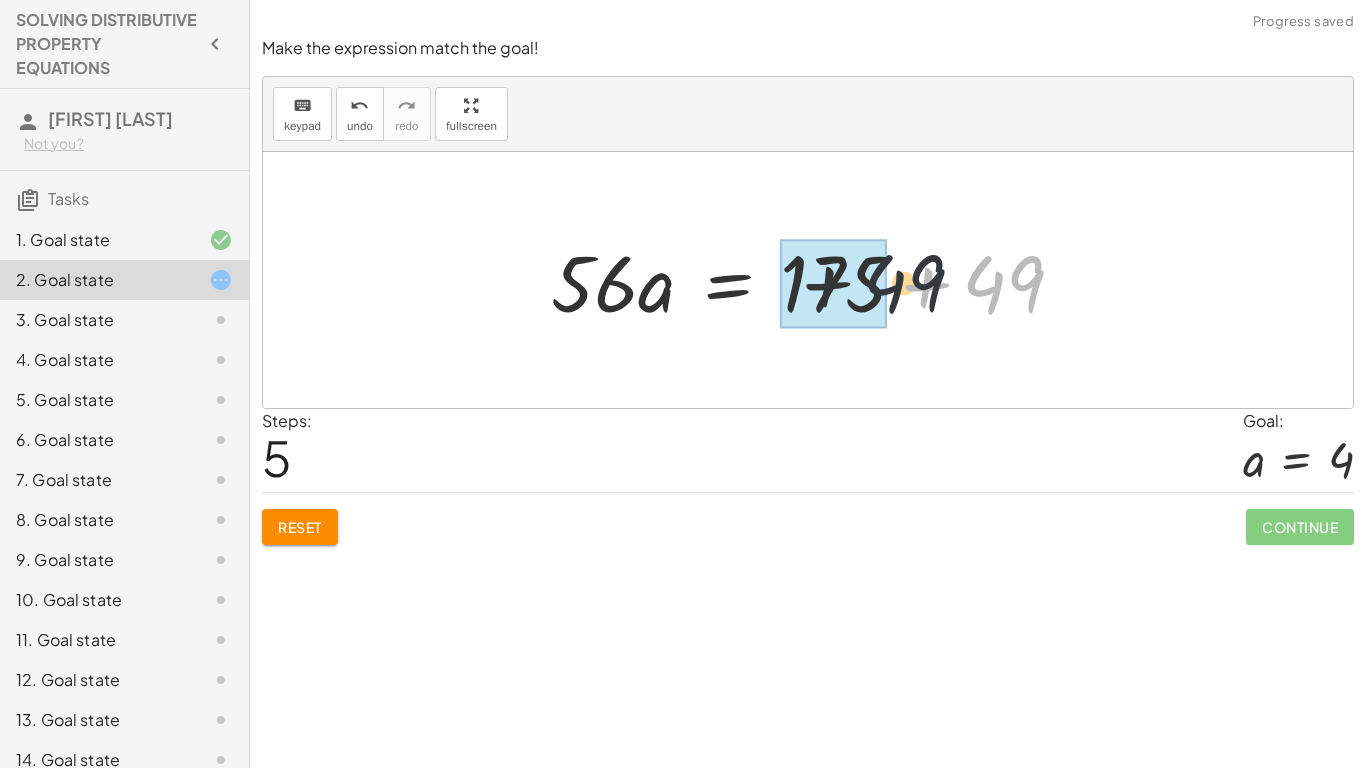 drag, startPoint x: 981, startPoint y: 277, endPoint x: 836, endPoint y: 271, distance: 145.12408 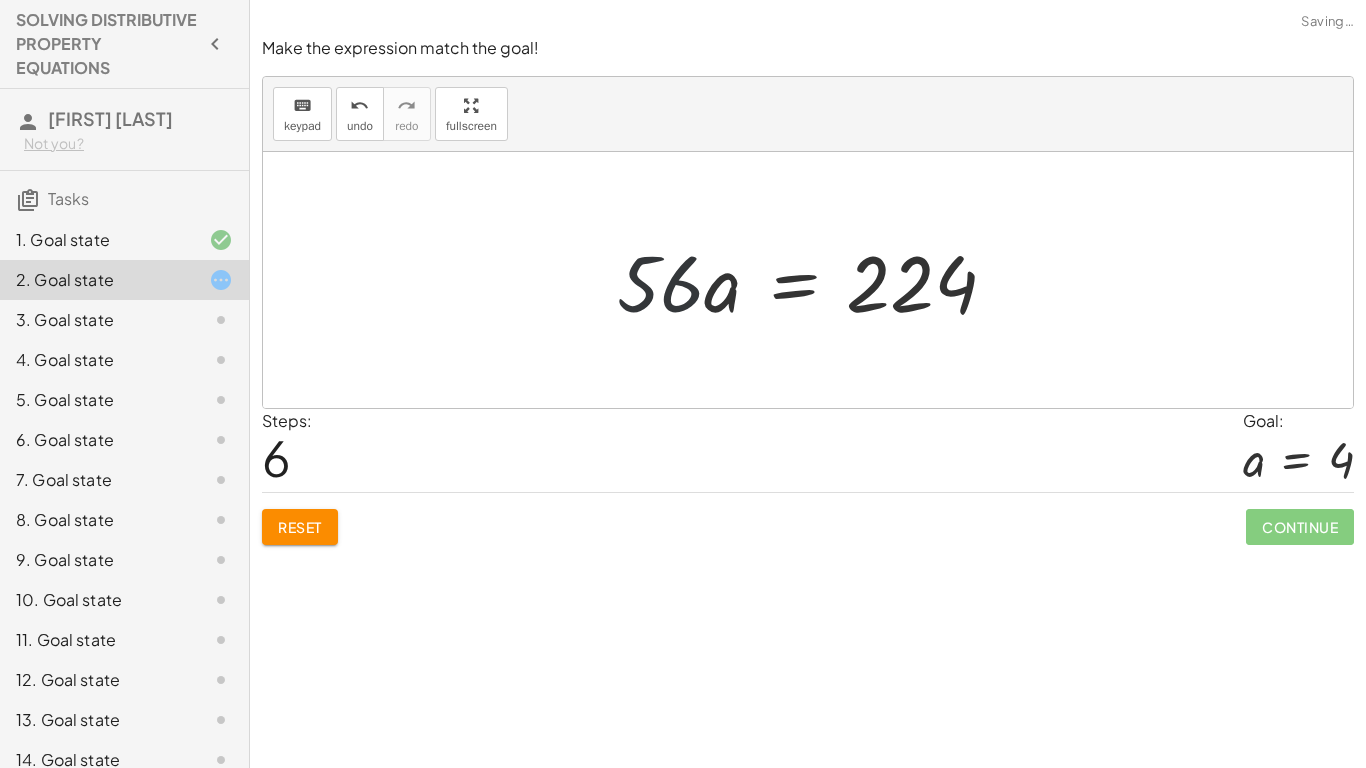 drag, startPoint x: 595, startPoint y: 270, endPoint x: 704, endPoint y: 263, distance: 109.22454 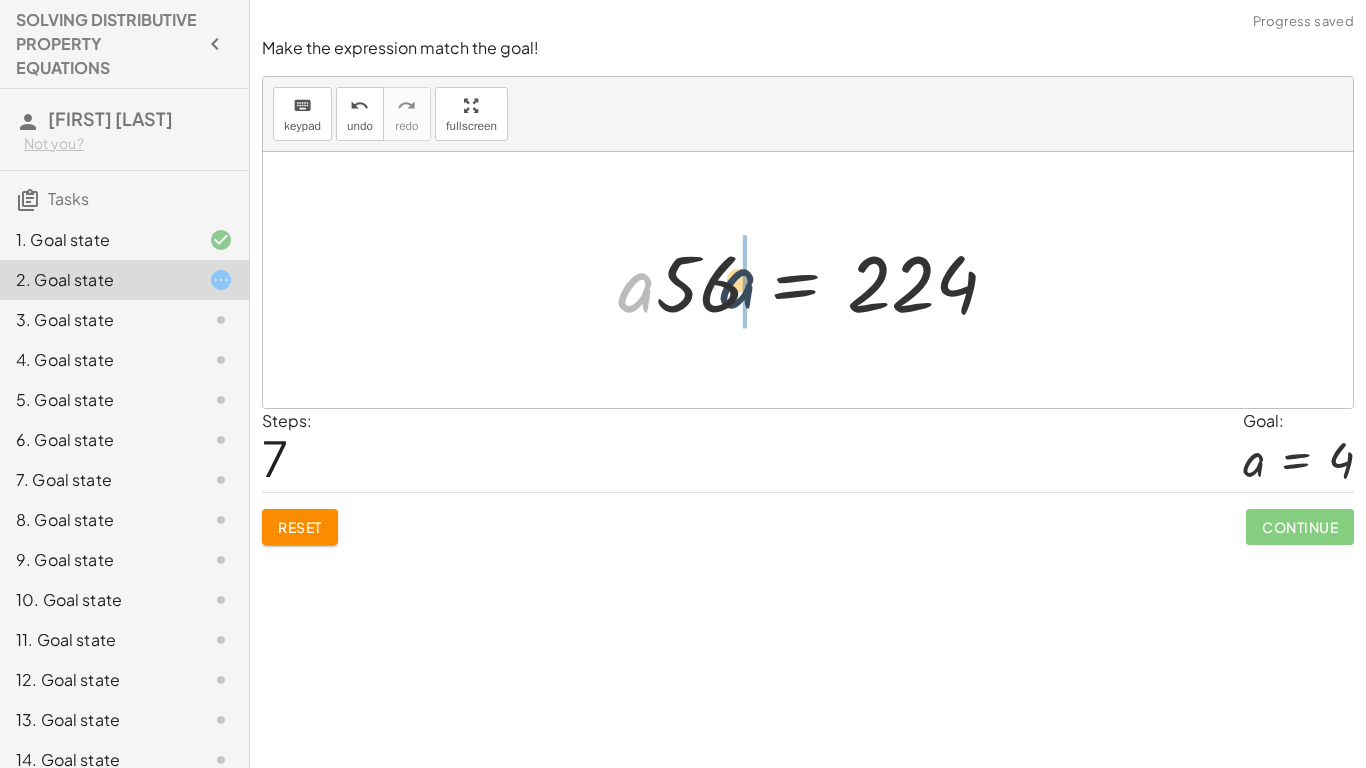 drag, startPoint x: 641, startPoint y: 292, endPoint x: 748, endPoint y: 285, distance: 107.22873 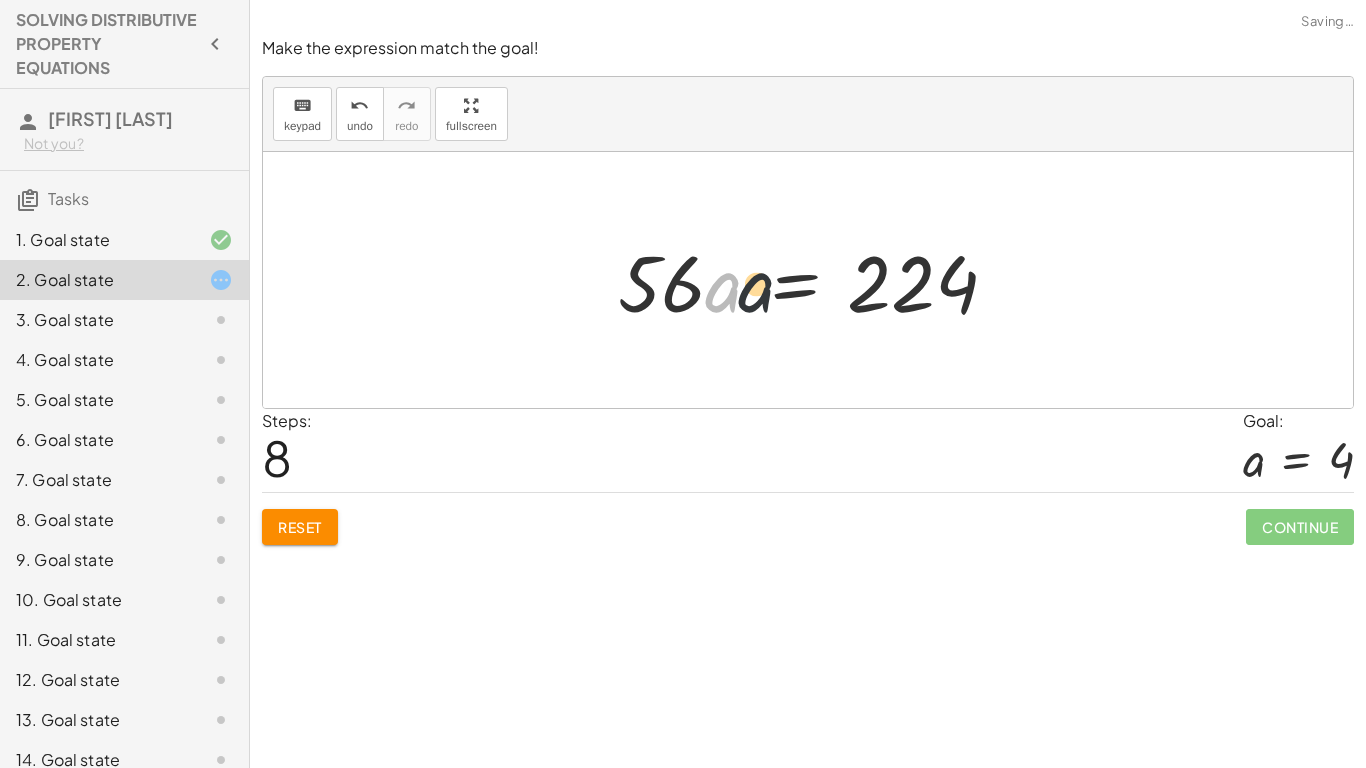 drag, startPoint x: 723, startPoint y: 295, endPoint x: 935, endPoint y: 301, distance: 212.08488 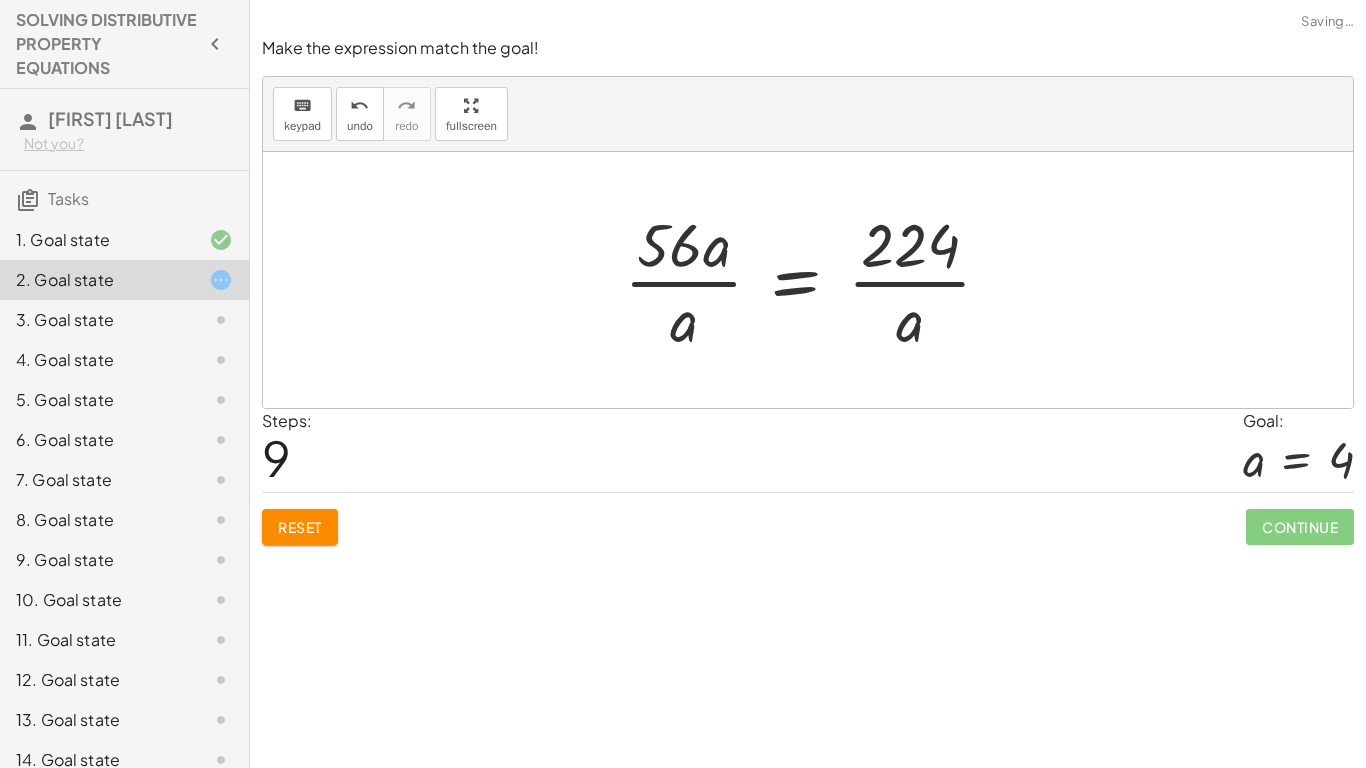 click at bounding box center [815, 280] 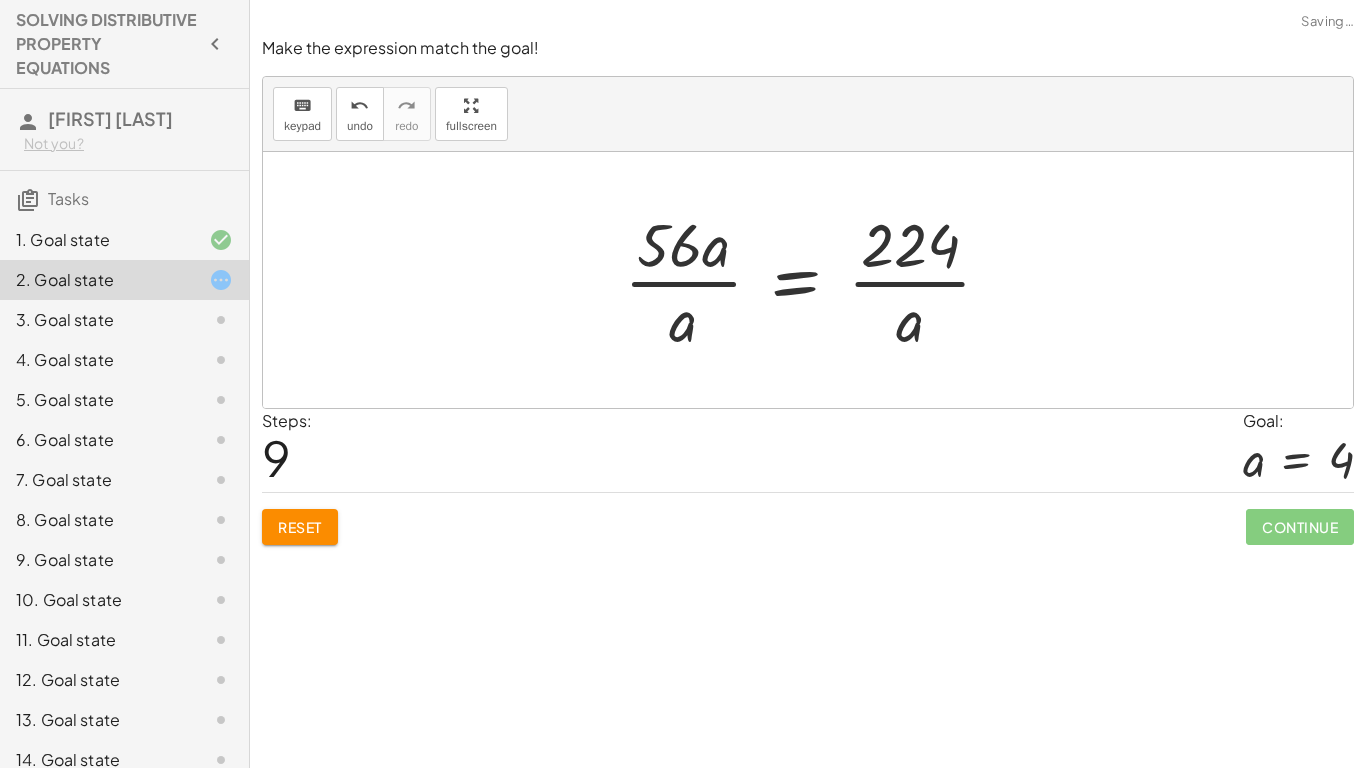 click at bounding box center (815, 280) 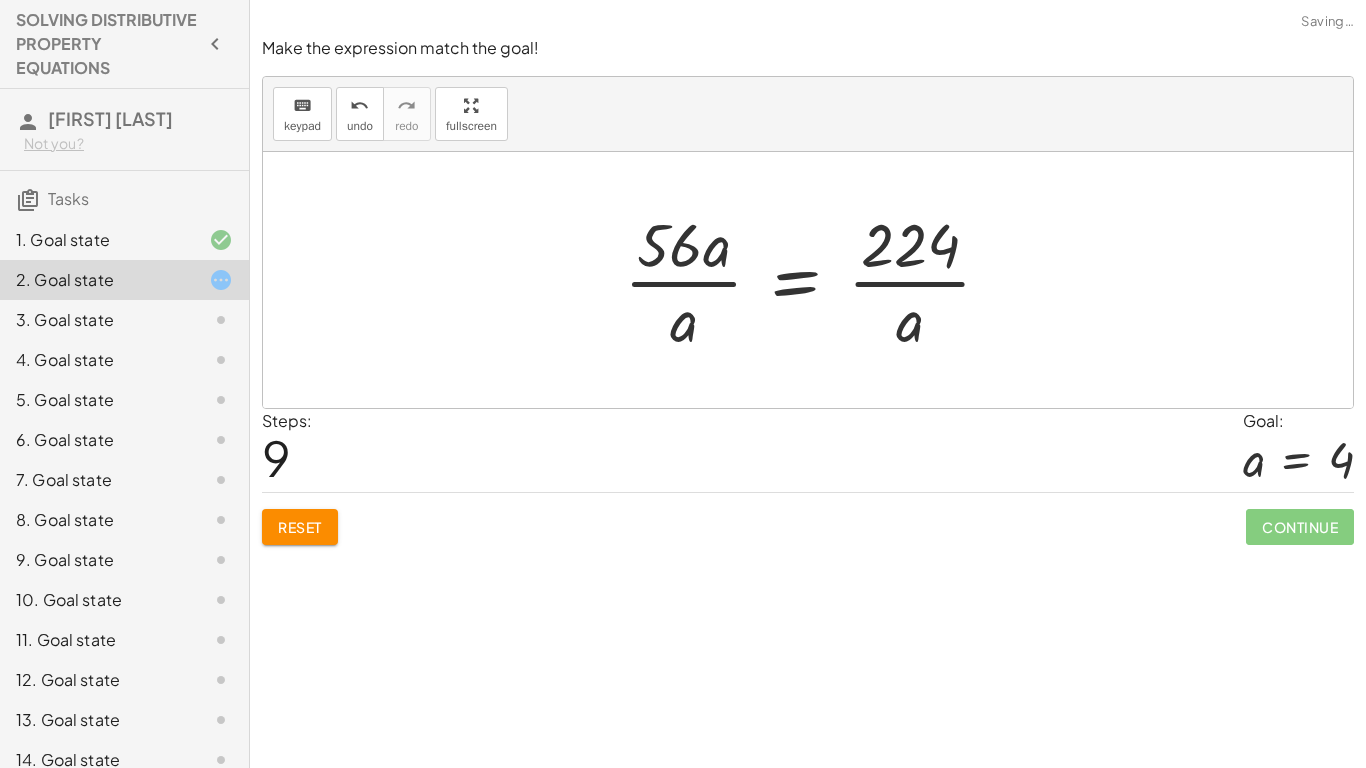 click at bounding box center (815, 280) 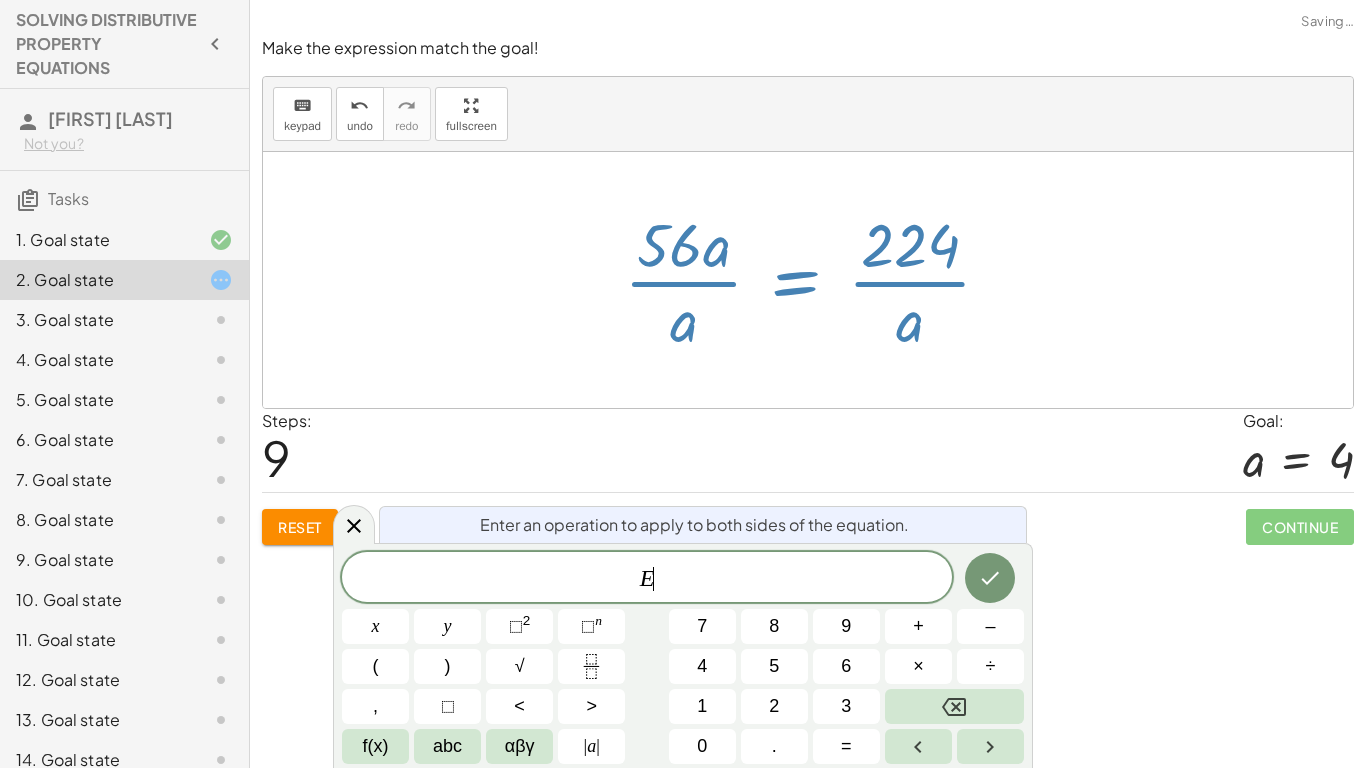 scroll, scrollTop: 2, scrollLeft: 0, axis: vertical 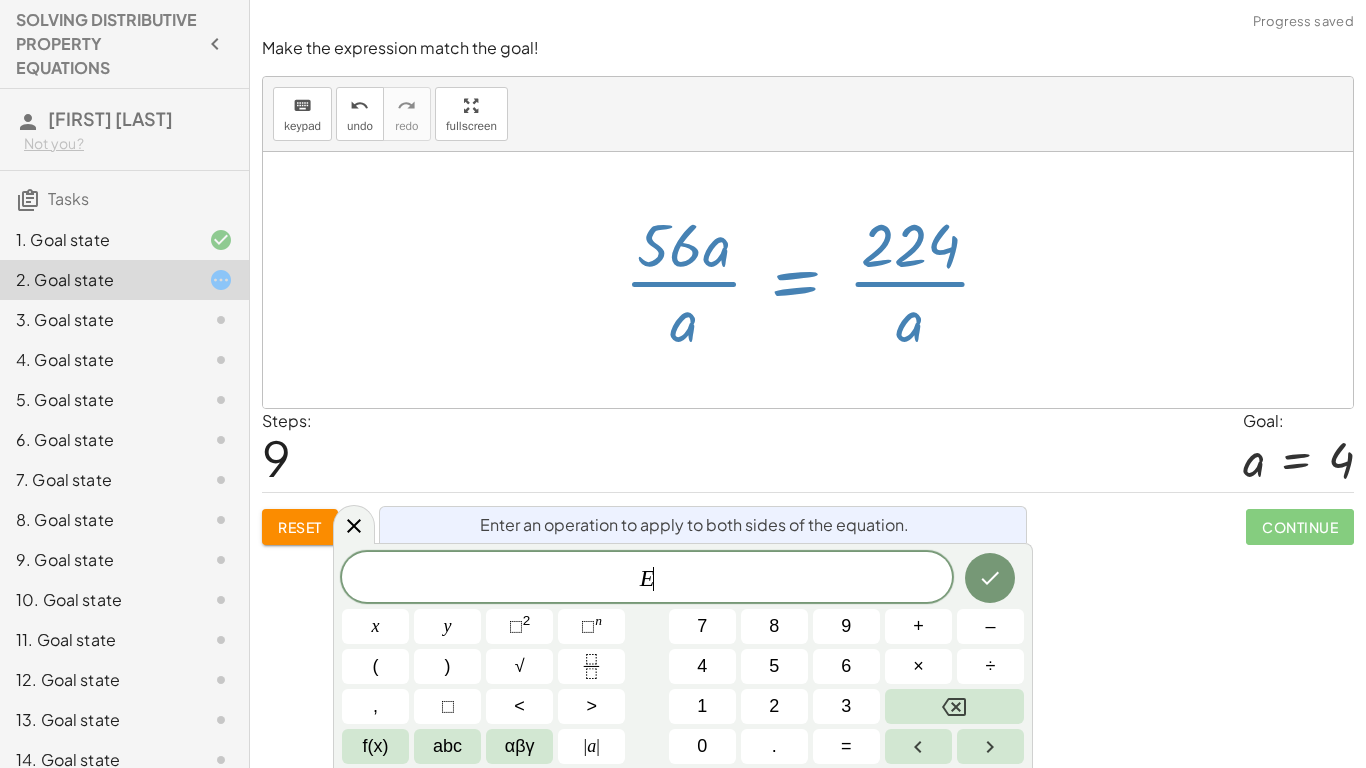 click at bounding box center [815, 280] 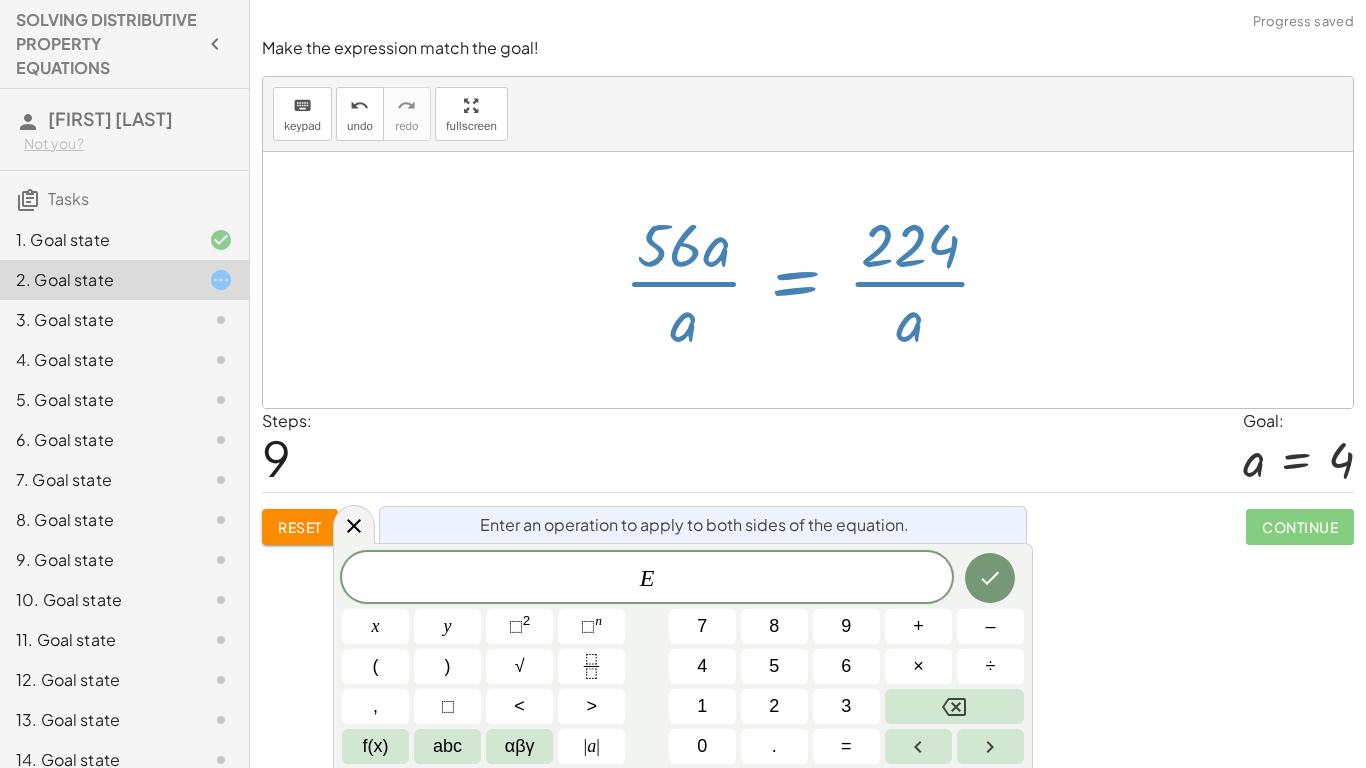 click at bounding box center [808, 280] 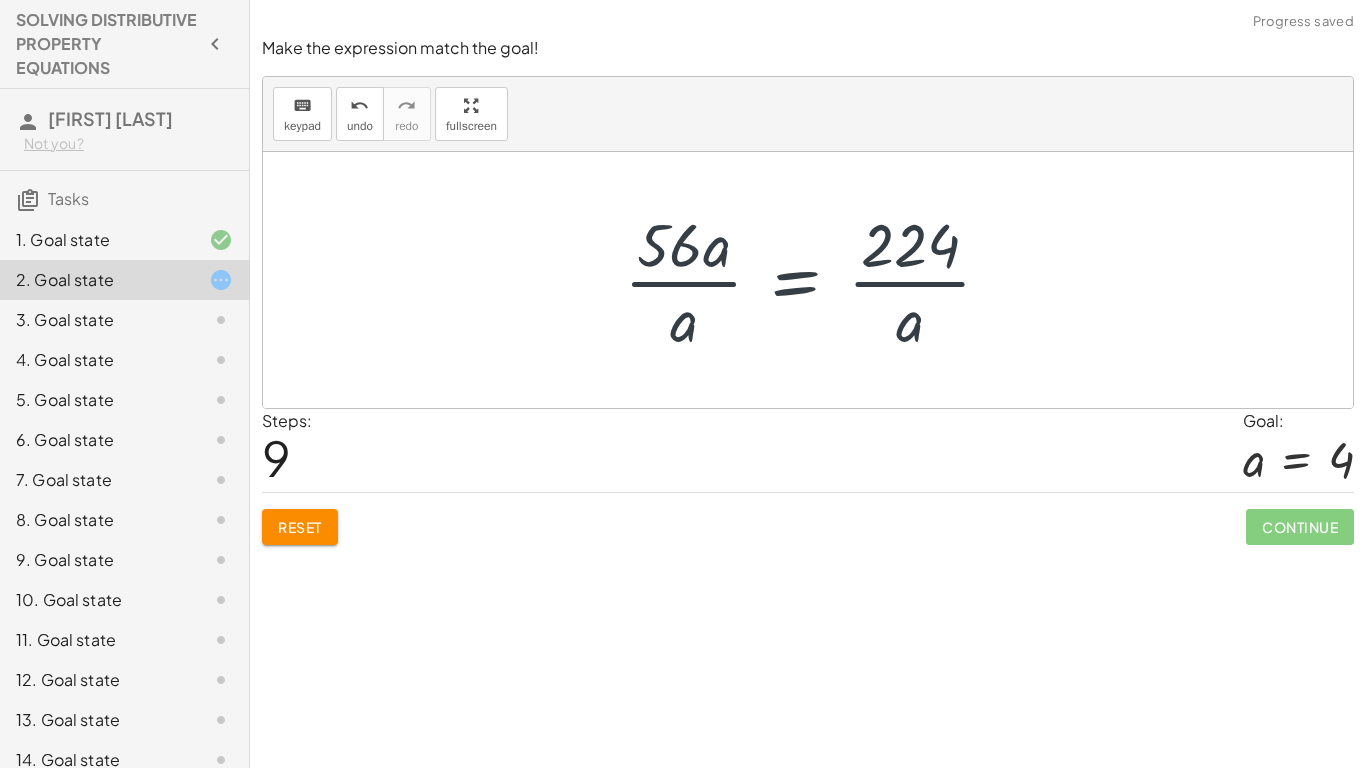 click at bounding box center [815, 280] 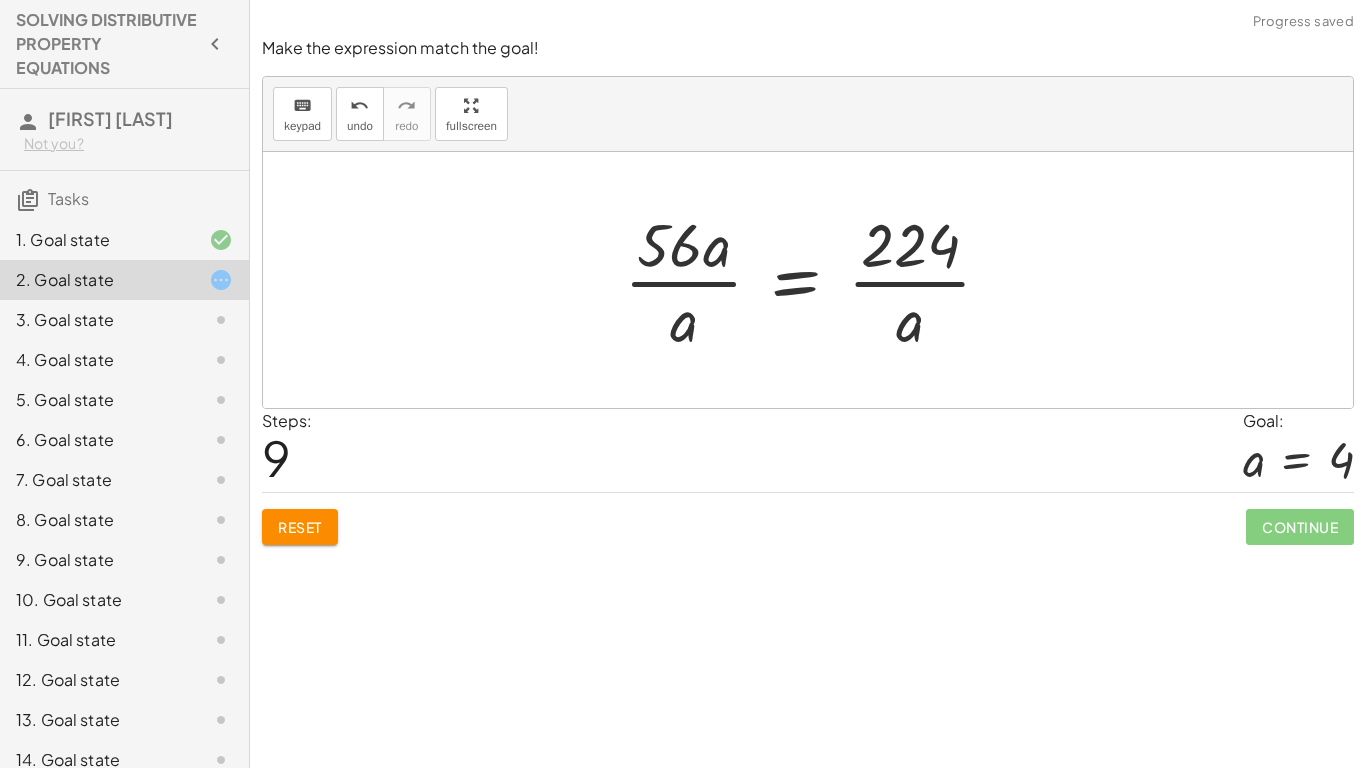 click at bounding box center [815, 280] 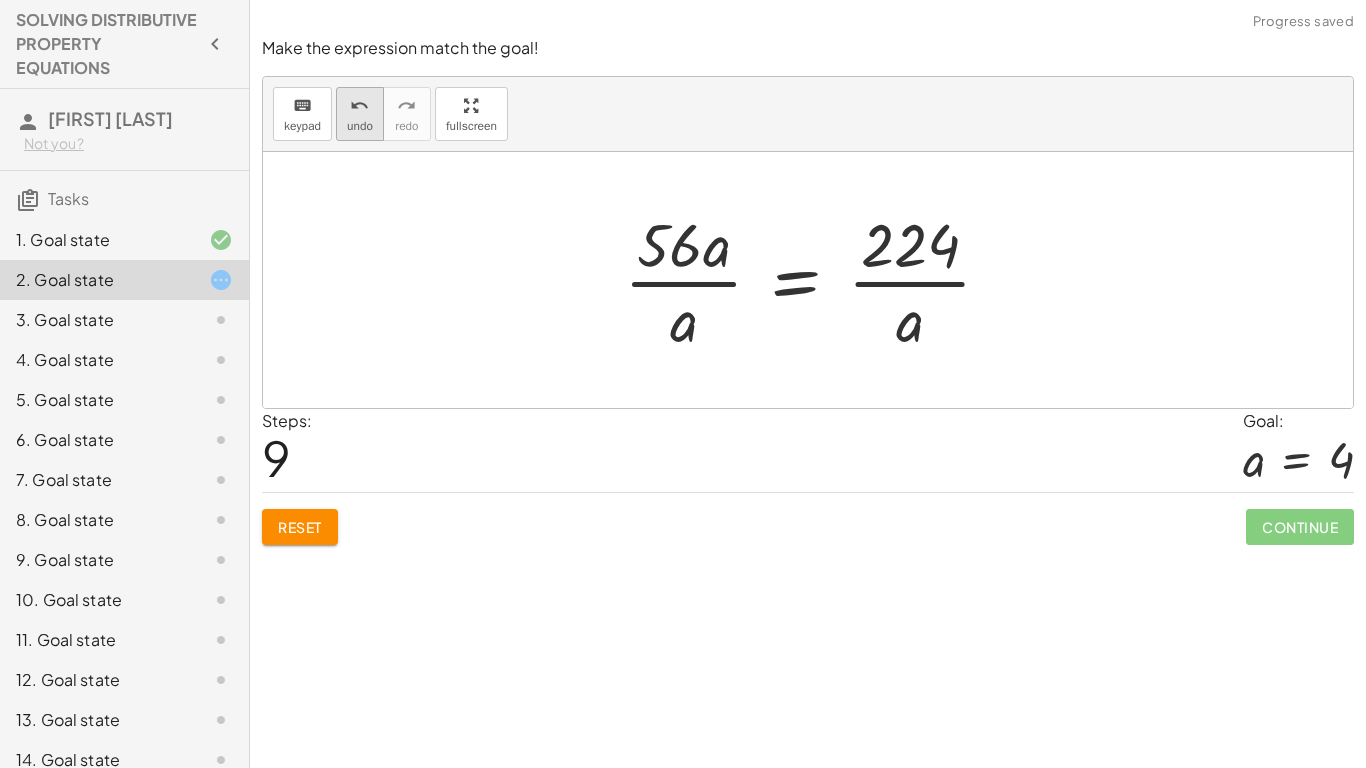 click on "undo" at bounding box center [359, 106] 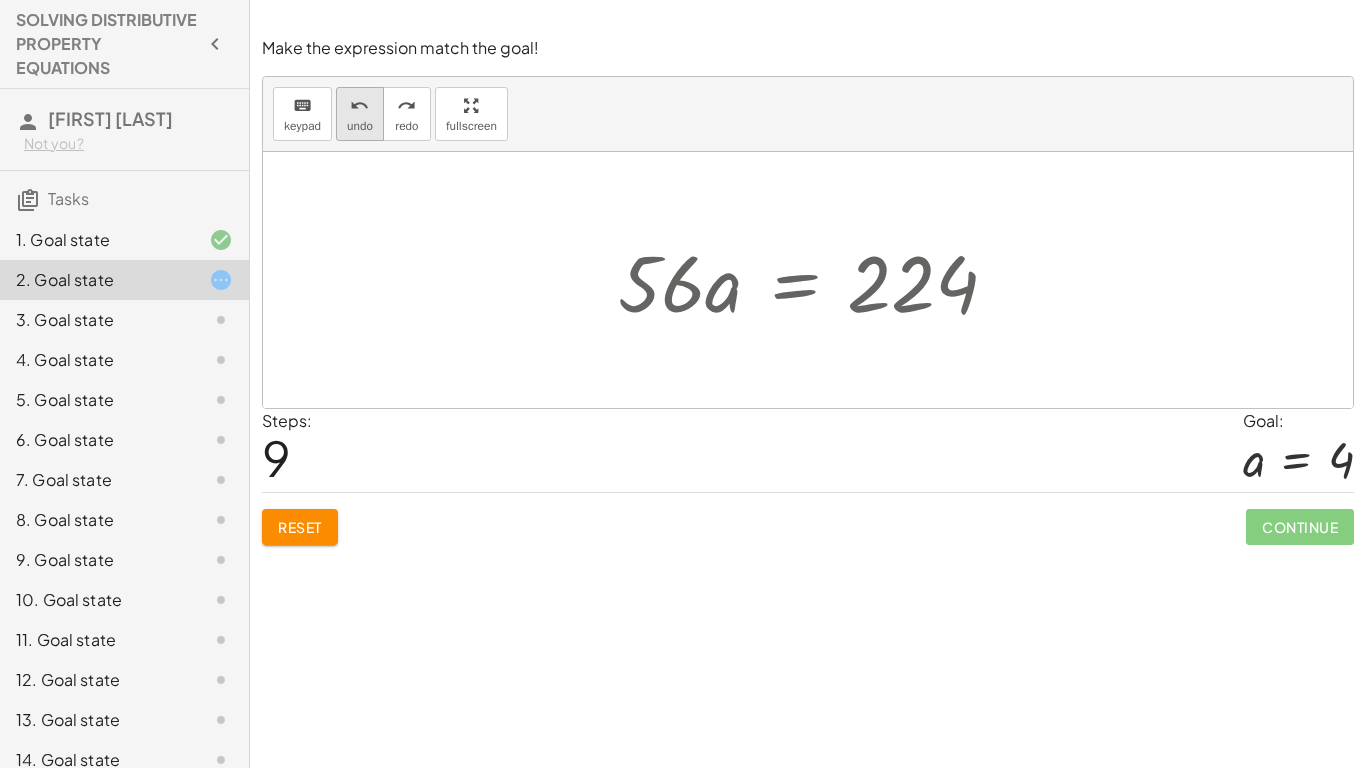 click on "undo" at bounding box center [359, 106] 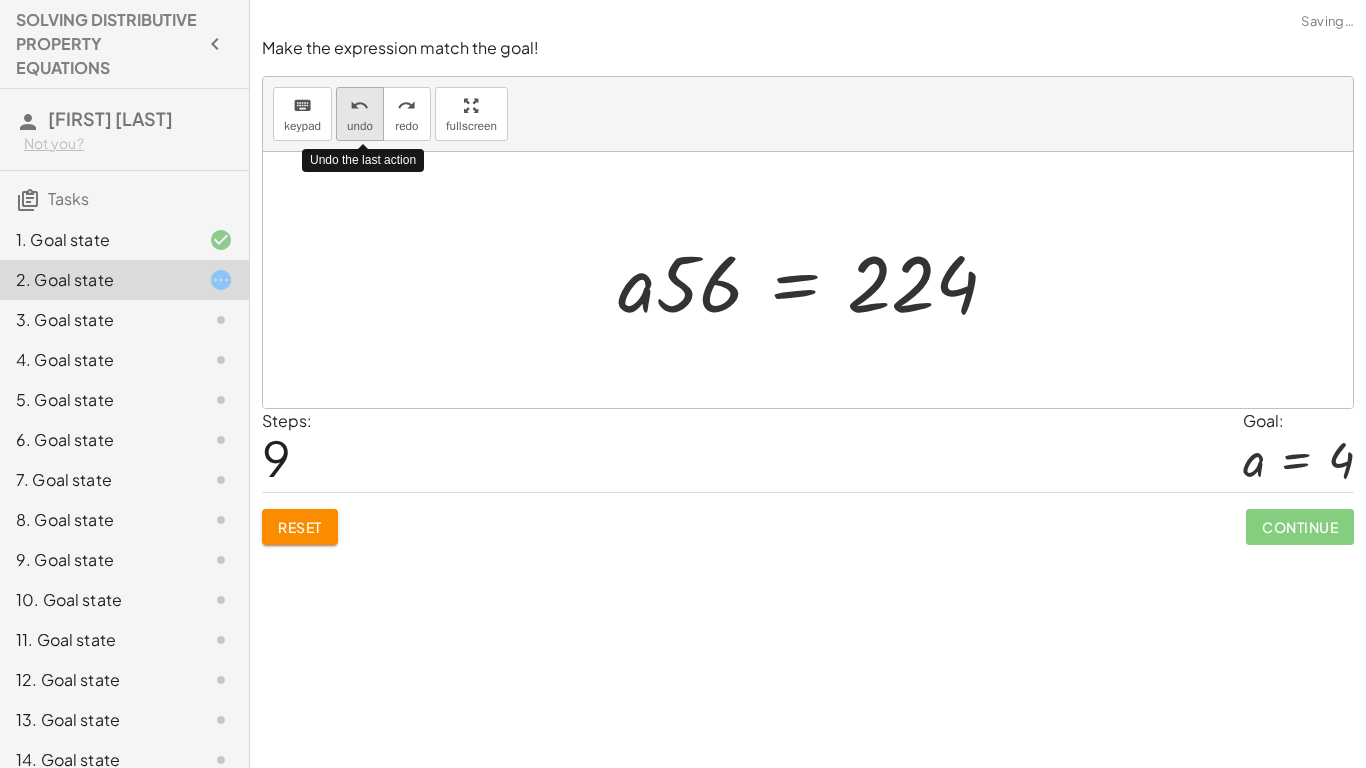 click on "undo" at bounding box center (359, 106) 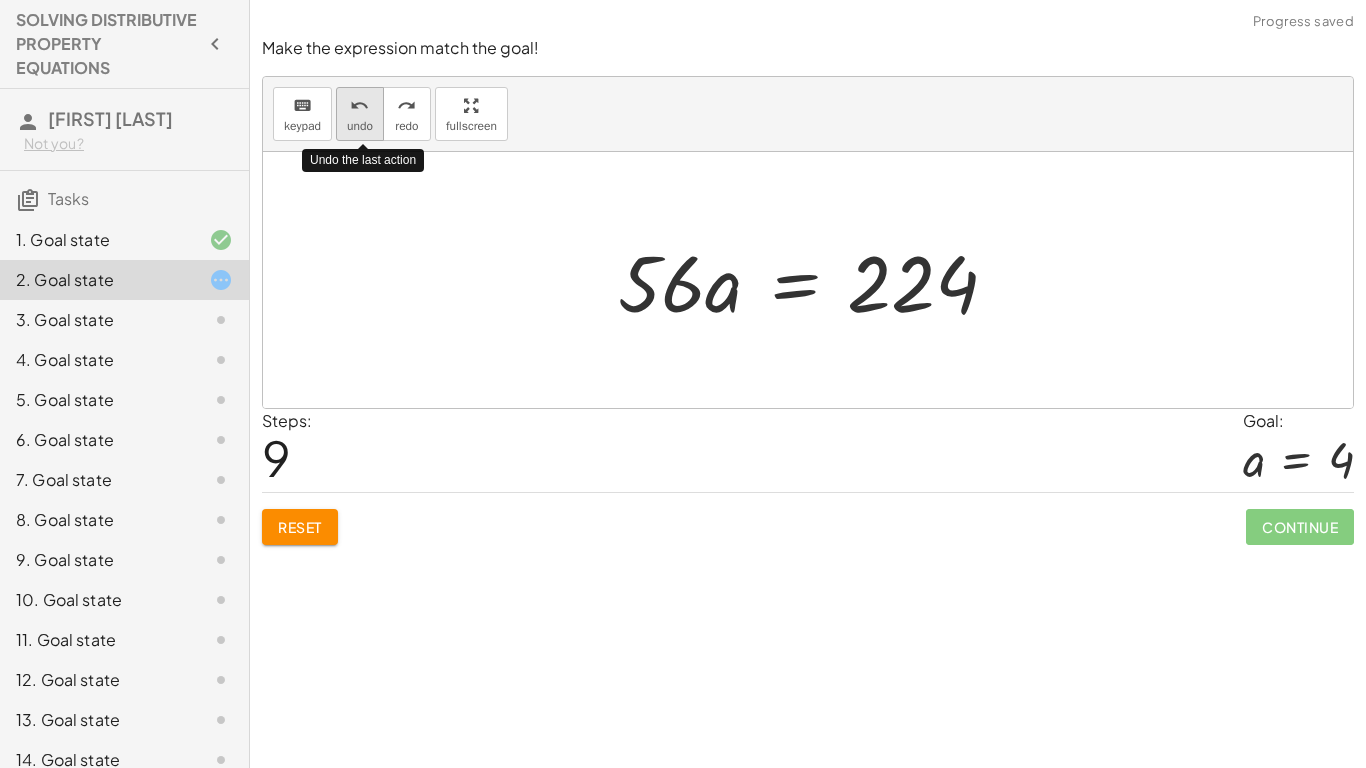 click on "undo" at bounding box center [359, 106] 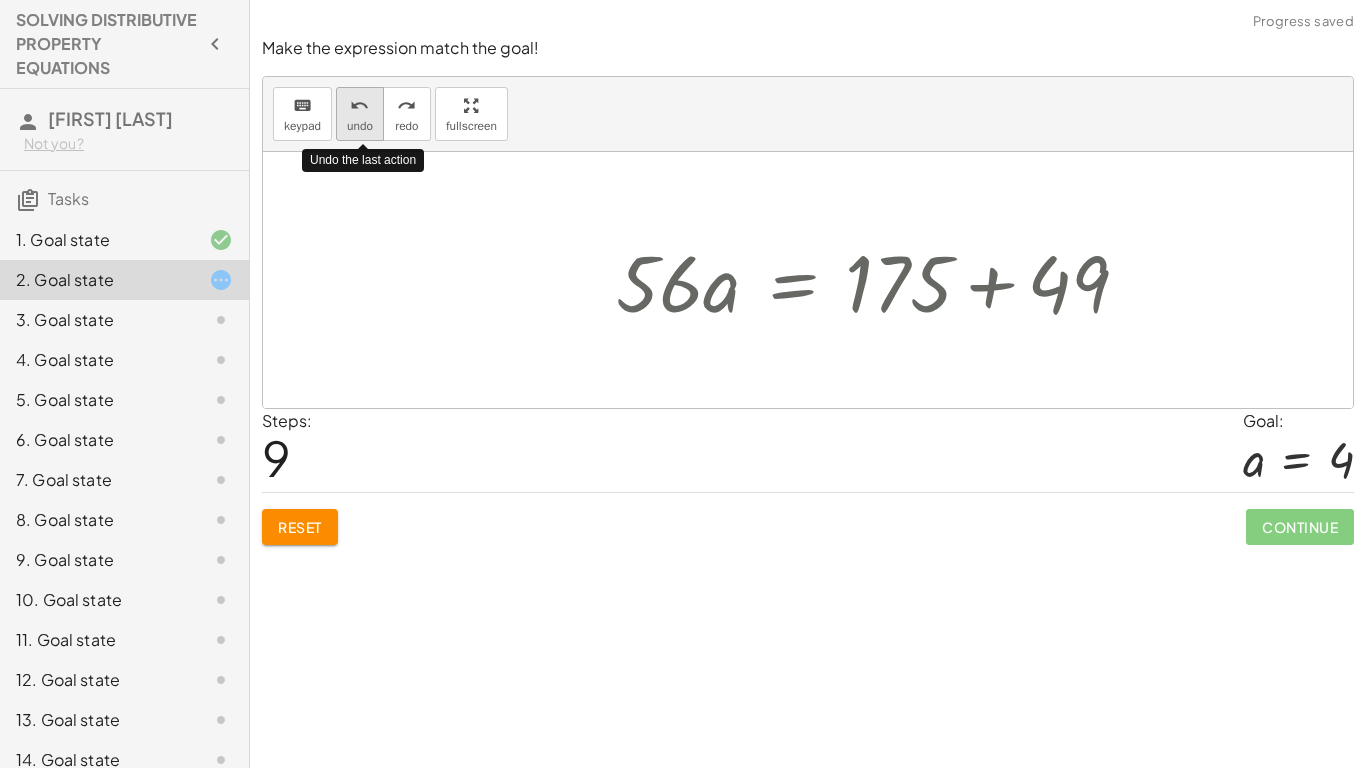 click on "undo" at bounding box center [359, 106] 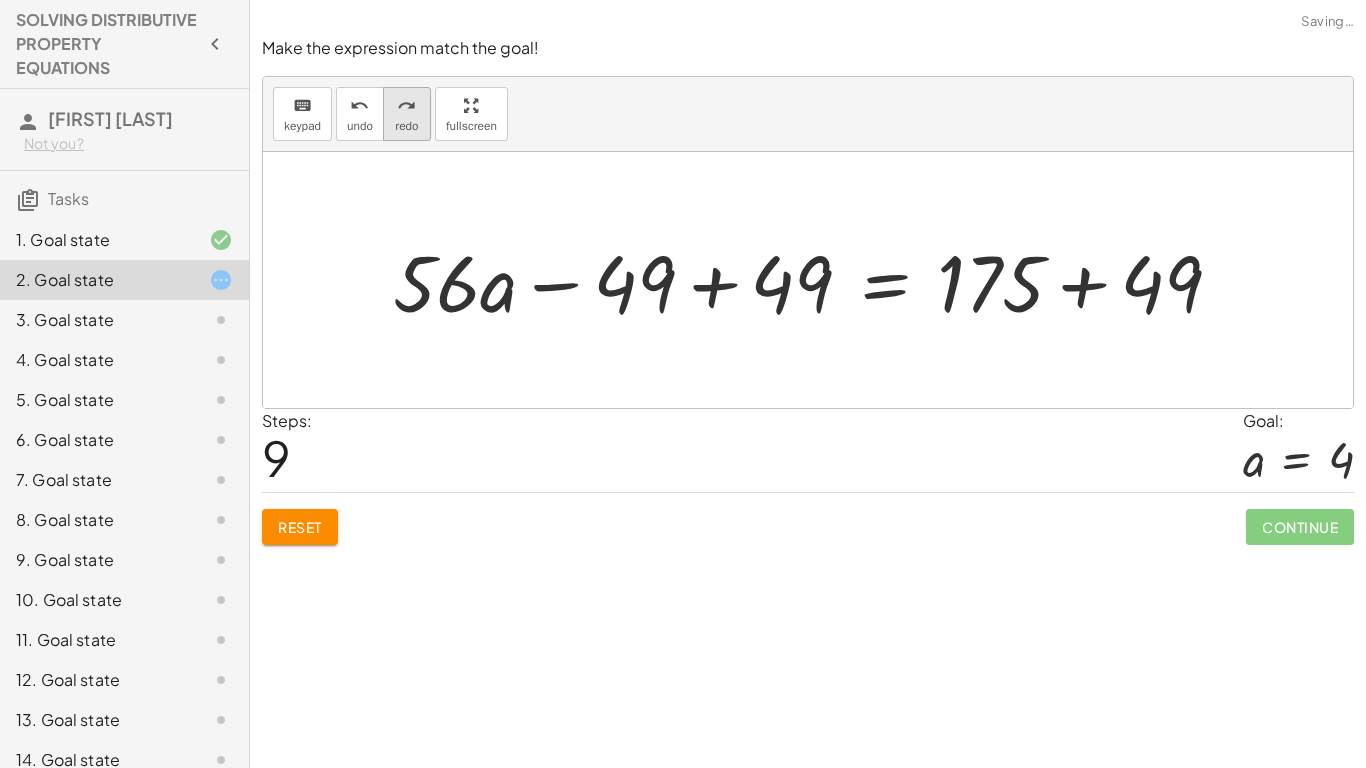 click on "redo" at bounding box center [406, 126] 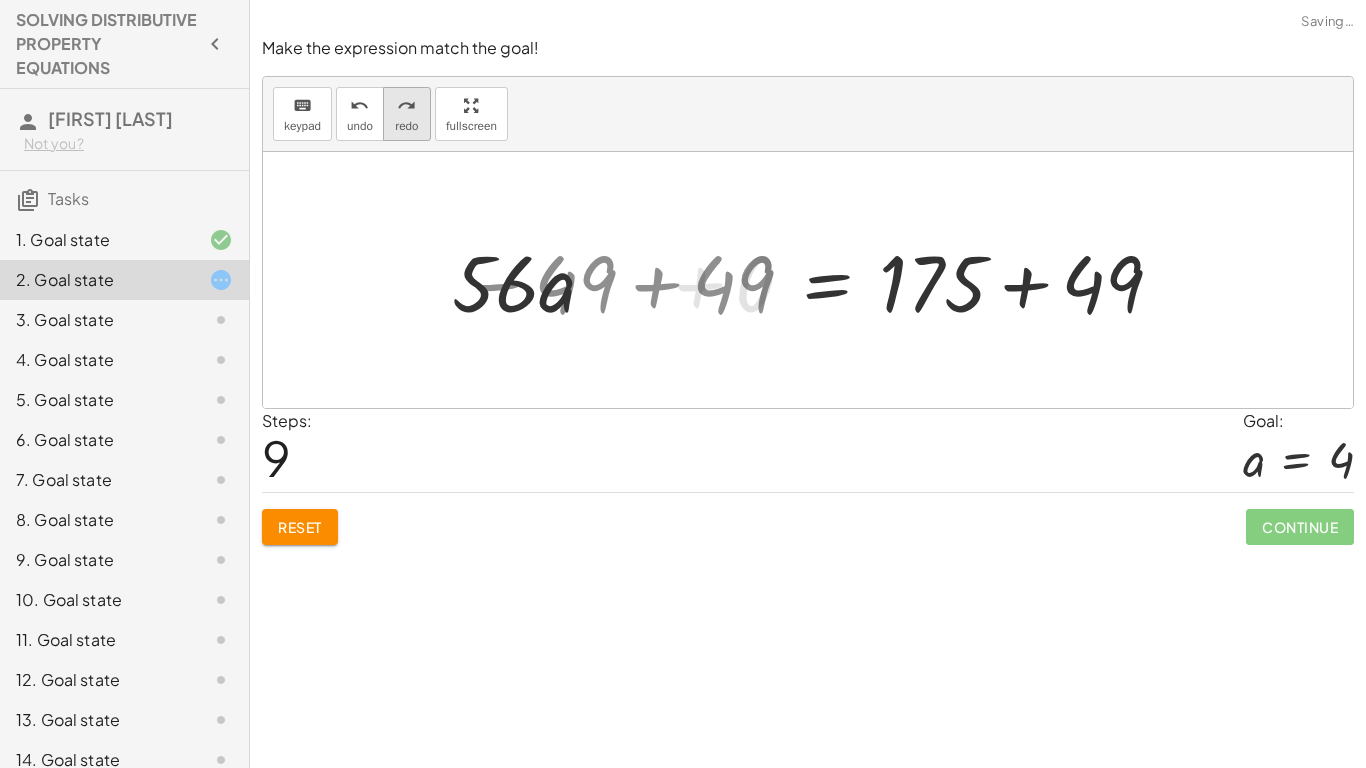 click on "redo" at bounding box center [406, 126] 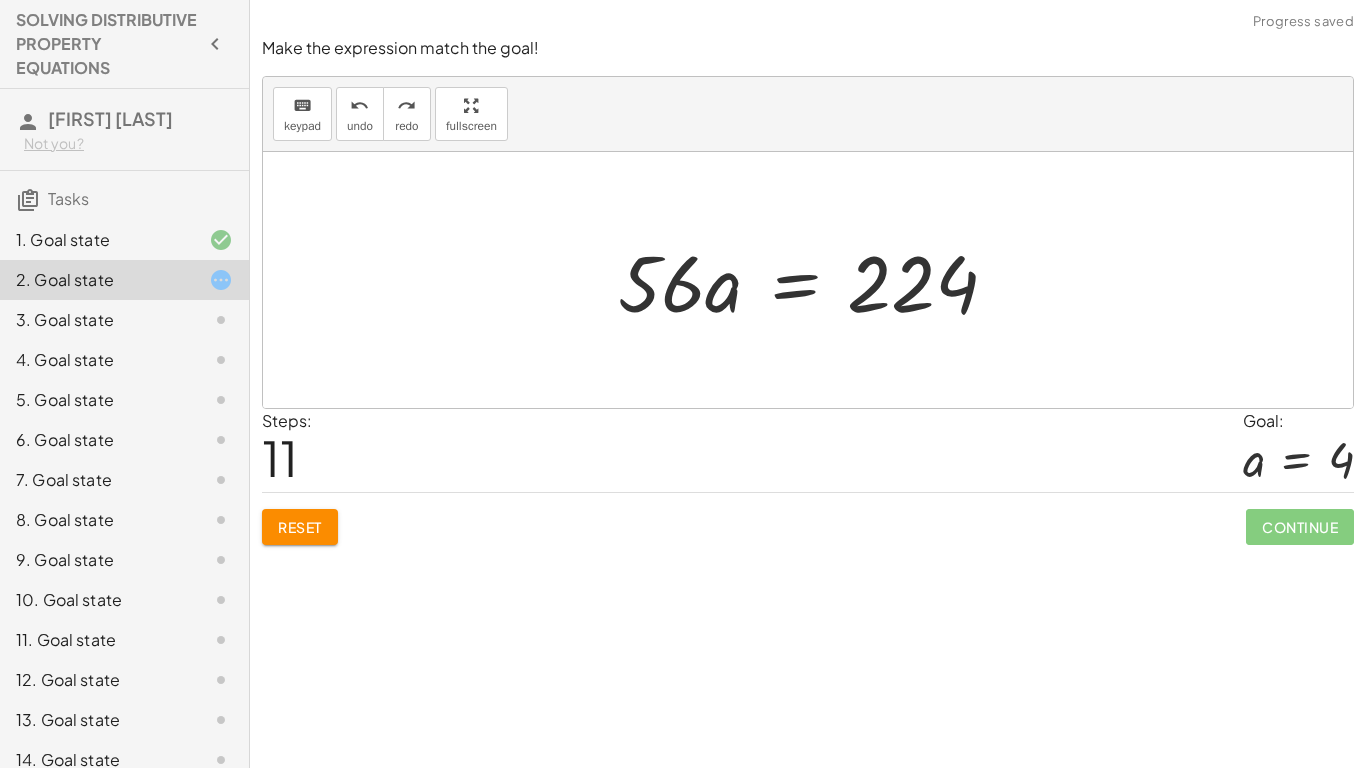 click on "Reset" at bounding box center [300, 527] 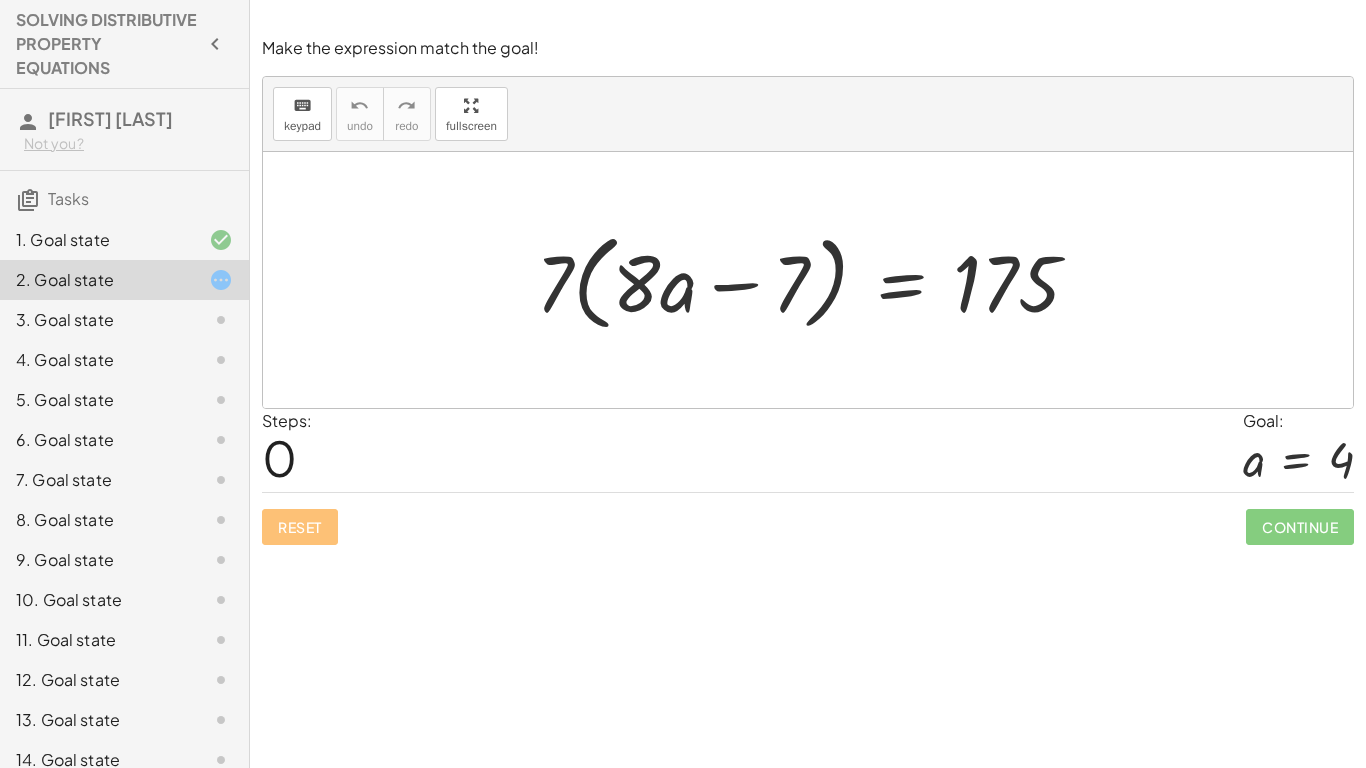 click at bounding box center [816, 280] 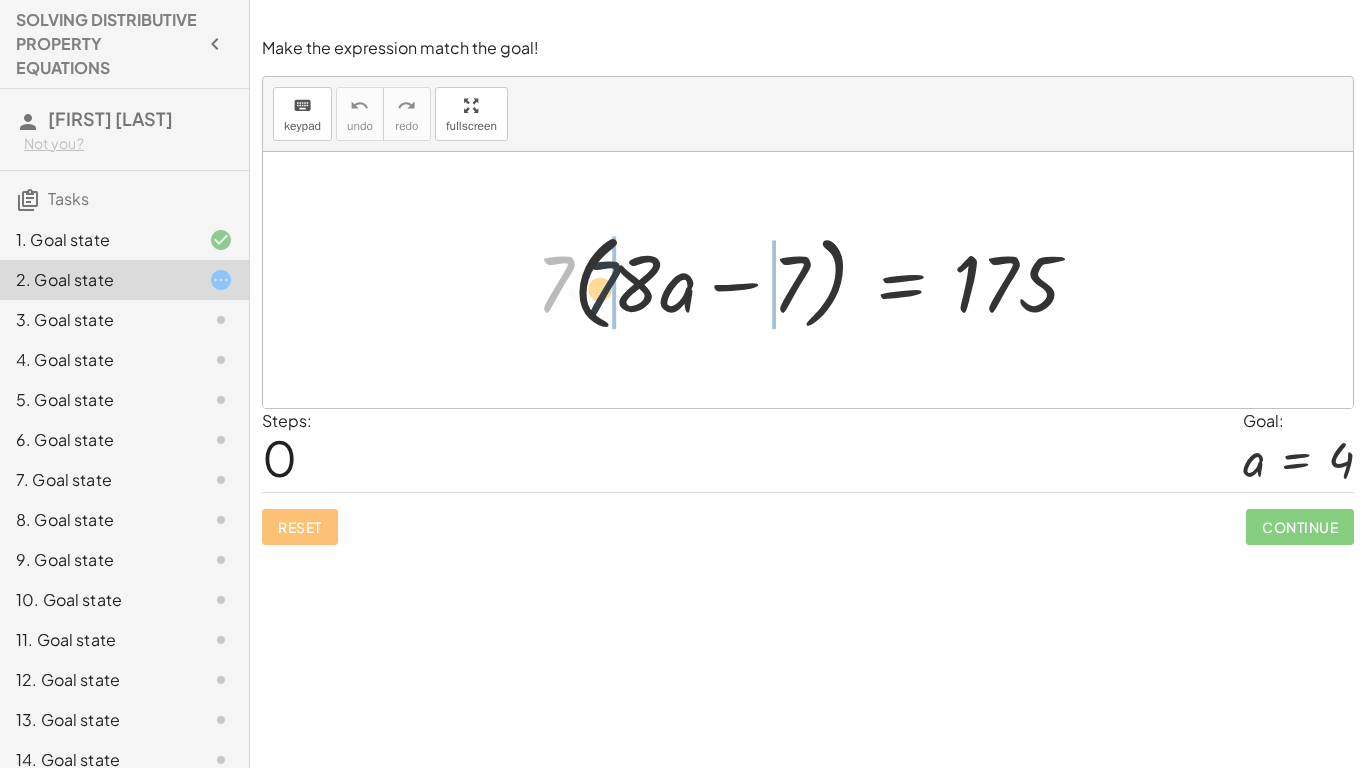 drag, startPoint x: 567, startPoint y: 290, endPoint x: 650, endPoint y: 294, distance: 83.09633 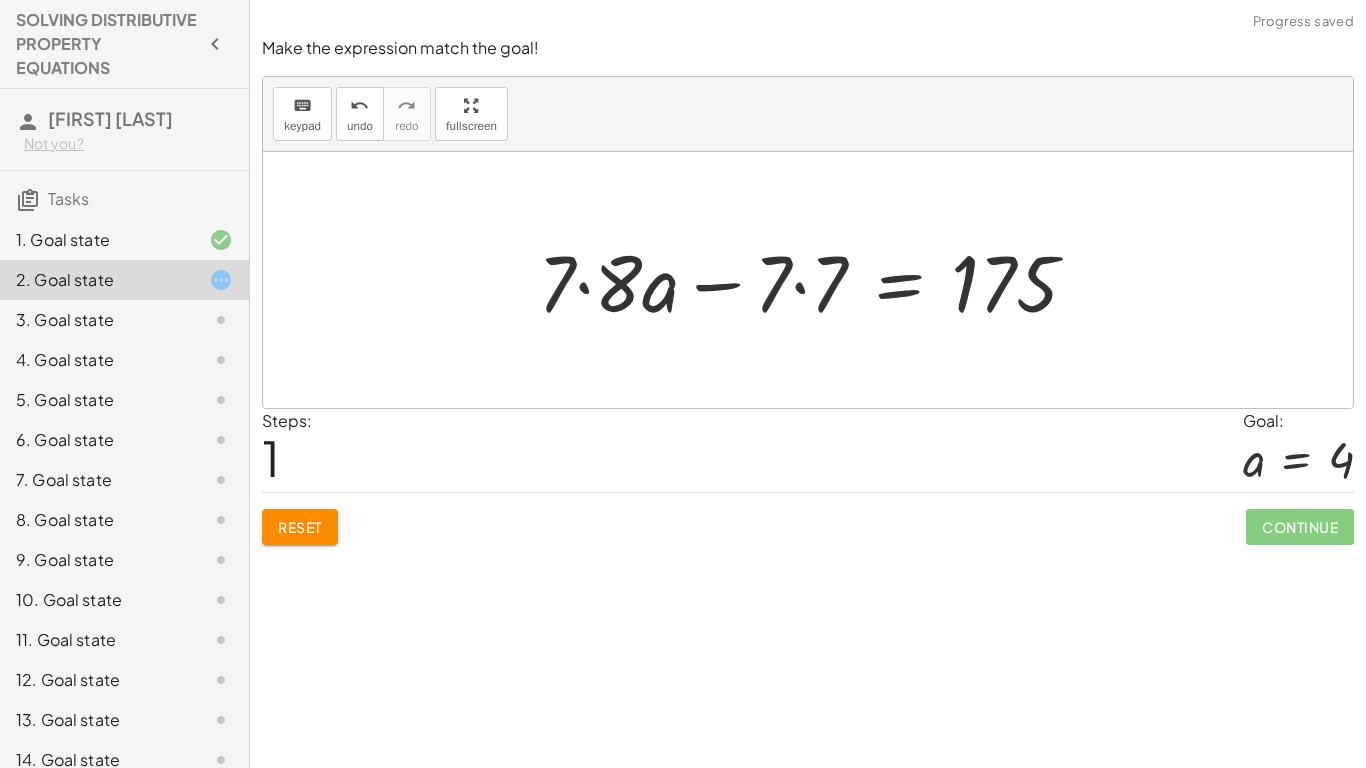 click at bounding box center [815, 280] 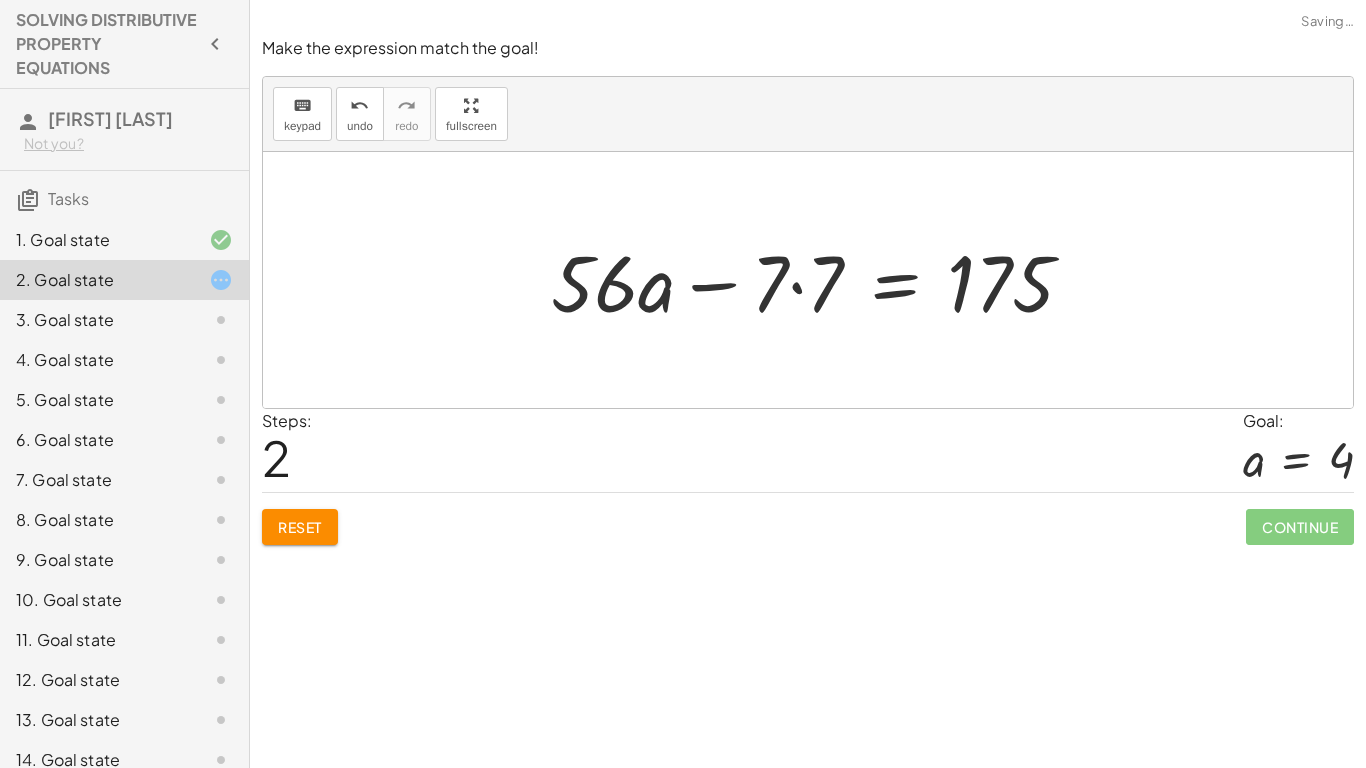 click at bounding box center [820, 280] 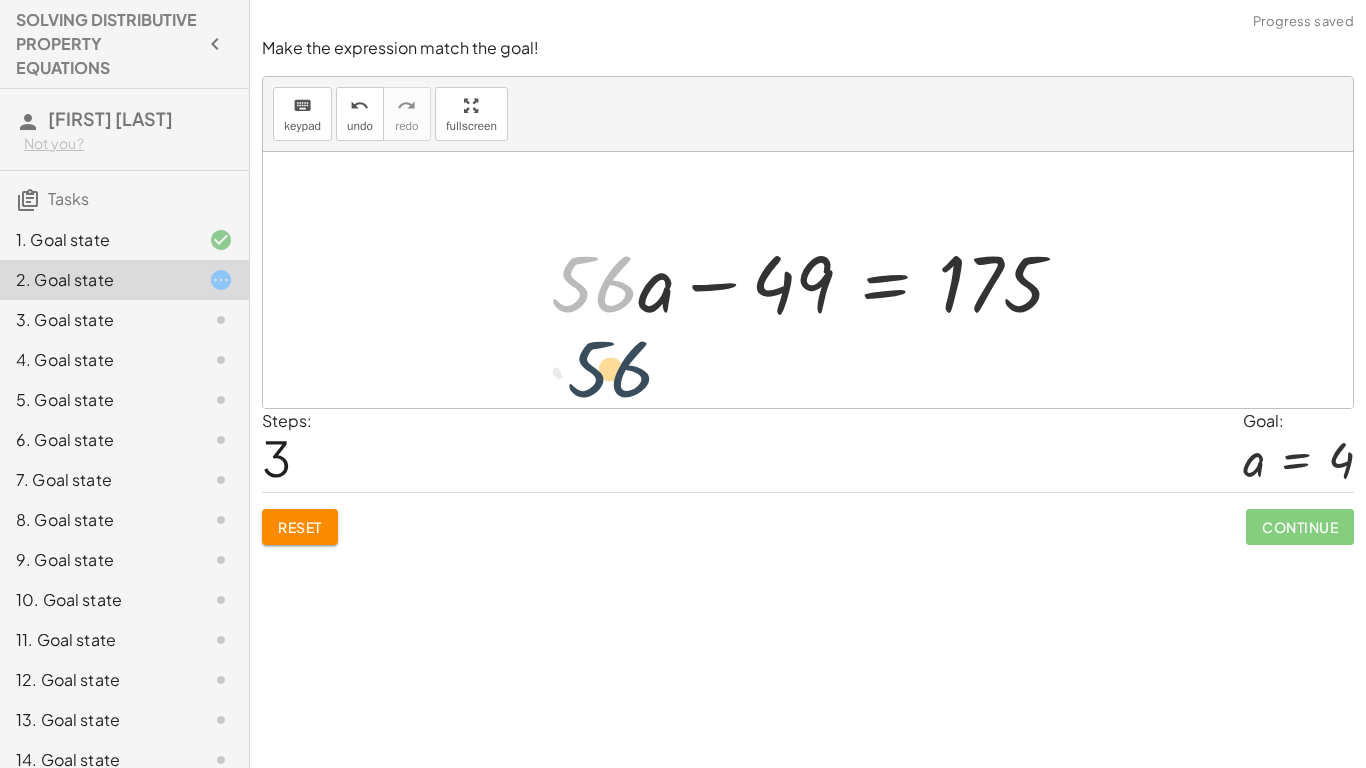 drag, startPoint x: 584, startPoint y: 266, endPoint x: 595, endPoint y: 336, distance: 70.85902 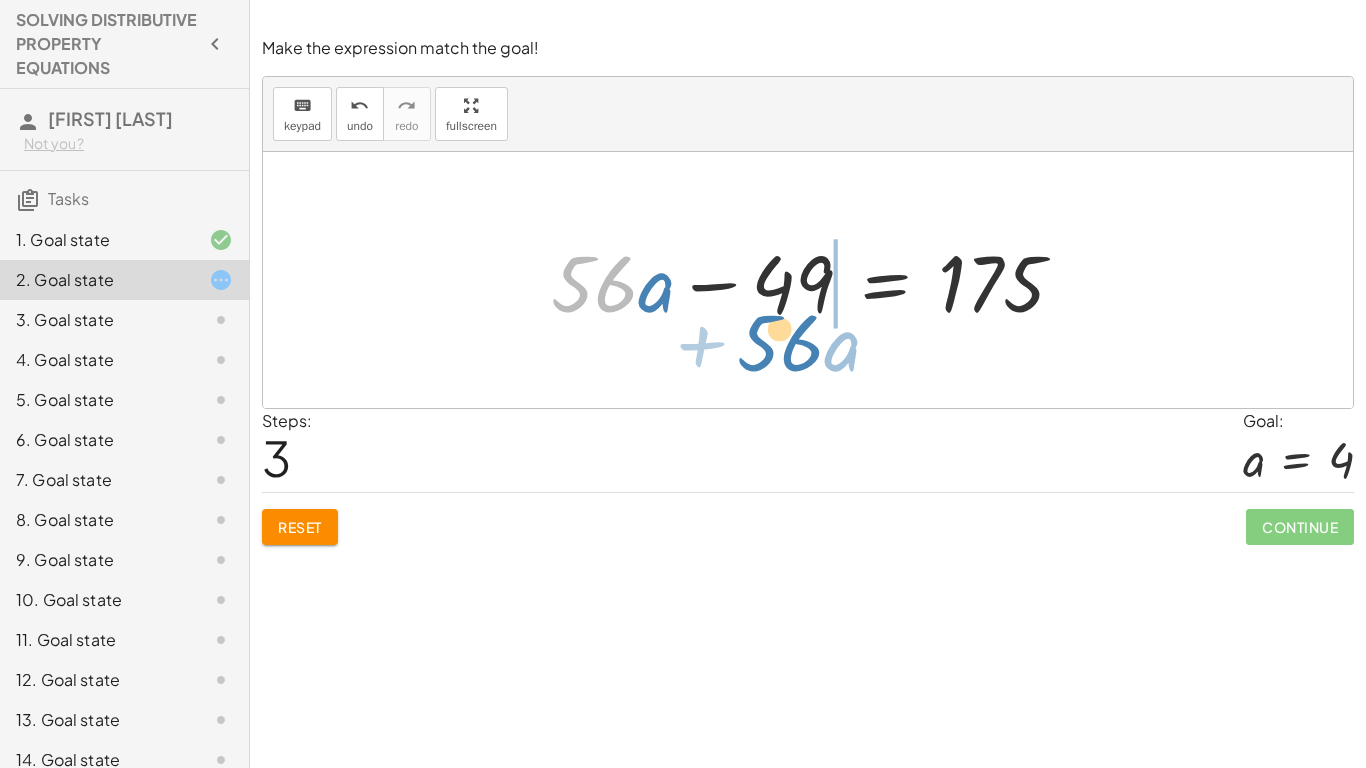 drag, startPoint x: 598, startPoint y: 308, endPoint x: 788, endPoint y: 388, distance: 206.15529 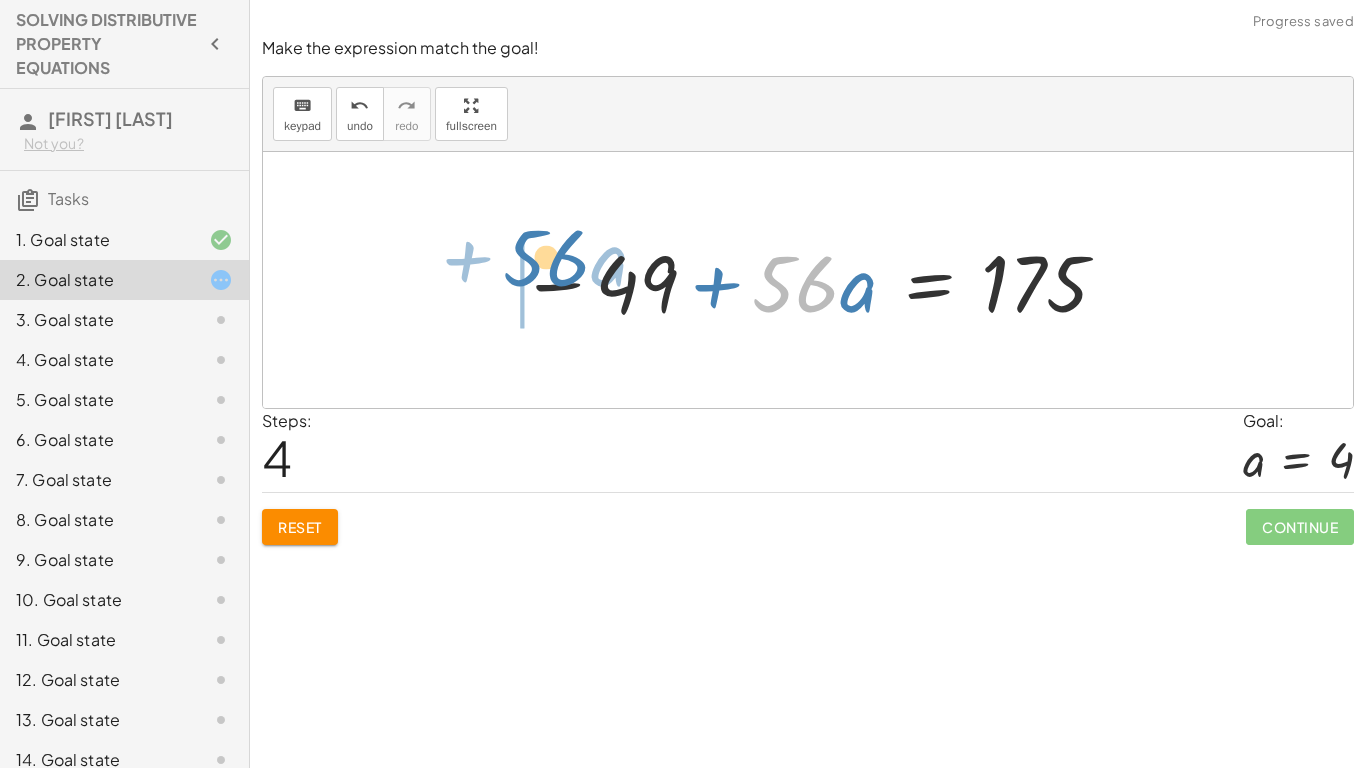 drag, startPoint x: 790, startPoint y: 301, endPoint x: 534, endPoint y: 278, distance: 257.03113 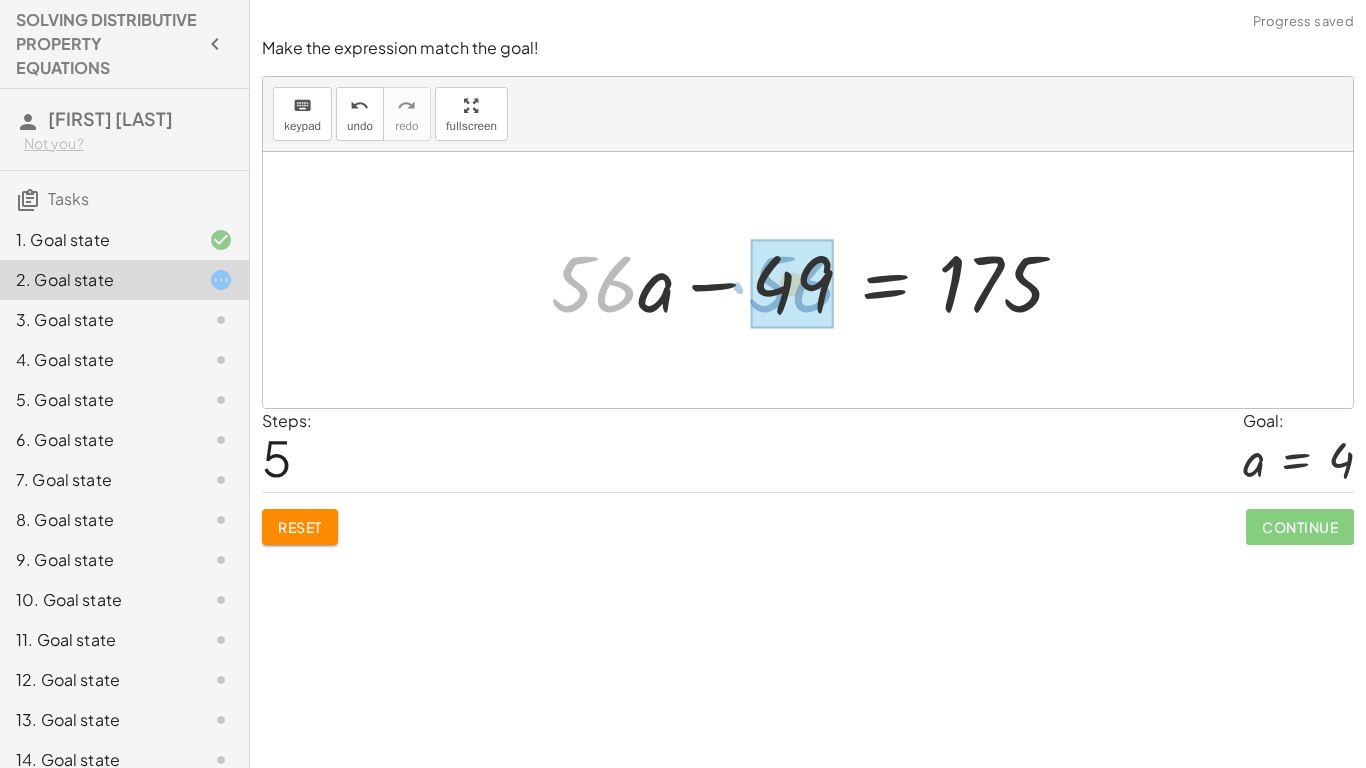 drag, startPoint x: 662, startPoint y: 298, endPoint x: 858, endPoint y: 297, distance: 196.00255 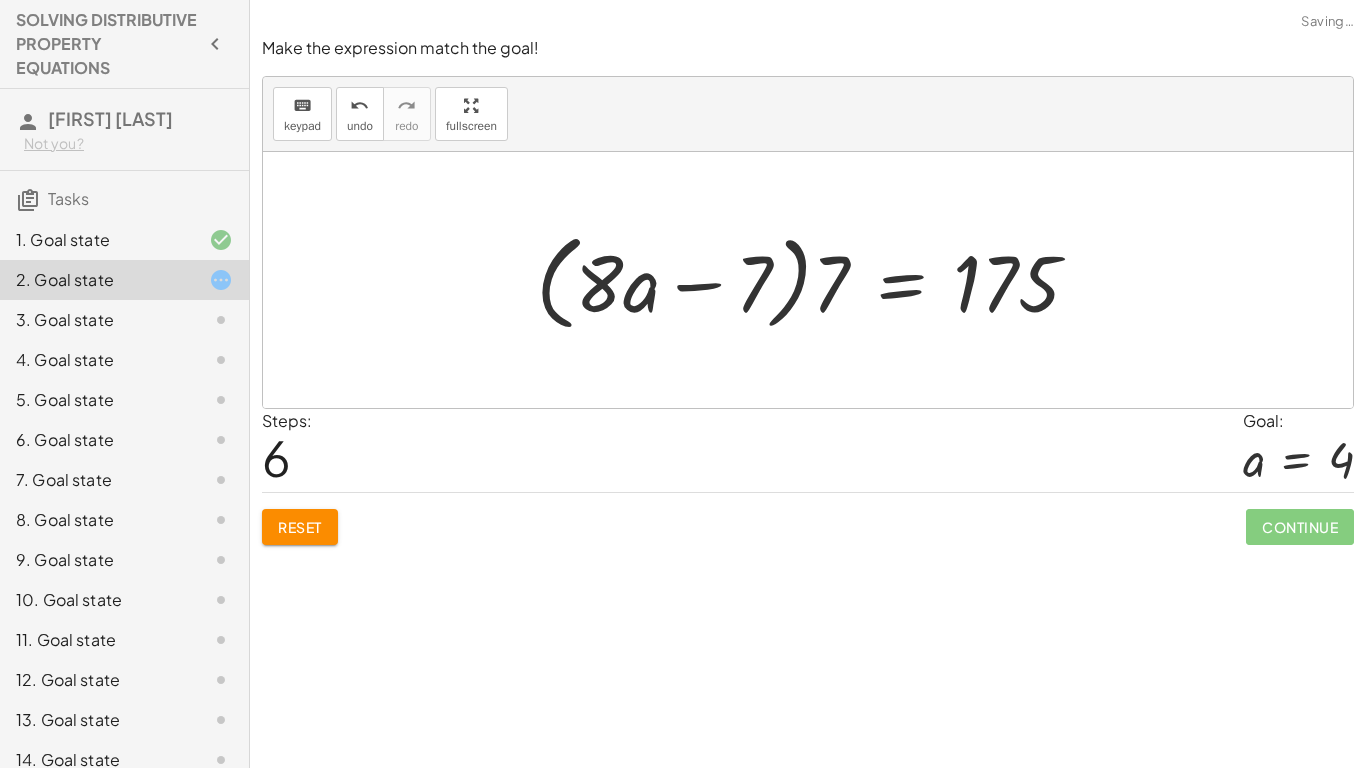 click at bounding box center (816, 280) 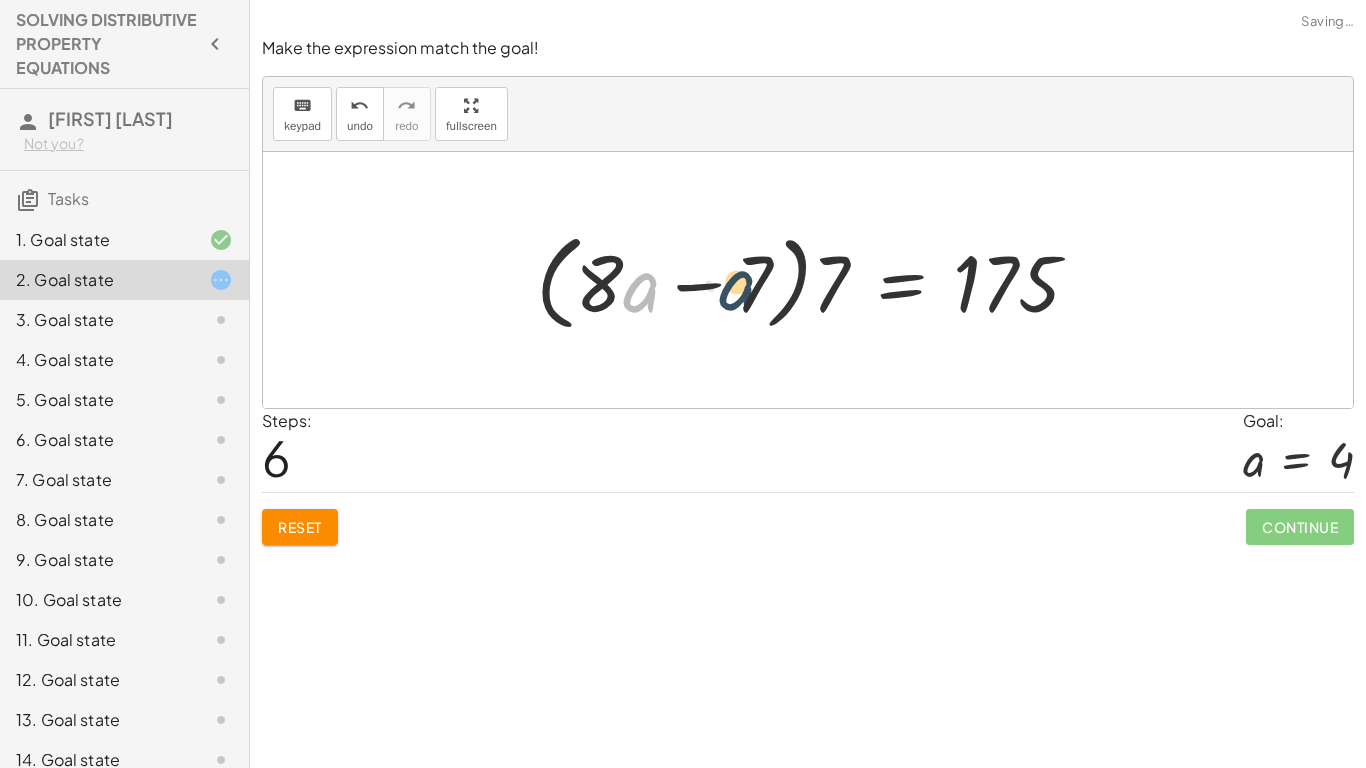 drag, startPoint x: 625, startPoint y: 297, endPoint x: 767, endPoint y: 295, distance: 142.01408 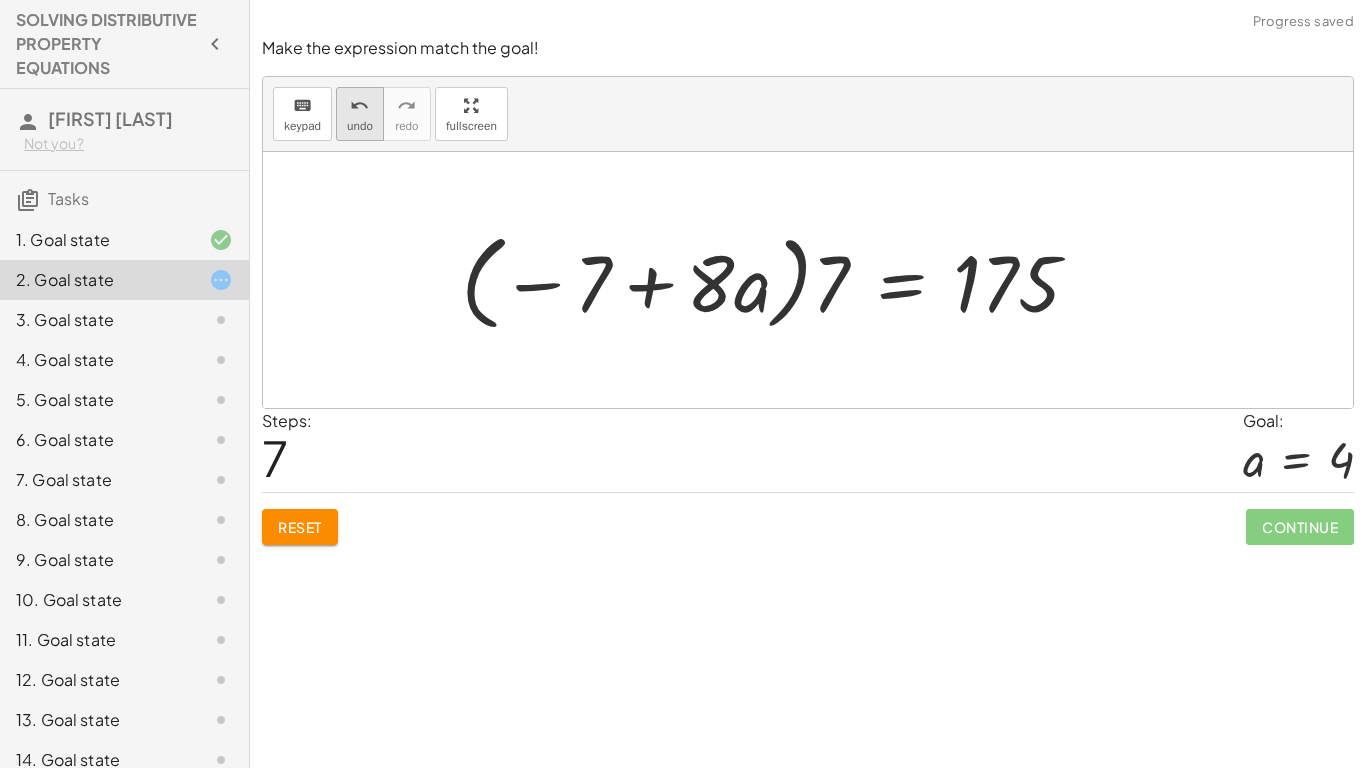 click on "undo undo" at bounding box center (360, 114) 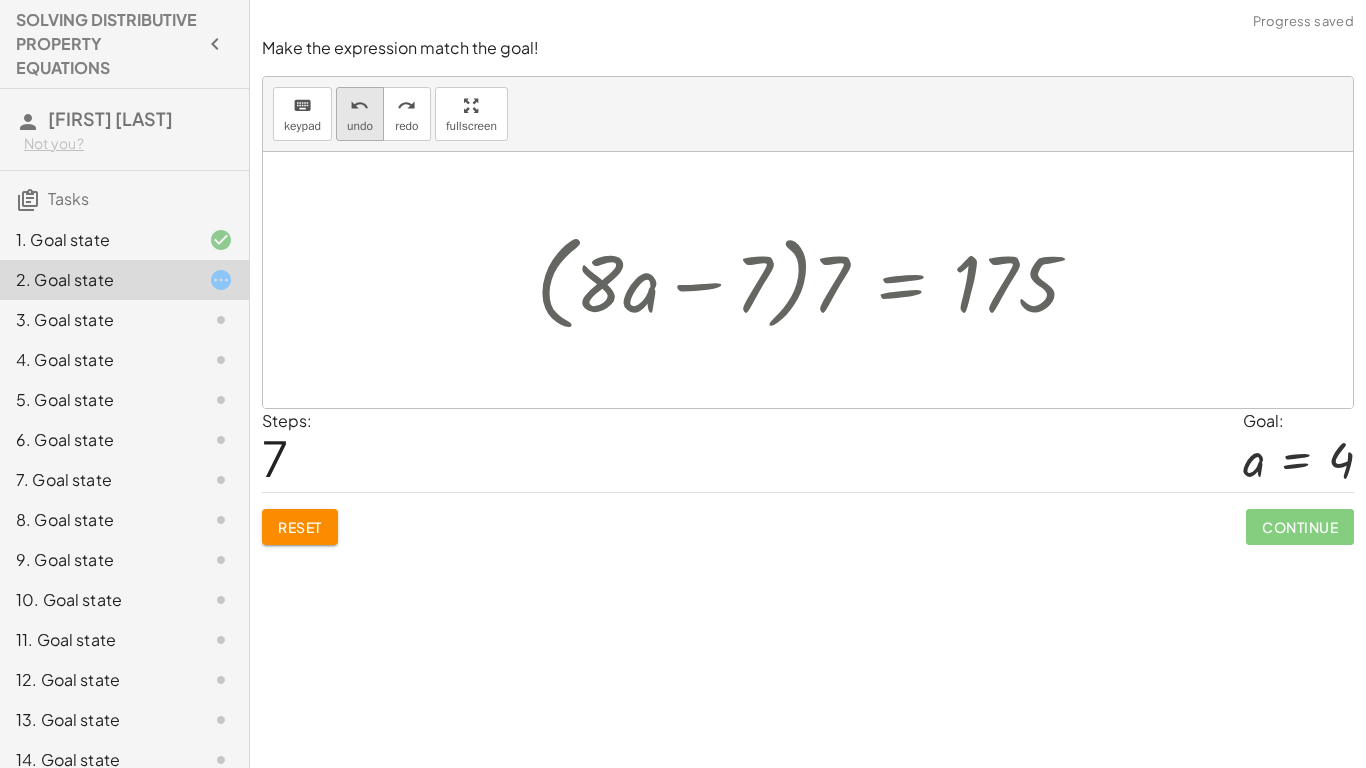click on "undo undo" at bounding box center [360, 114] 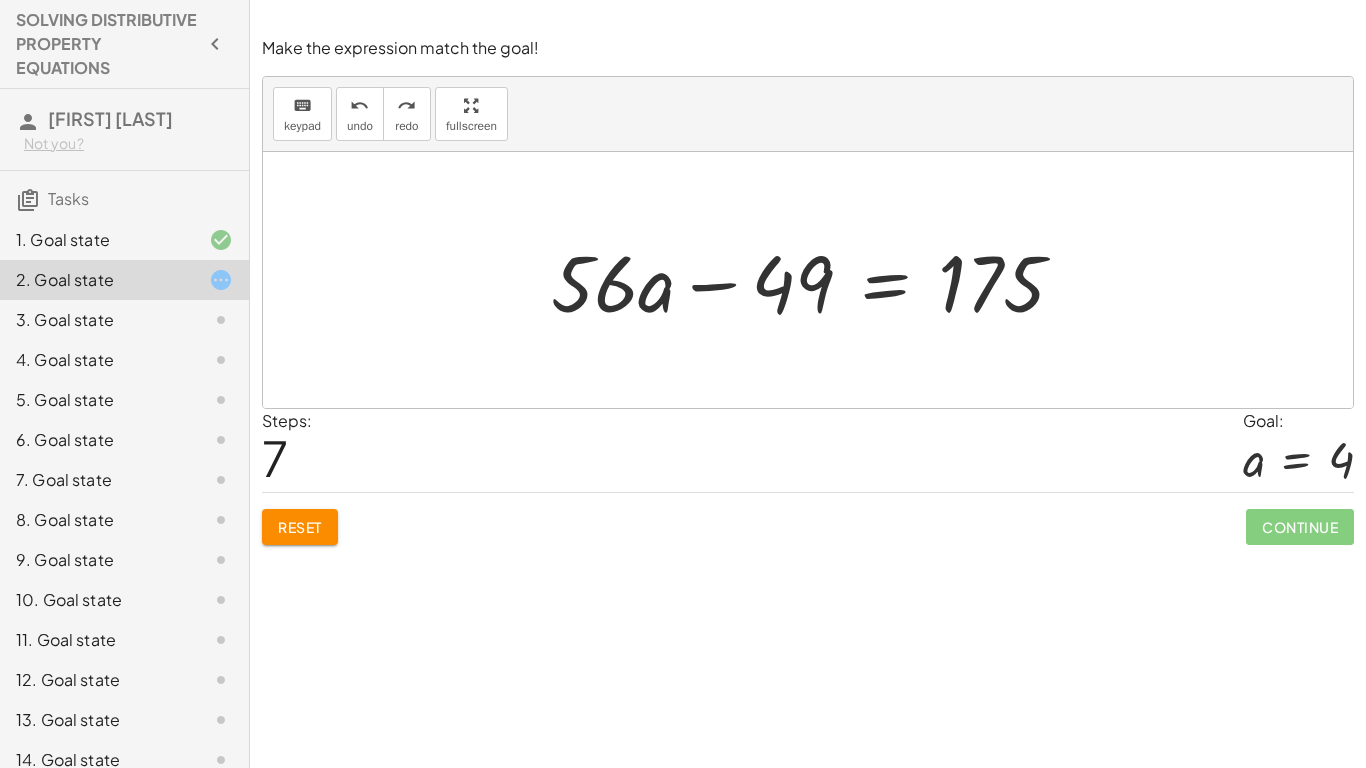 click on "Reset" 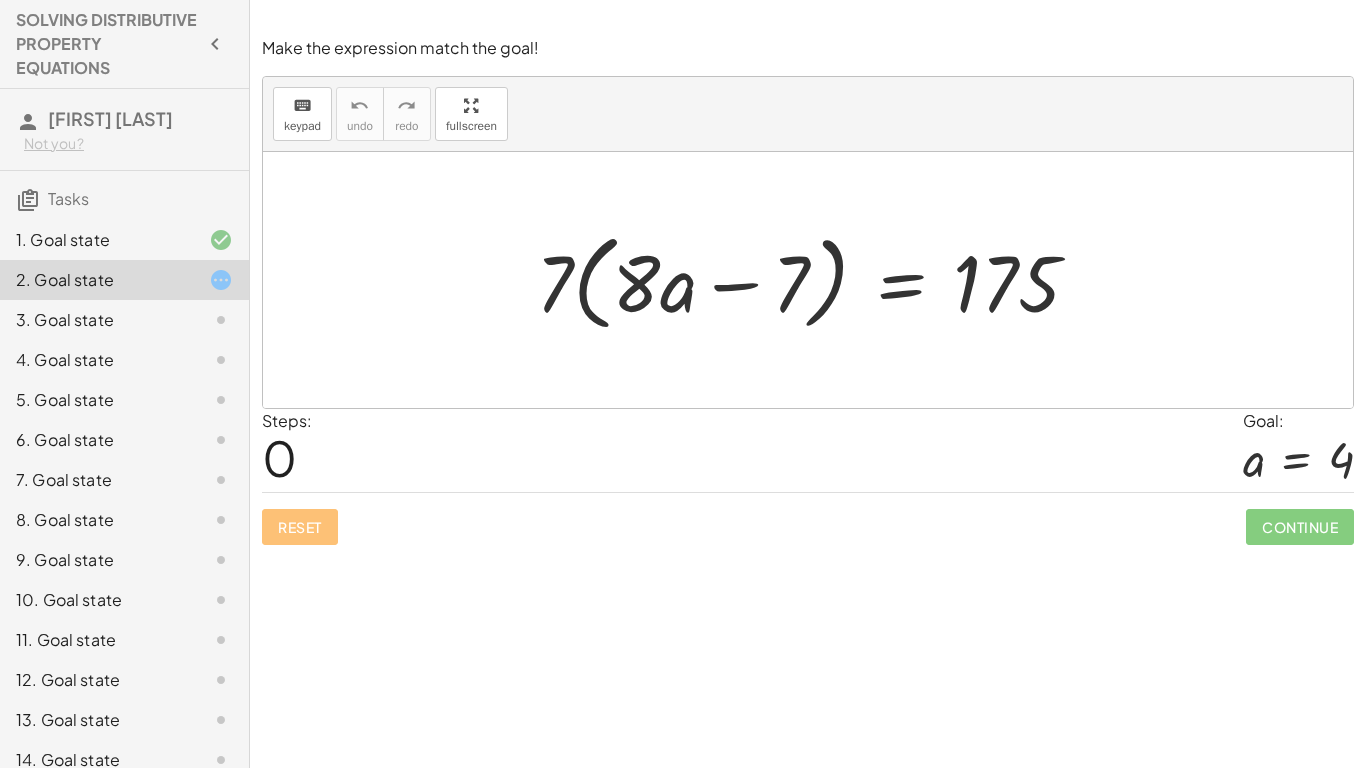 click at bounding box center [816, 280] 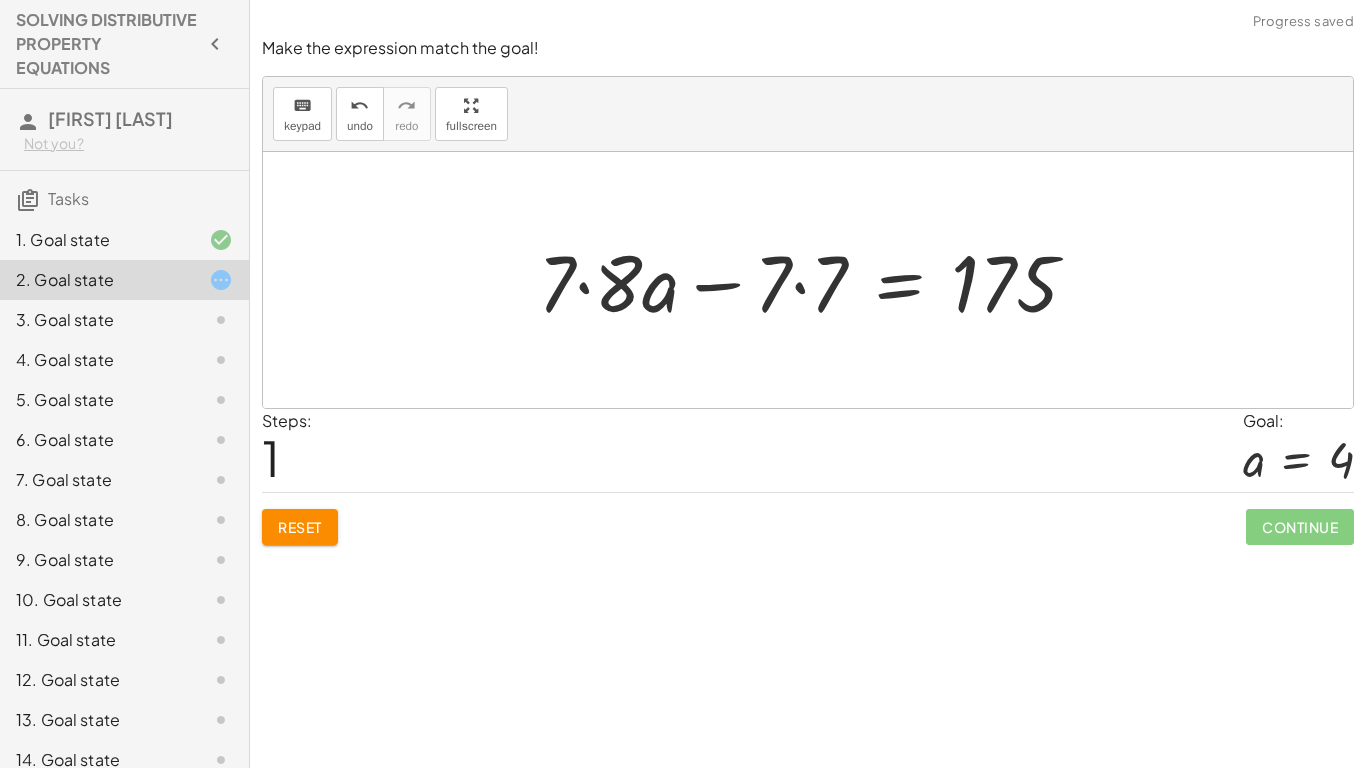 click at bounding box center [815, 280] 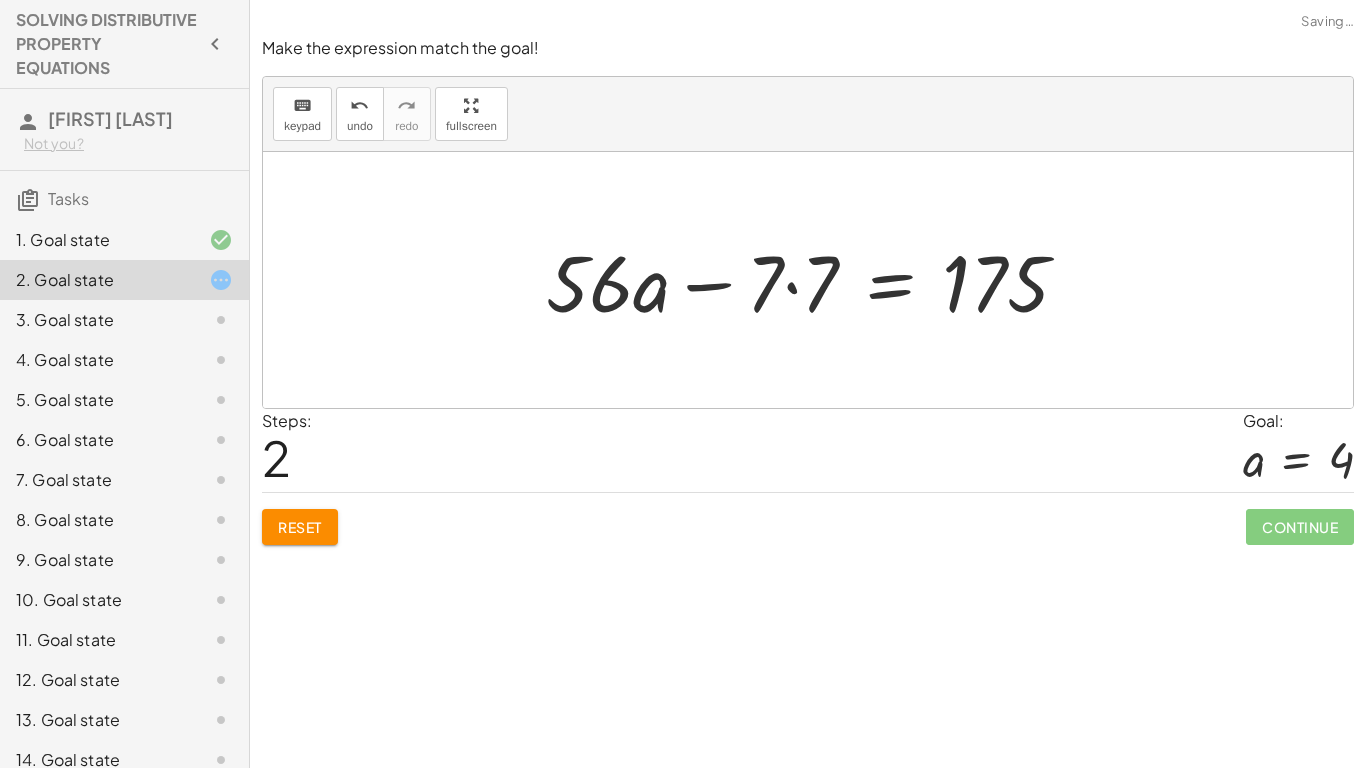 click at bounding box center (815, 280) 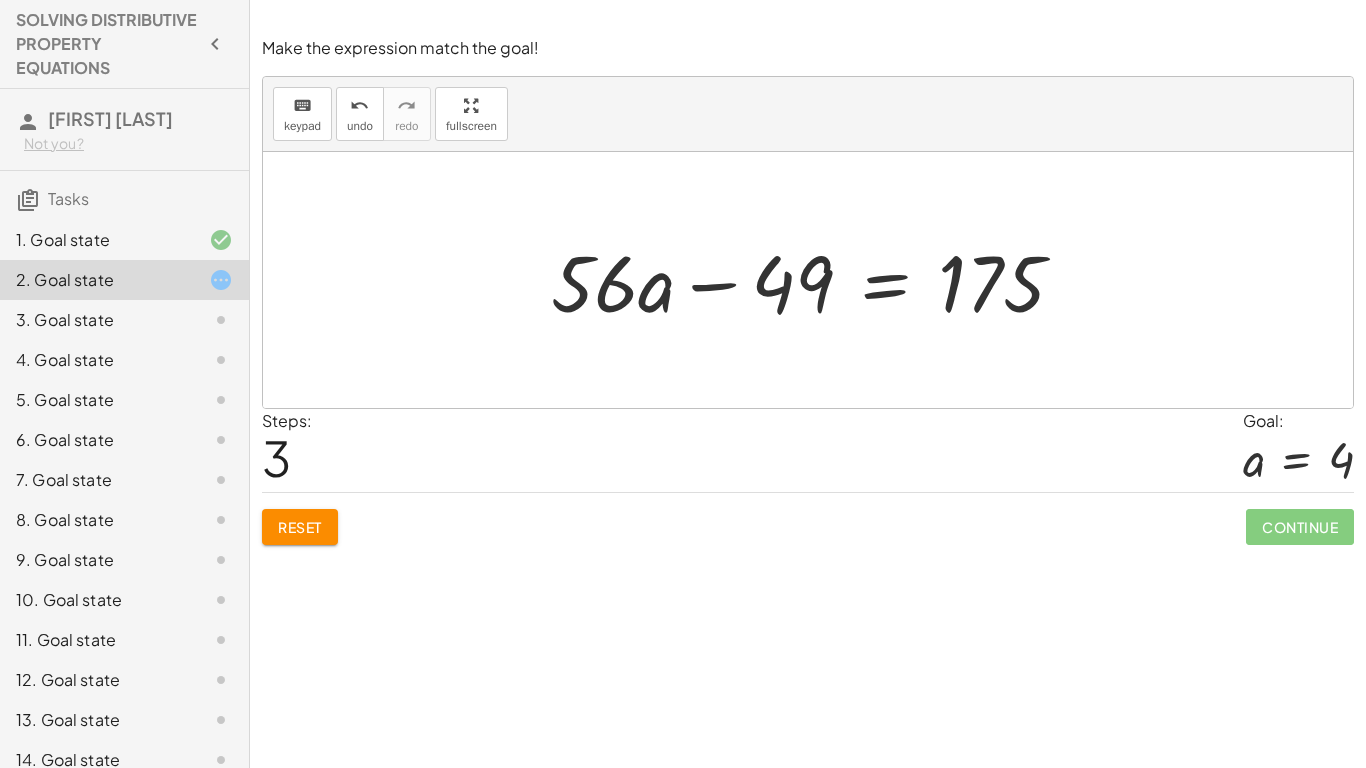 click on "1. Goal state" 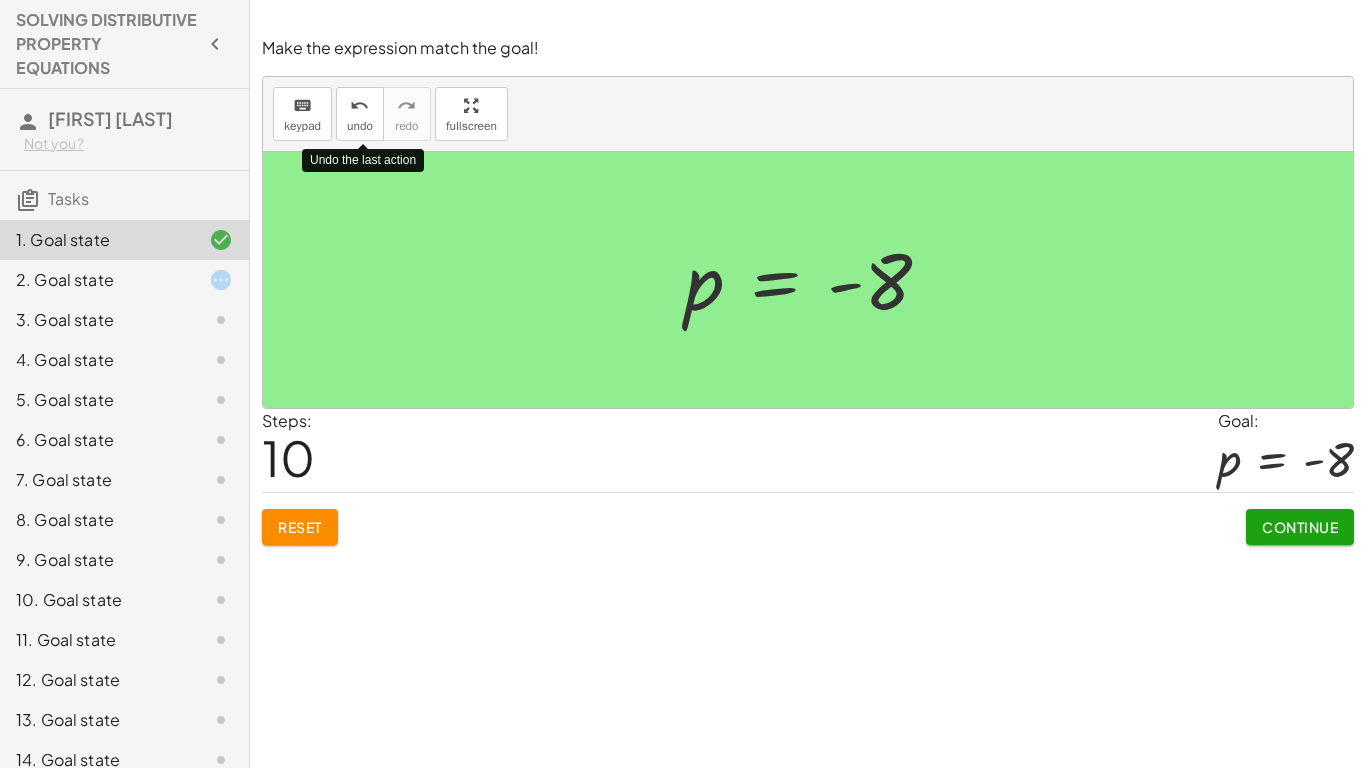 click on "Continue" at bounding box center (1300, 527) 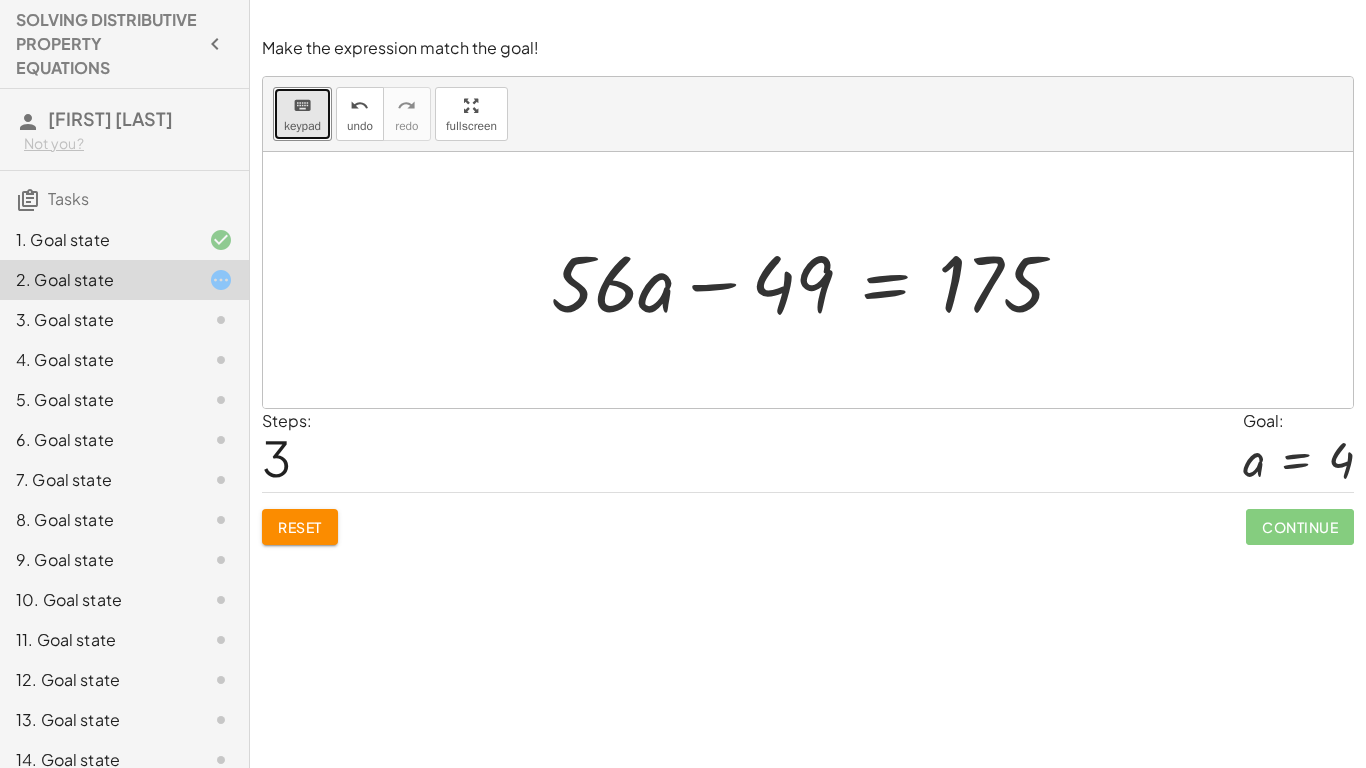 type 